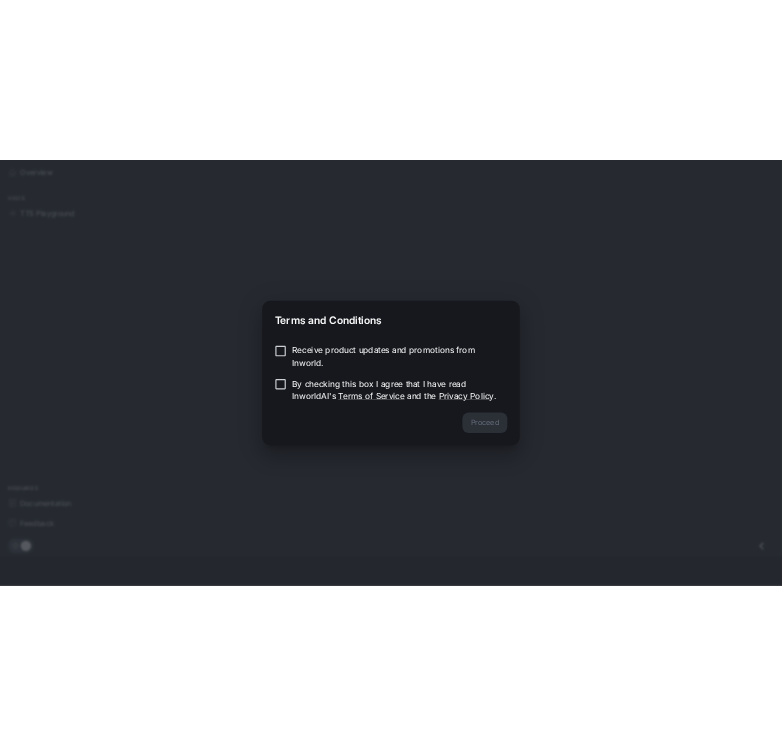 scroll, scrollTop: 0, scrollLeft: 0, axis: both 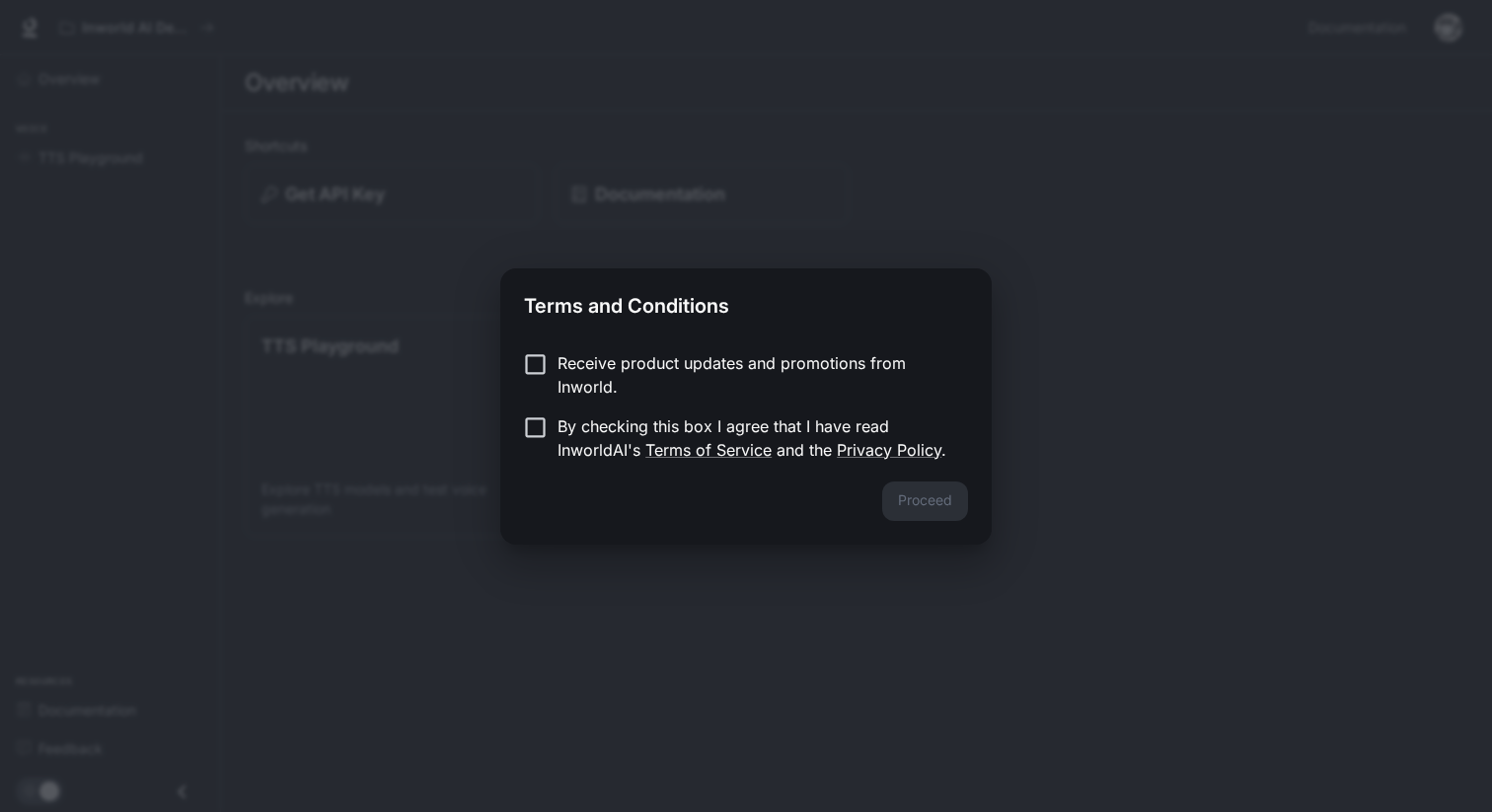 click on "Receive product updates and promotions from Inworld." at bounding box center [755, 375] 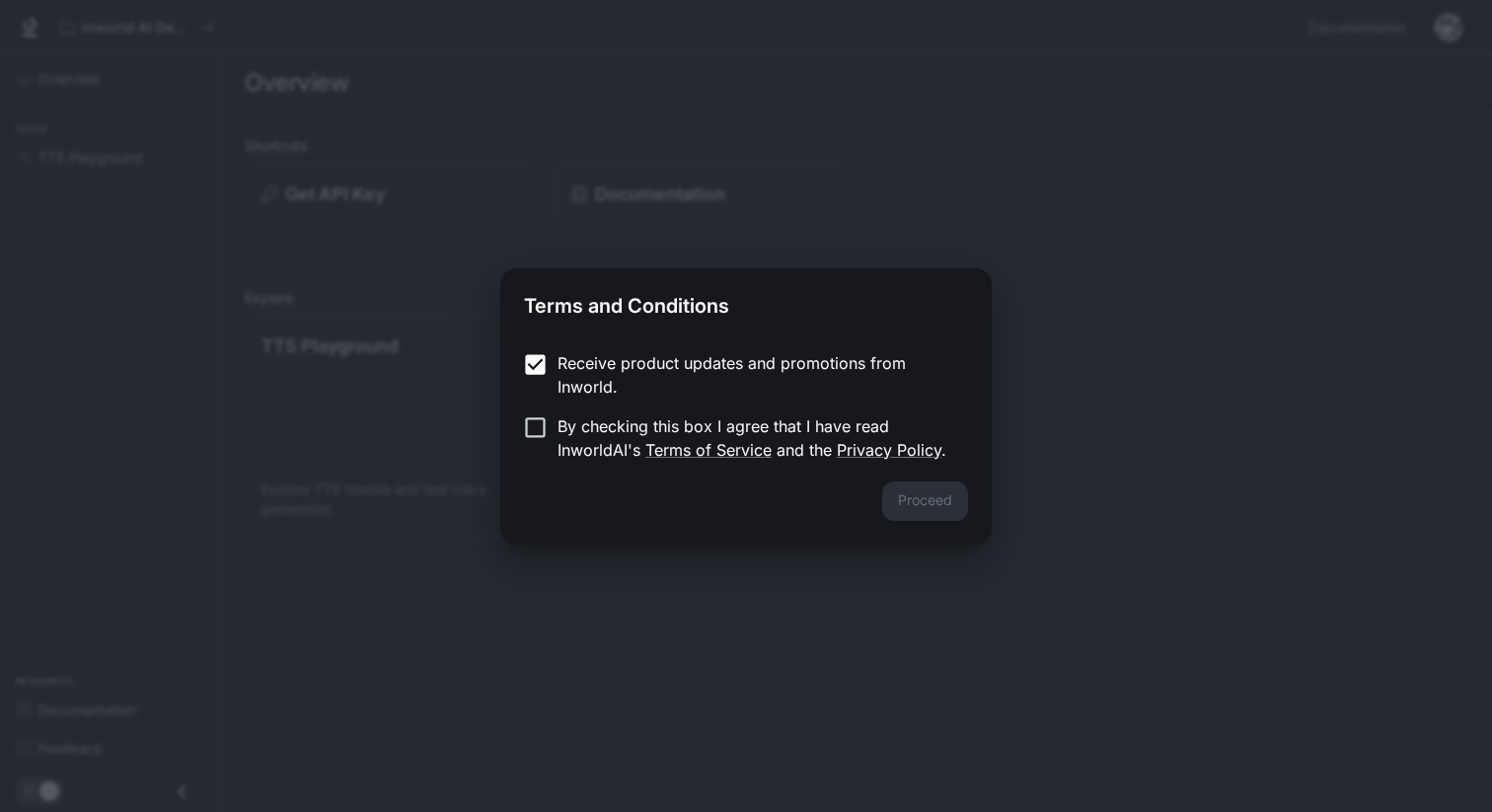 click on "Receive product updates and promotions from Inworld. By checking this box I agree that I have read InworldAI's   Terms of Service   and the   Privacy Policy ." at bounding box center (746, 408) 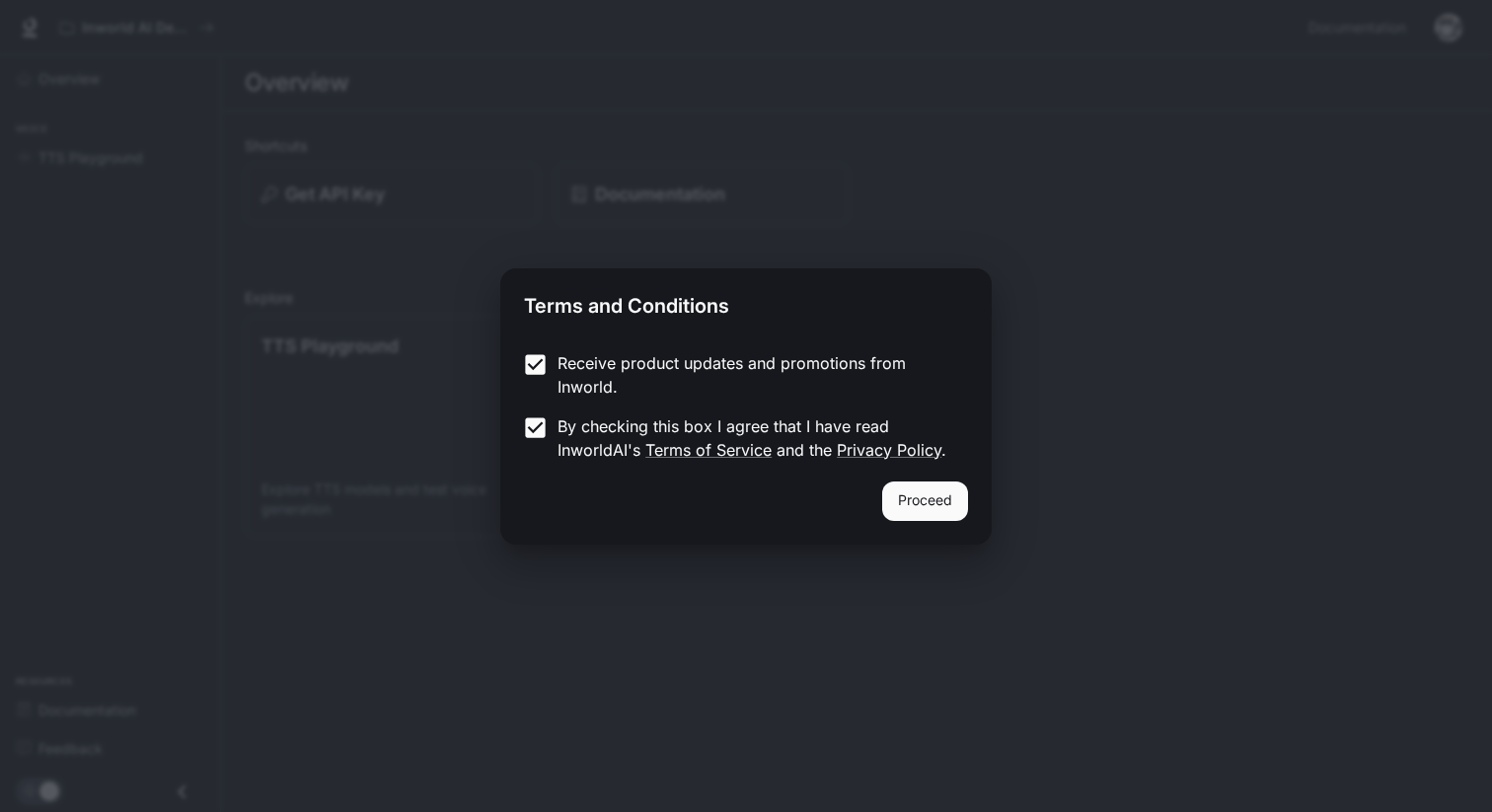 click on "Proceed" at bounding box center (925, 501) 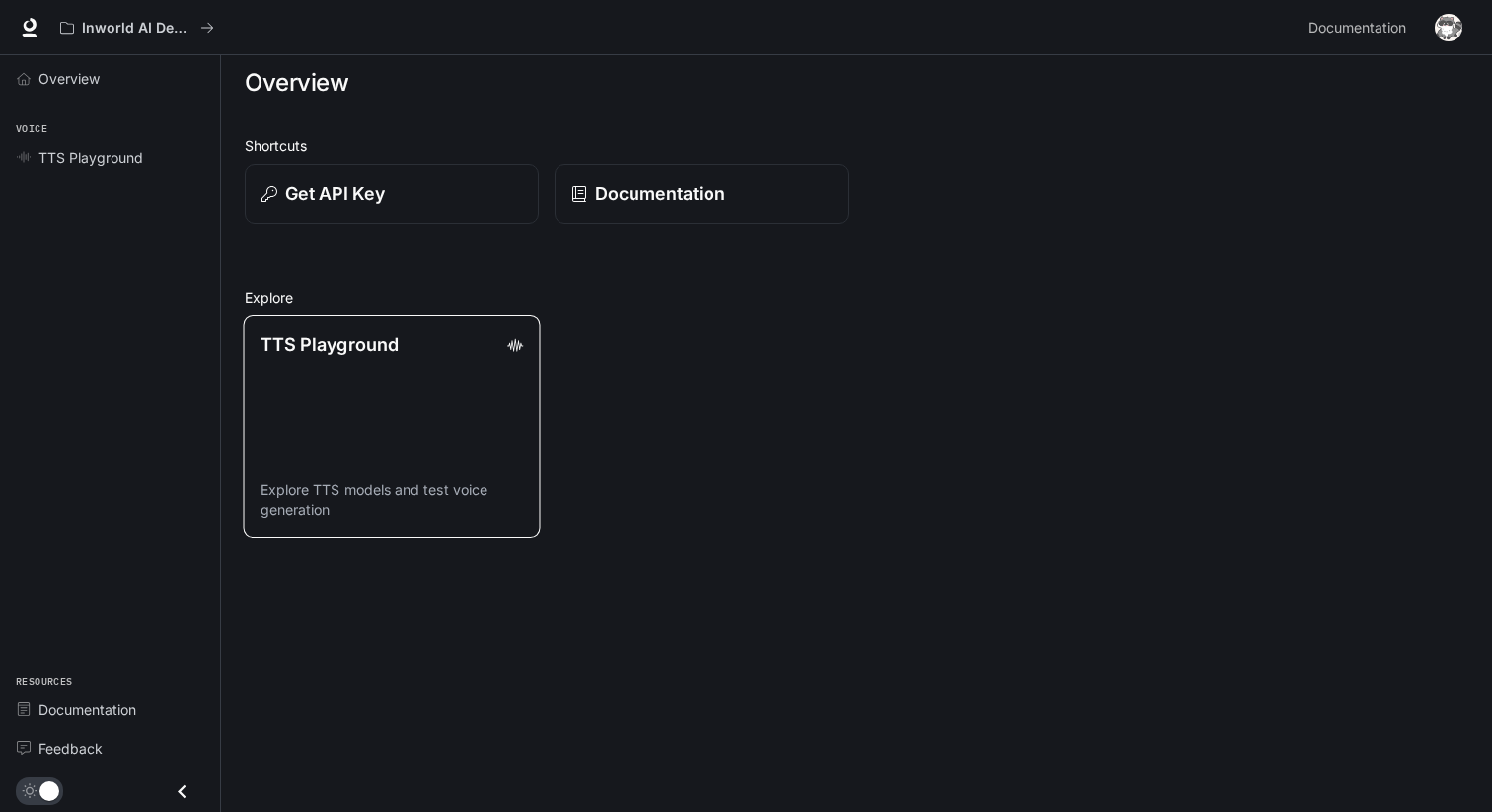 click on "TTS Playground Explore TTS models and test voice generation" at bounding box center [392, 426] 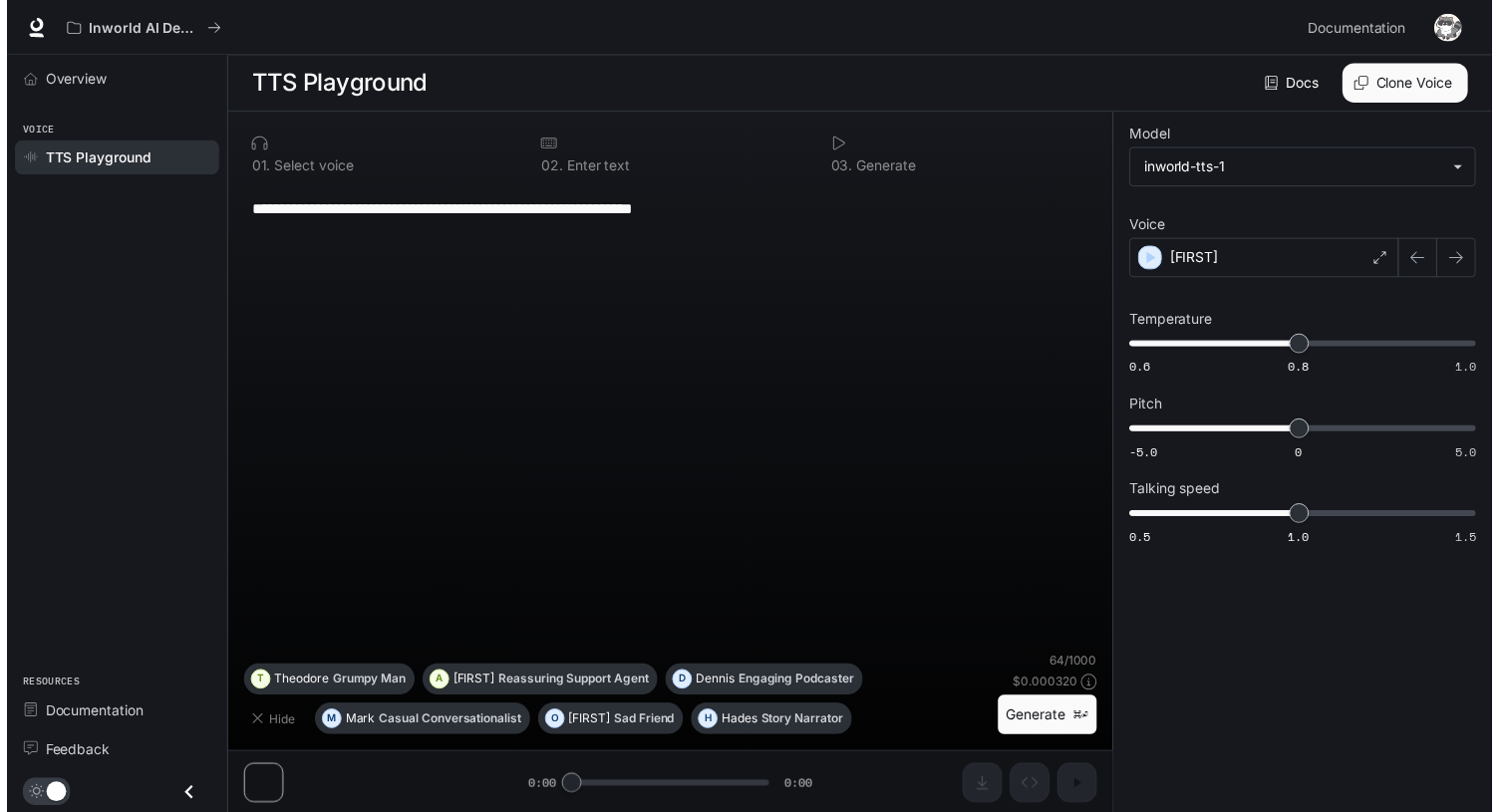 scroll, scrollTop: 1, scrollLeft: 0, axis: vertical 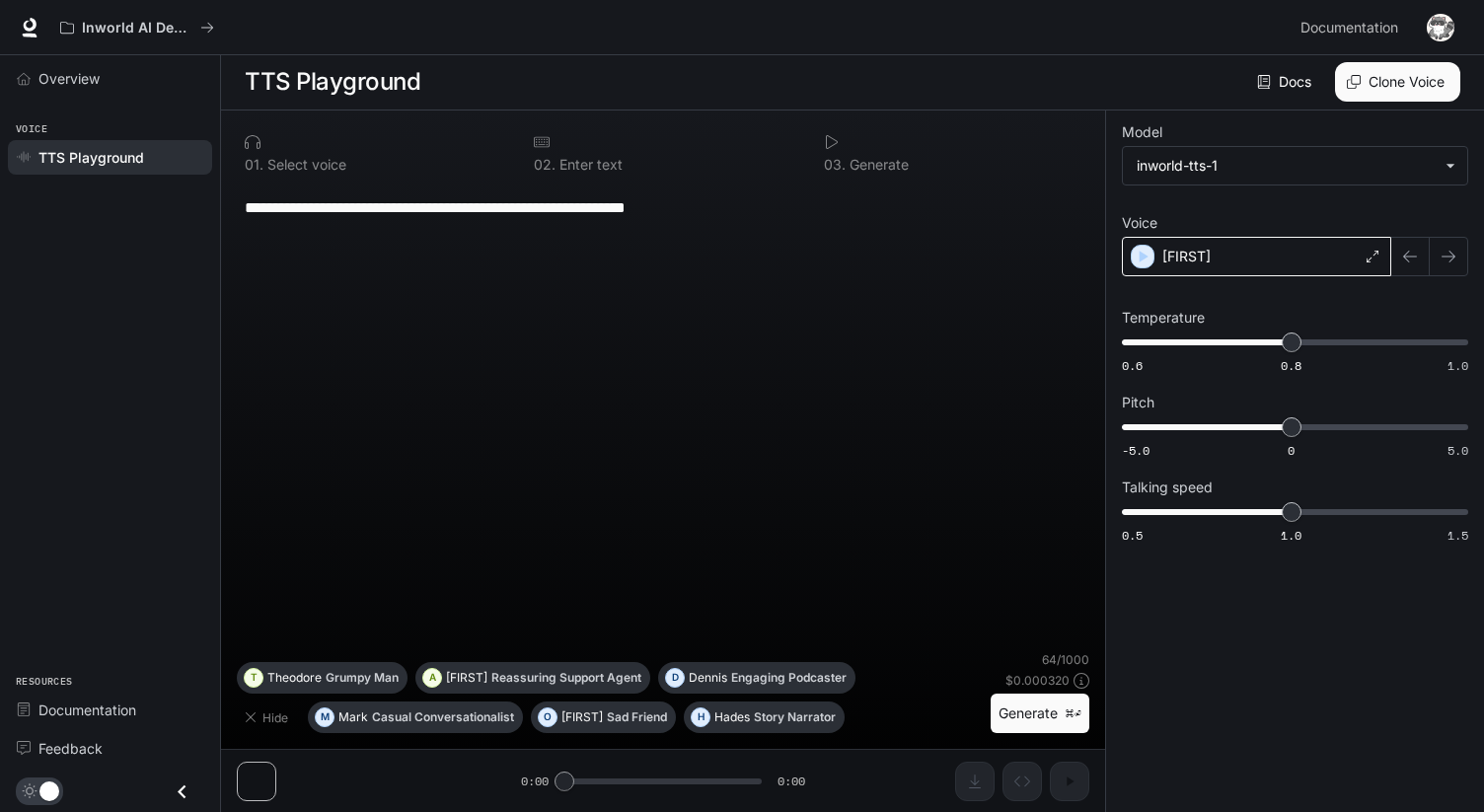 click on "[FIRST]" at bounding box center [1256, 257] 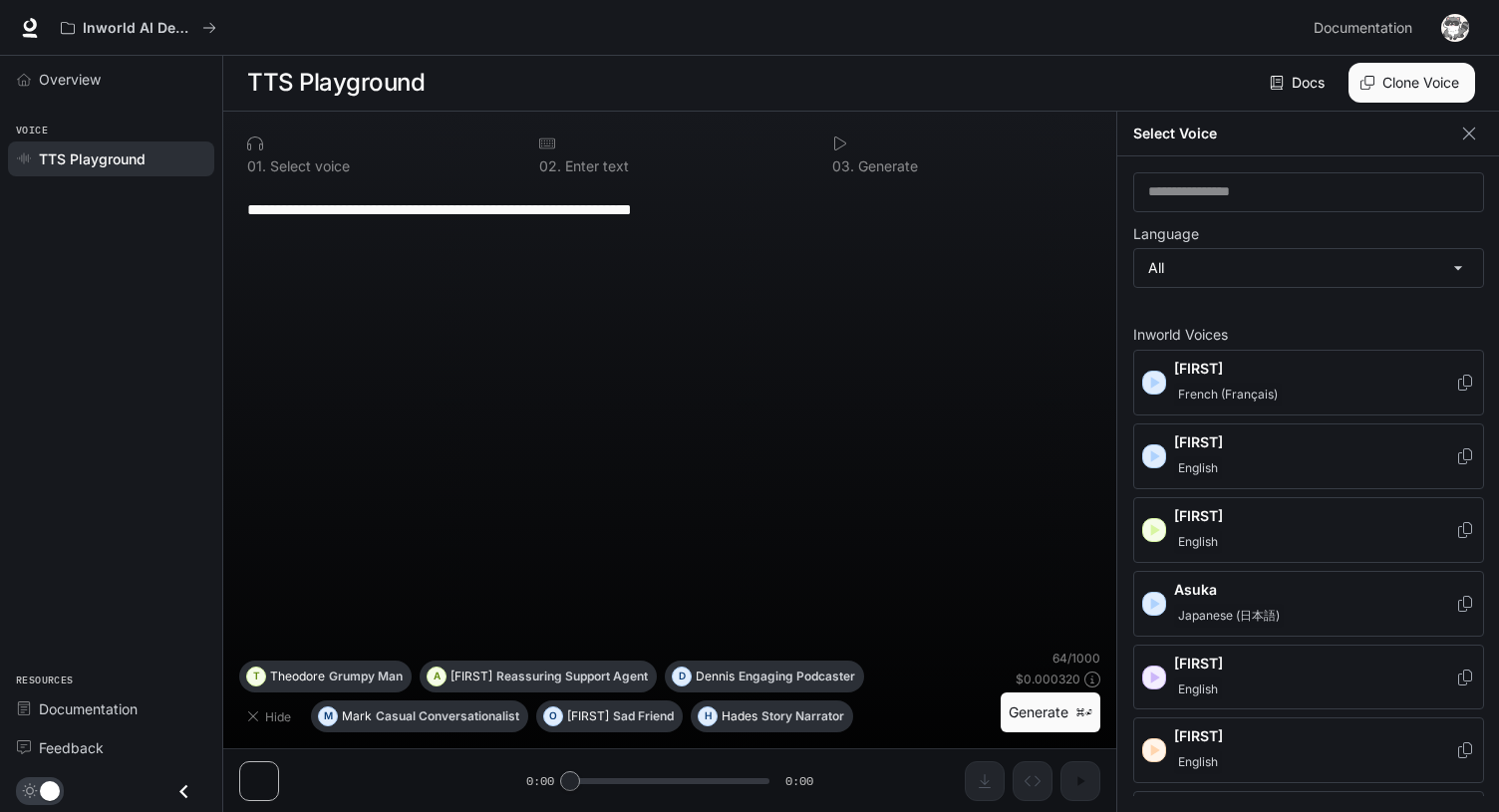 click on "**********" at bounding box center [670, 417] 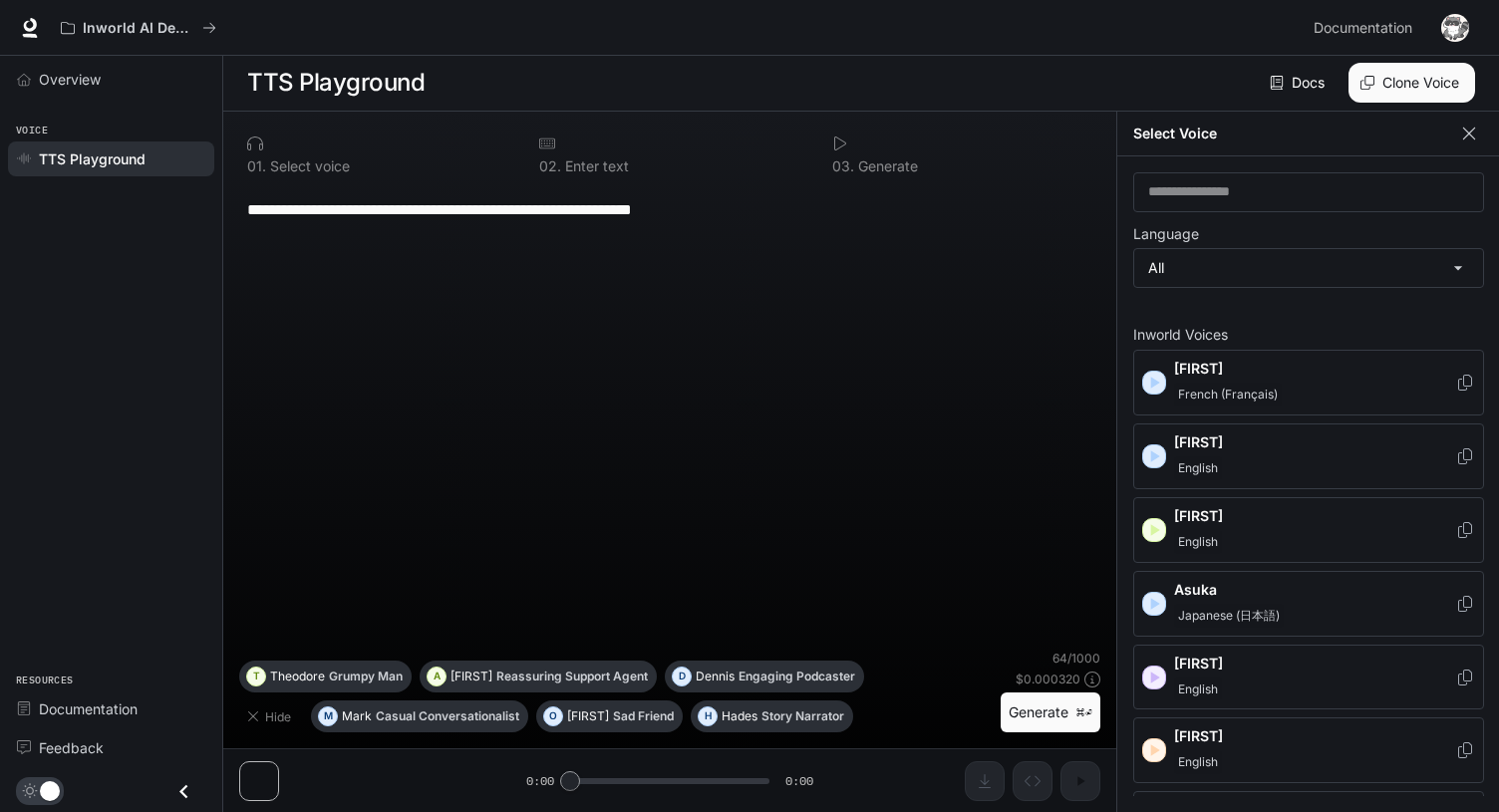click 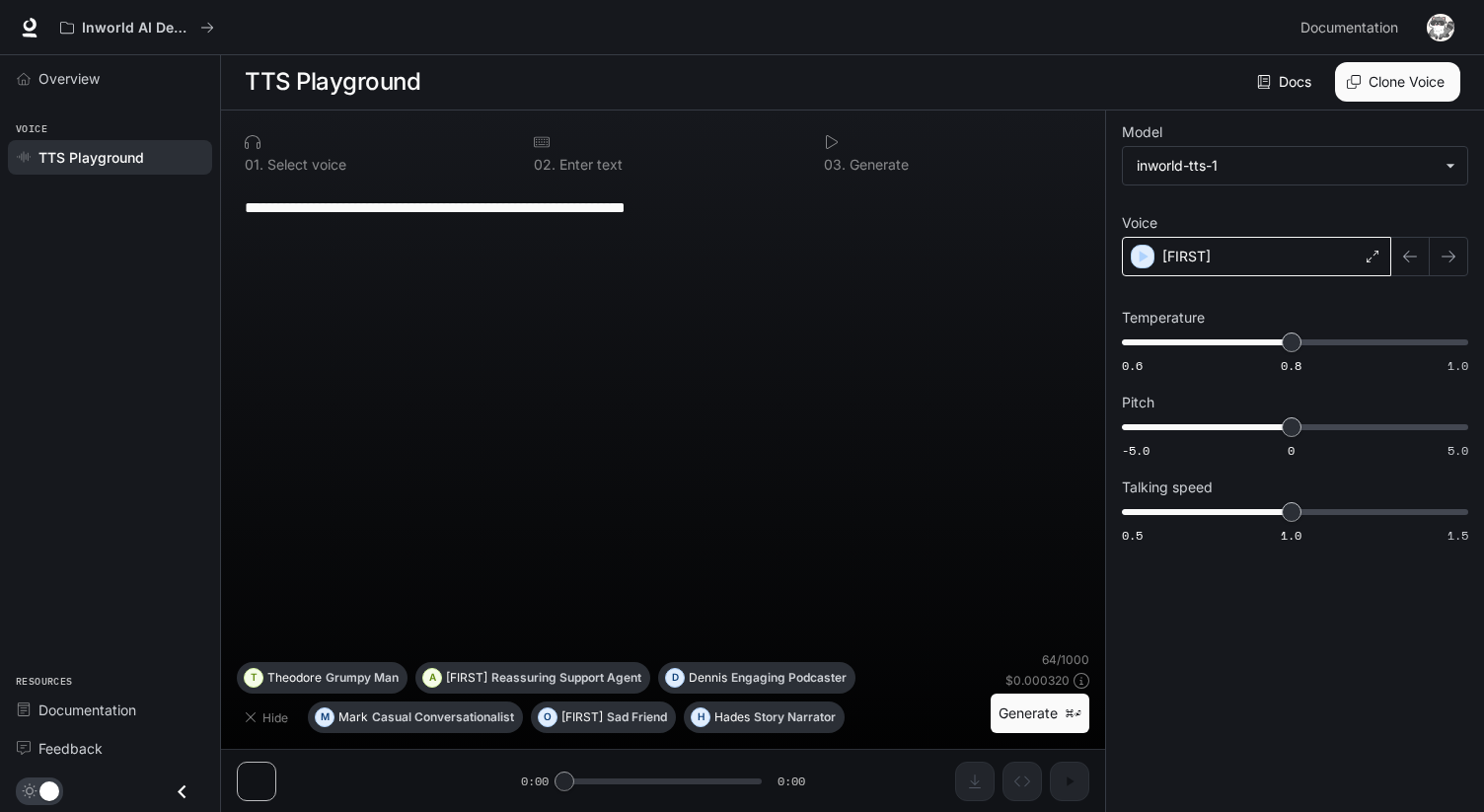 click on "[FIRST]" at bounding box center [1256, 257] 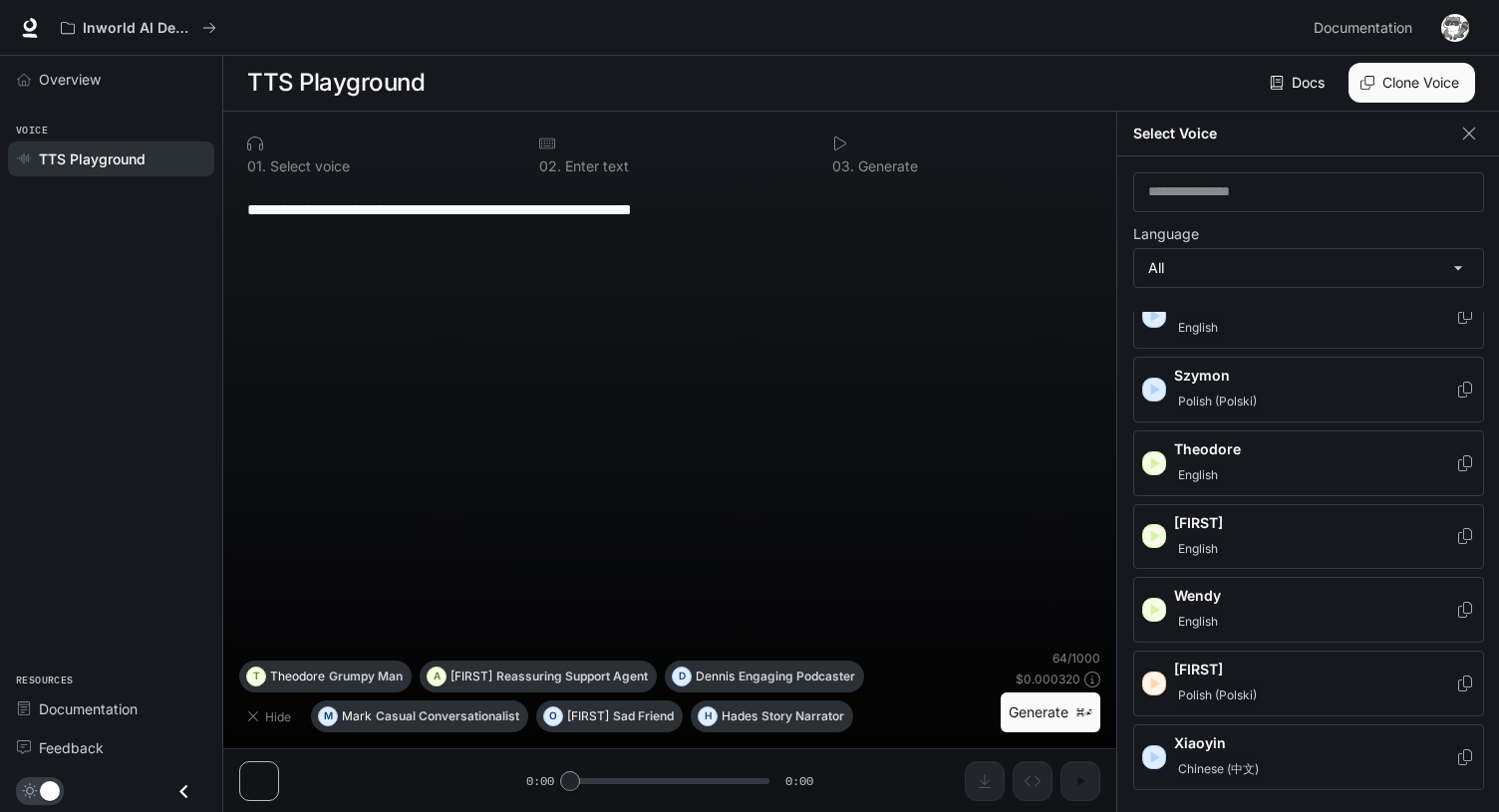 scroll, scrollTop: 3220, scrollLeft: 0, axis: vertical 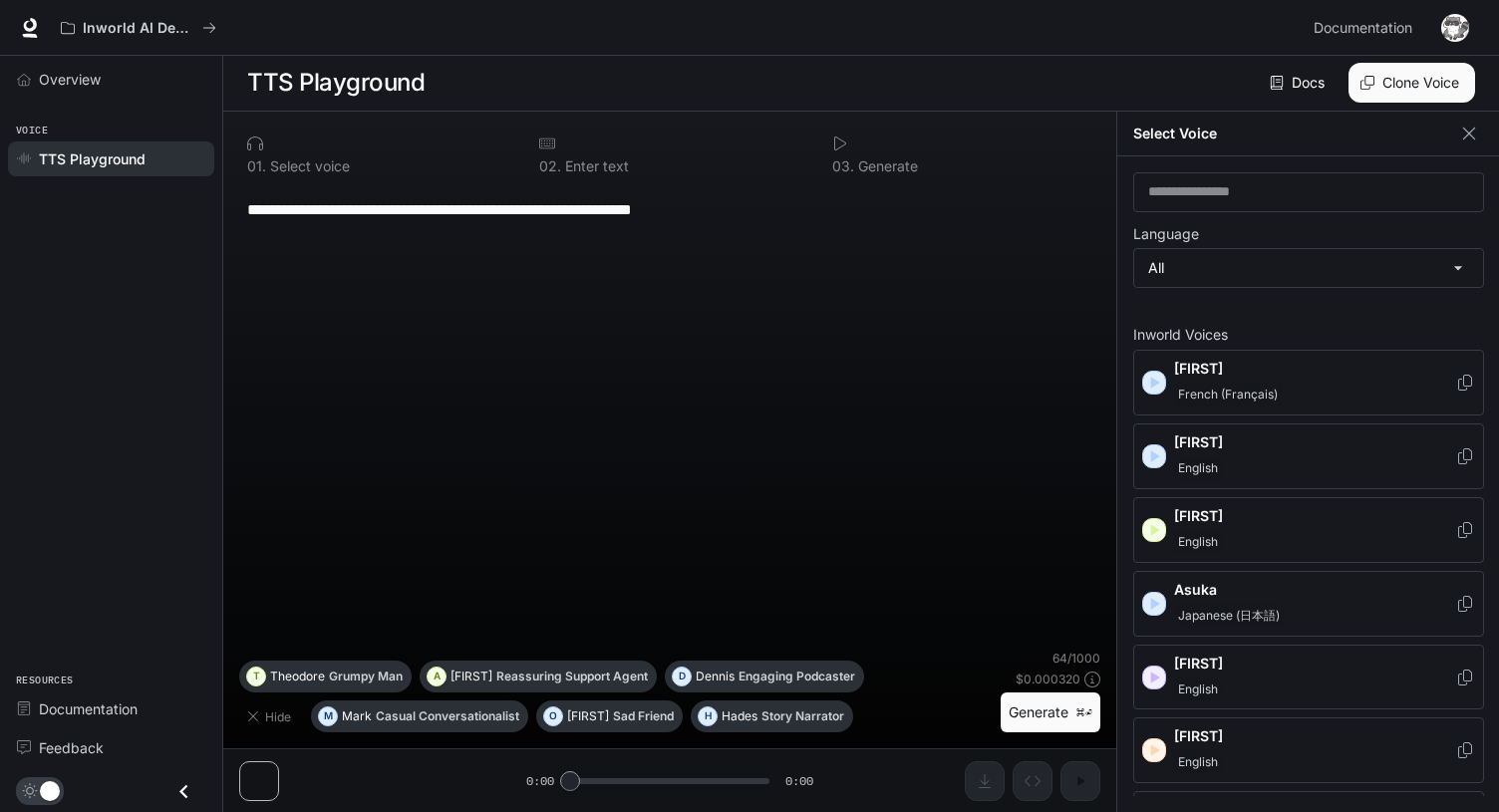 click on "Inworld Voices Alain French (Français) Alex English Ashley English Asuka Japanese (日本語) Craig English Deborah English Dennis English Diego Spanish (Español) Dominus English Edward English Elizabeth English Erik Dutch (Nederlands) Étienne French (Français) Gianni Italian (Italiano) Hades English Heitor Portuguese (Português) Hélène French (Français) Hyunwoo Korean (한국어) Jing Chinese (中文) Johanna German (Deutsch) Josef German (Deutsch) Julia English Katrien Dutch (Nederlands) Lennart Dutch (Nederlands) Lore Dutch (Nederlands) Lupita Spanish (Español) Maitê Portuguese (Português) Mark English Mathieu French (Français) Miguel Spanish (Español) Minji Korean (한국어) Olivia English Orietta Italian (Italiano) Pixie English Priya English Rafael Spanish (Español) Ronald English Sarah English Satoshi Japanese (日本語) Seojun Korean (한국어) Shaun English Szymon Polish (Polski) Theodore English Timothy English Wendy English Wojciech Polish (Polski) Xiaoyin Chinese (中文) Xinyi" at bounding box center (1309, 2168) 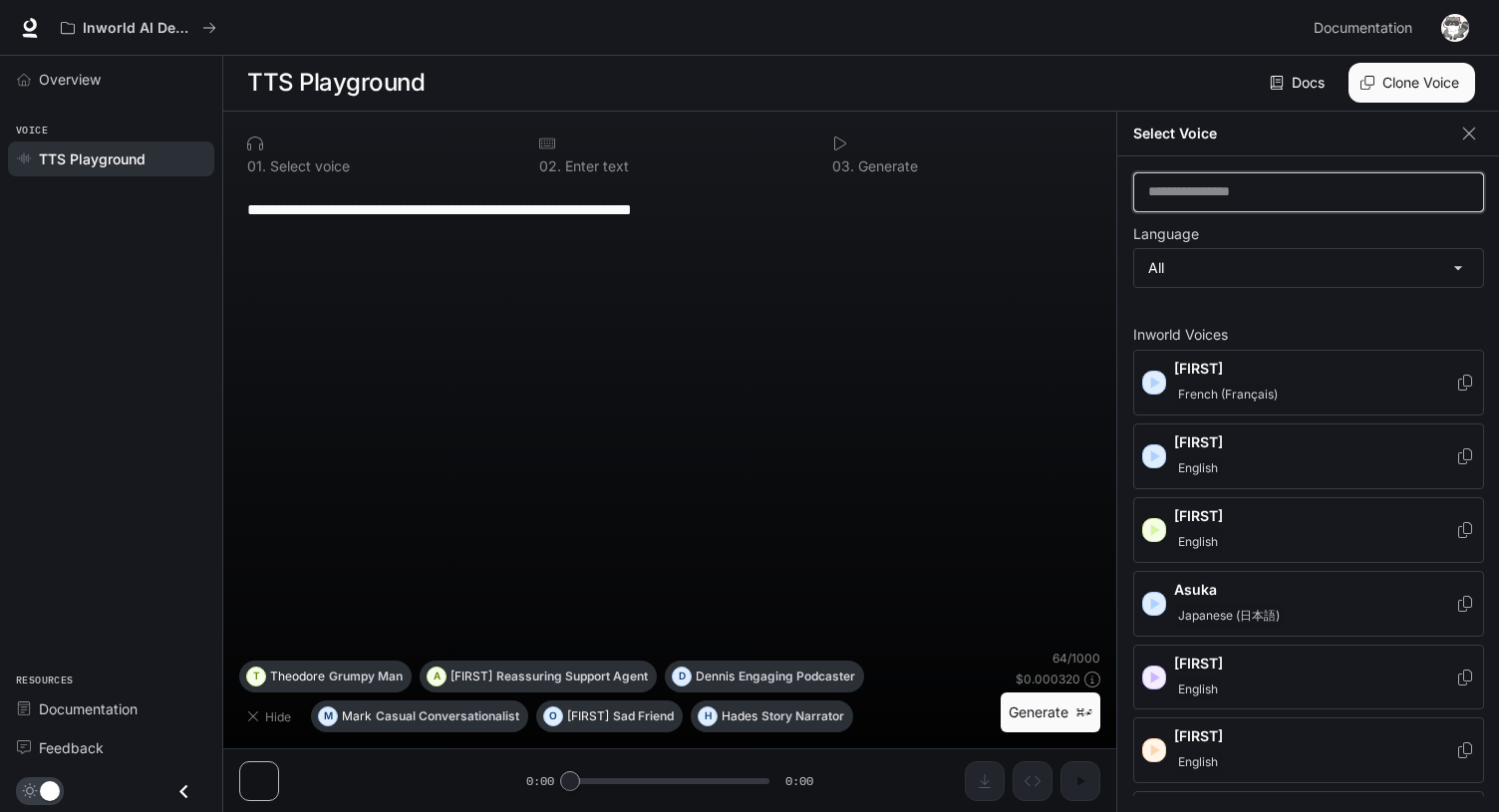 click at bounding box center [1309, 192] 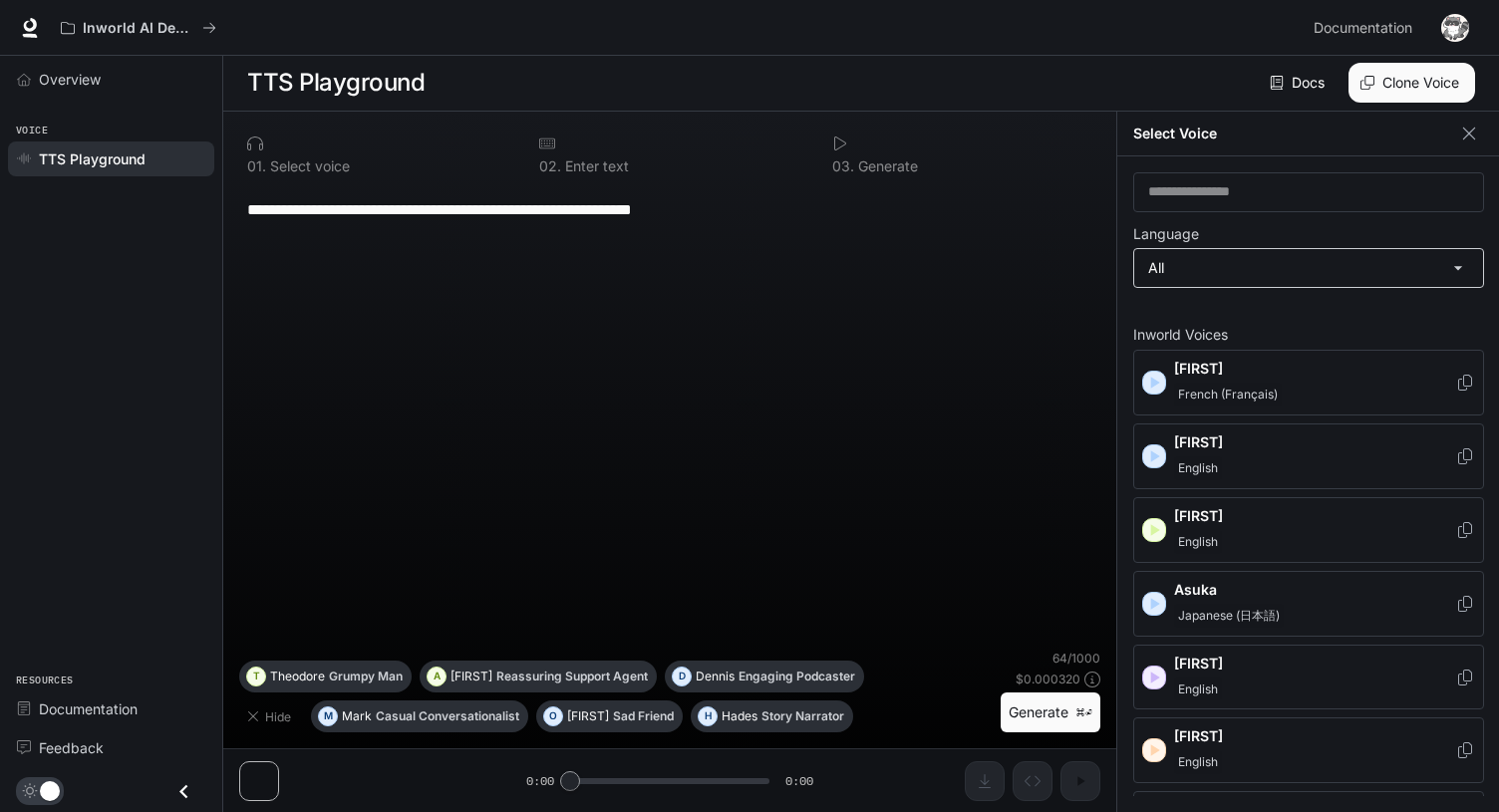 click on "**********" at bounding box center [750, 406] 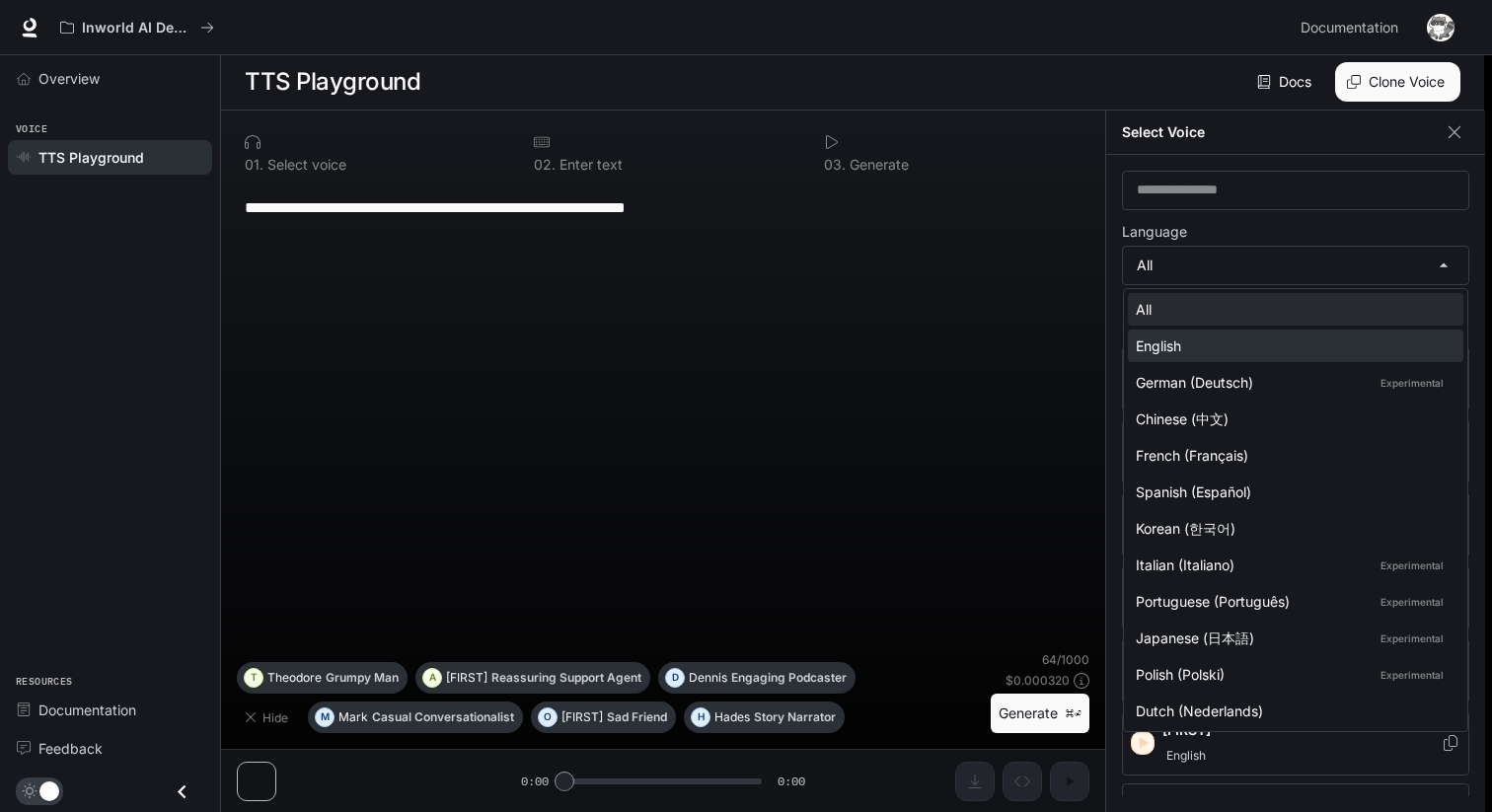click on "English" at bounding box center (1292, 345) 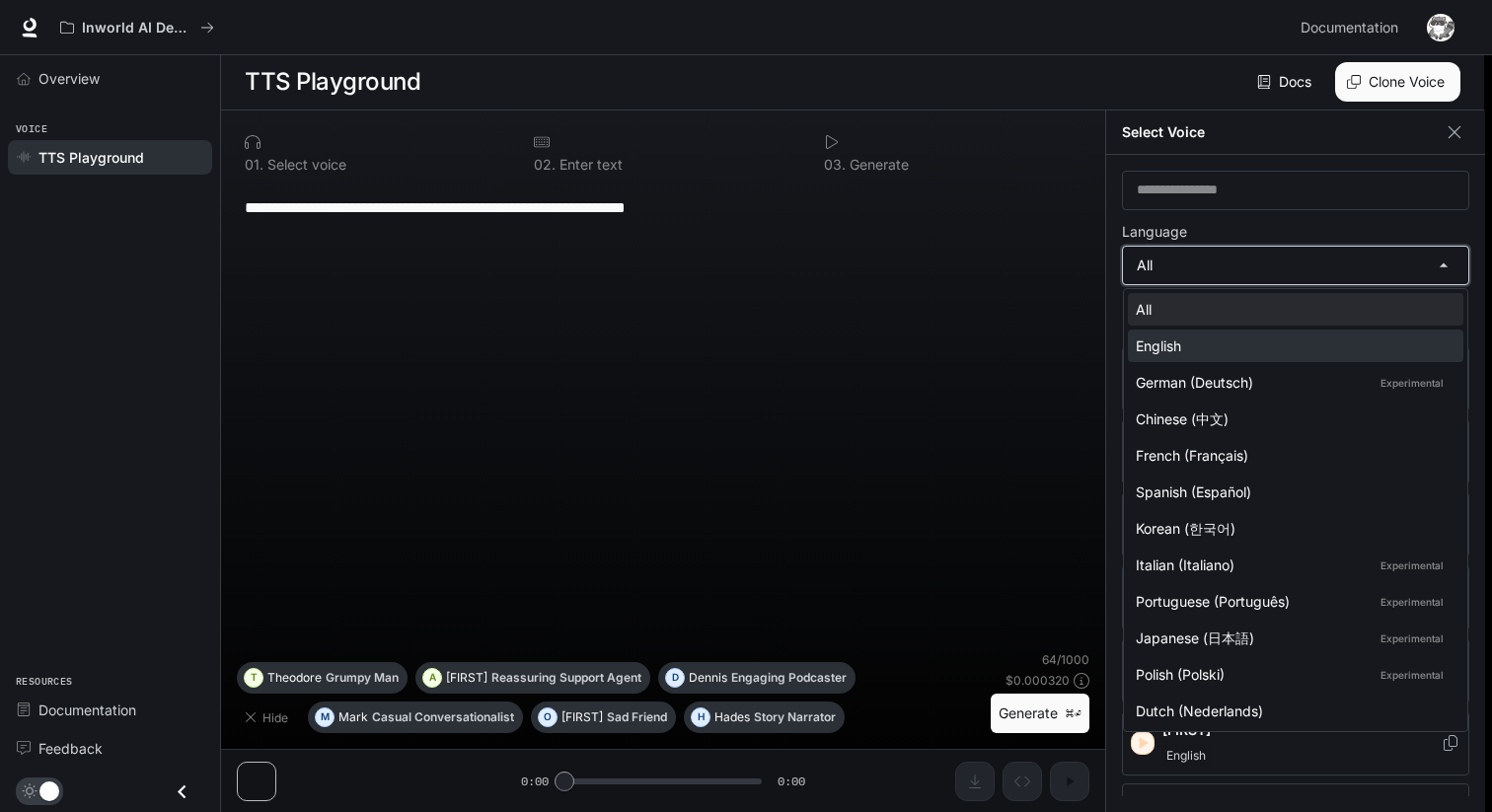 type on "*****" 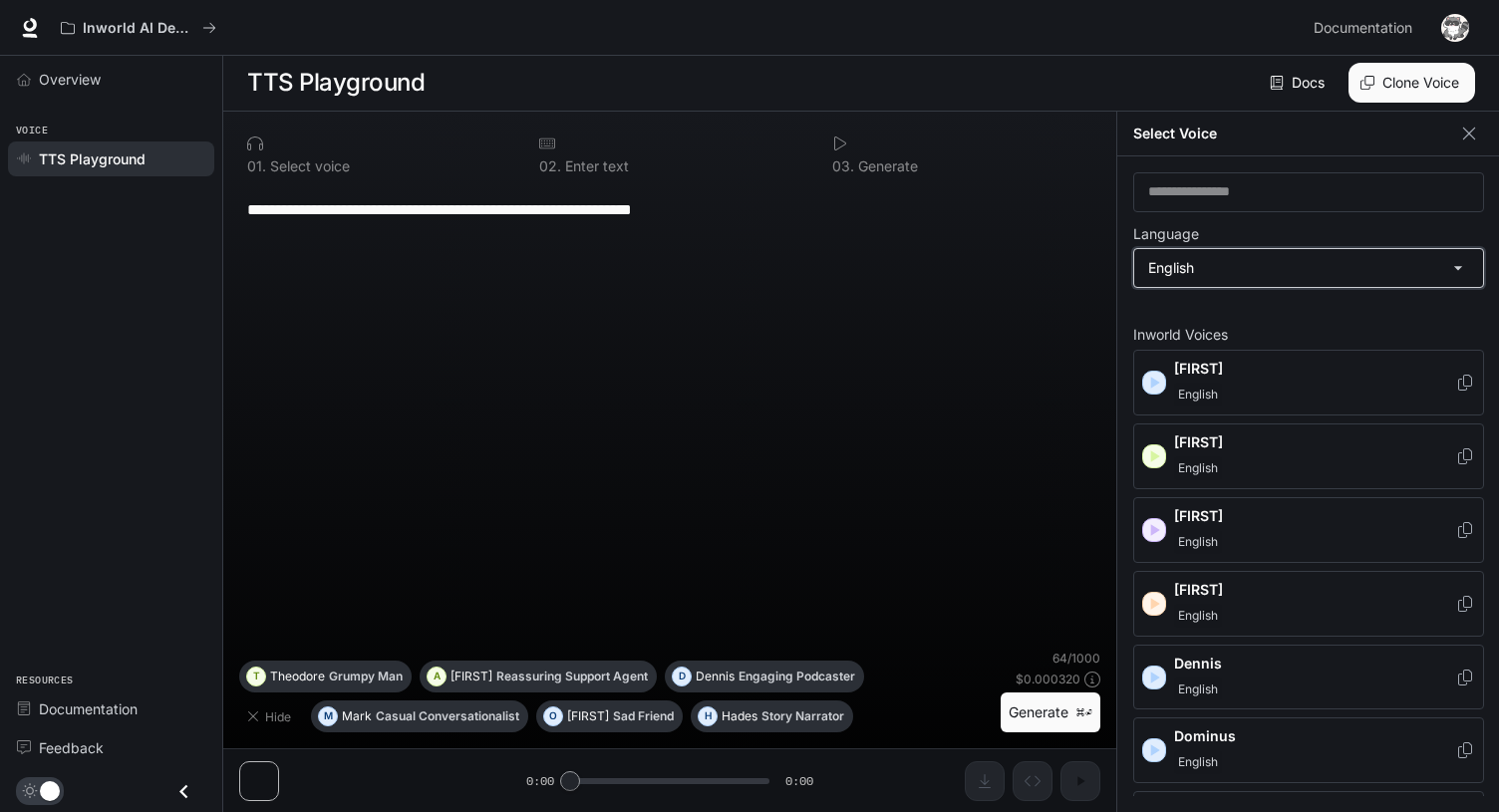 scroll, scrollTop: 9, scrollLeft: 0, axis: vertical 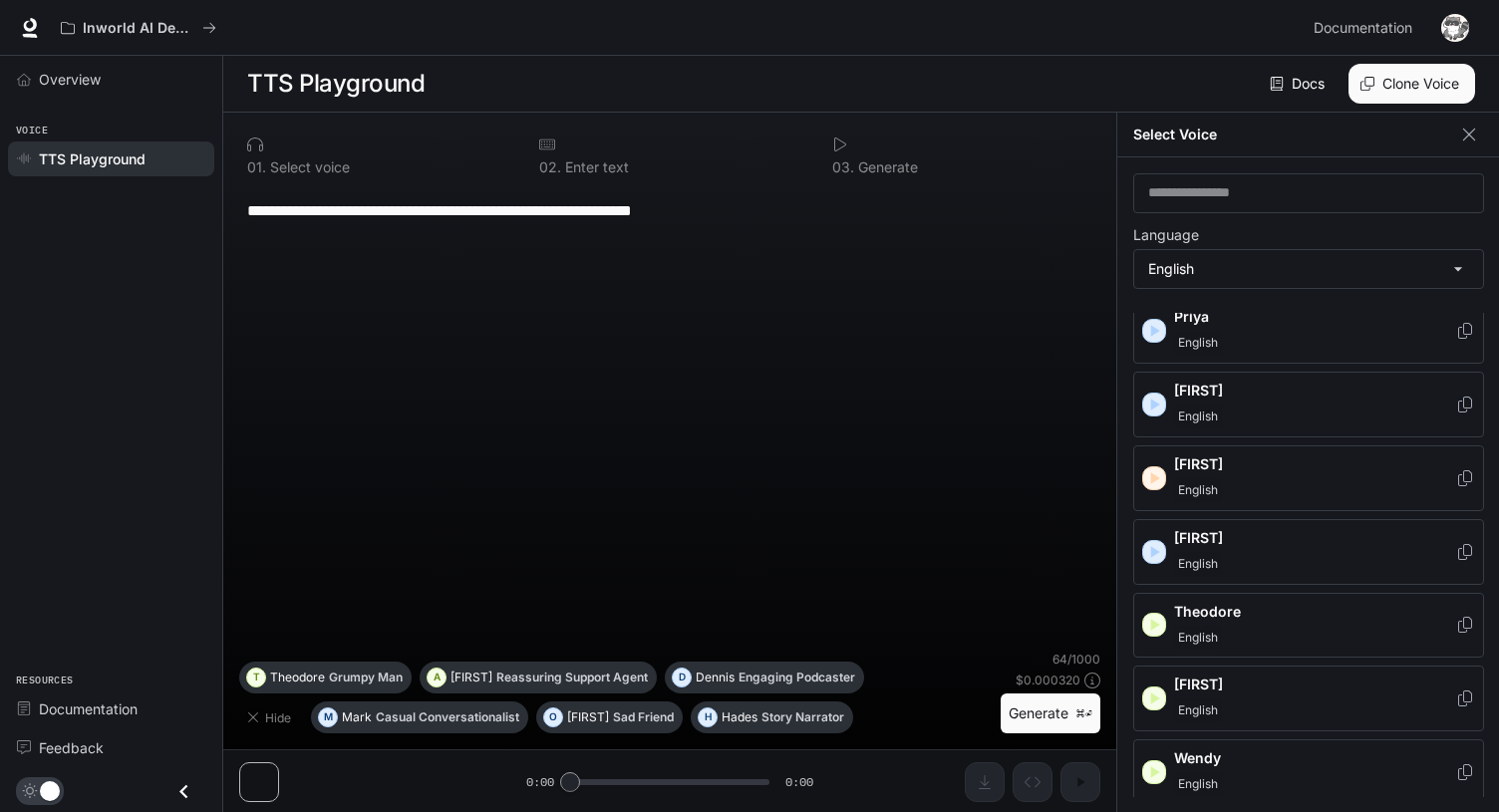 click on "Inworld Voices Alex English Ashley English Craig English Deborah English Dennis English Dominus English Edward English Elizabeth English Hades English Julia English Mark English Olivia English Pixie English Priya English Ronald English Sarah English Shaun English Theodore English Timothy English Wendy English" at bounding box center (1309, 485) 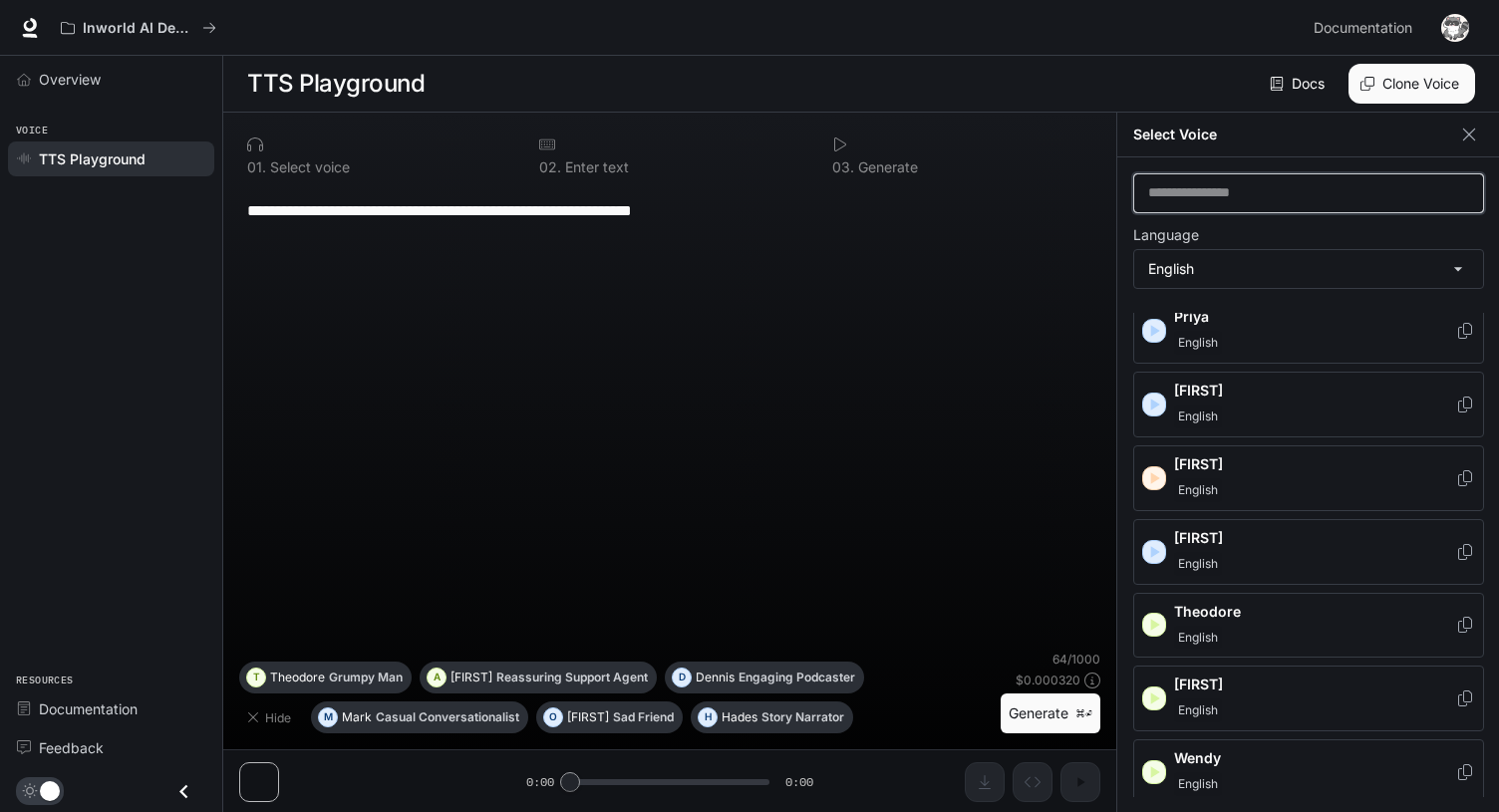 click at bounding box center (1309, 193) 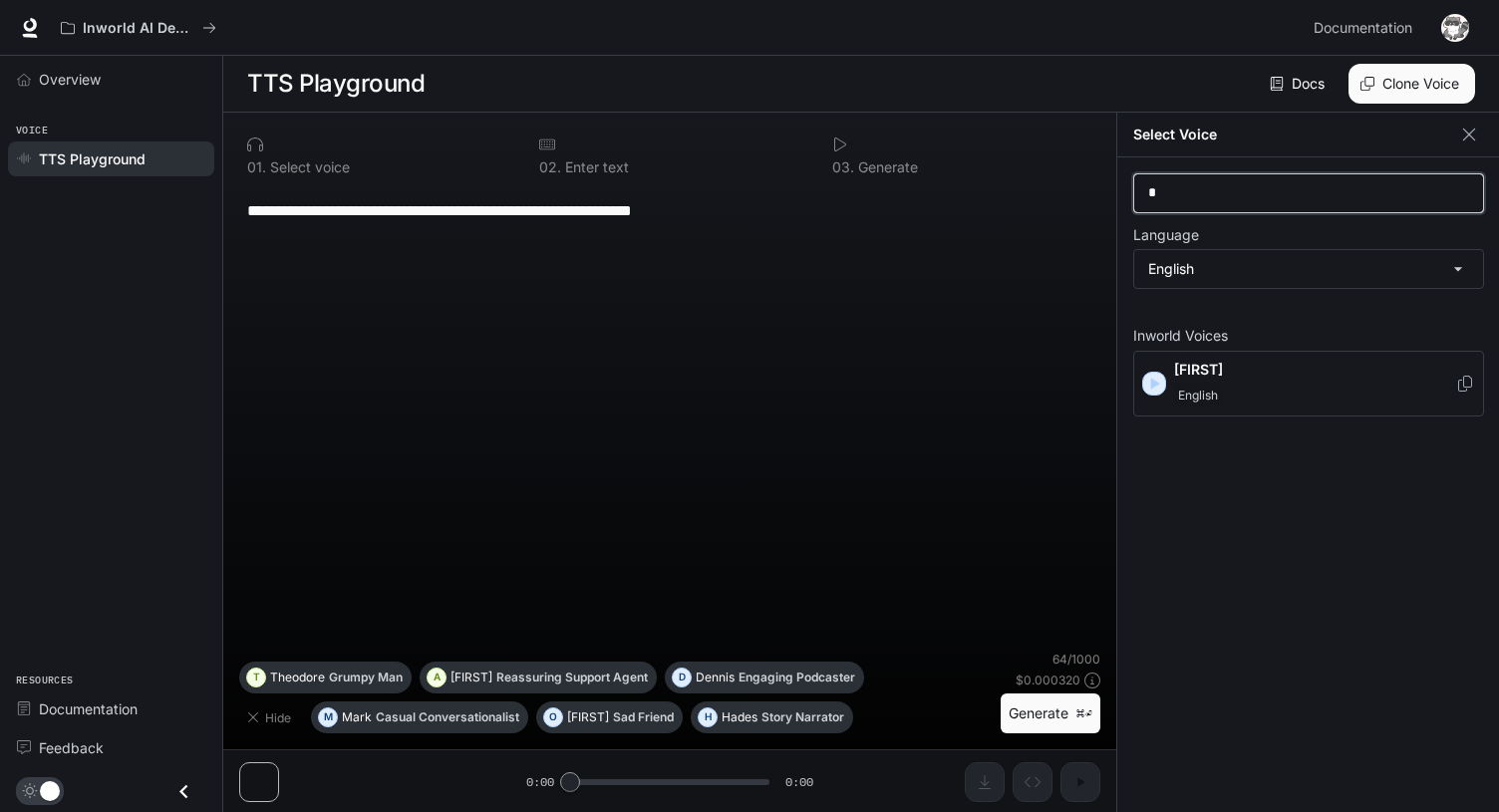 scroll, scrollTop: 0, scrollLeft: 0, axis: both 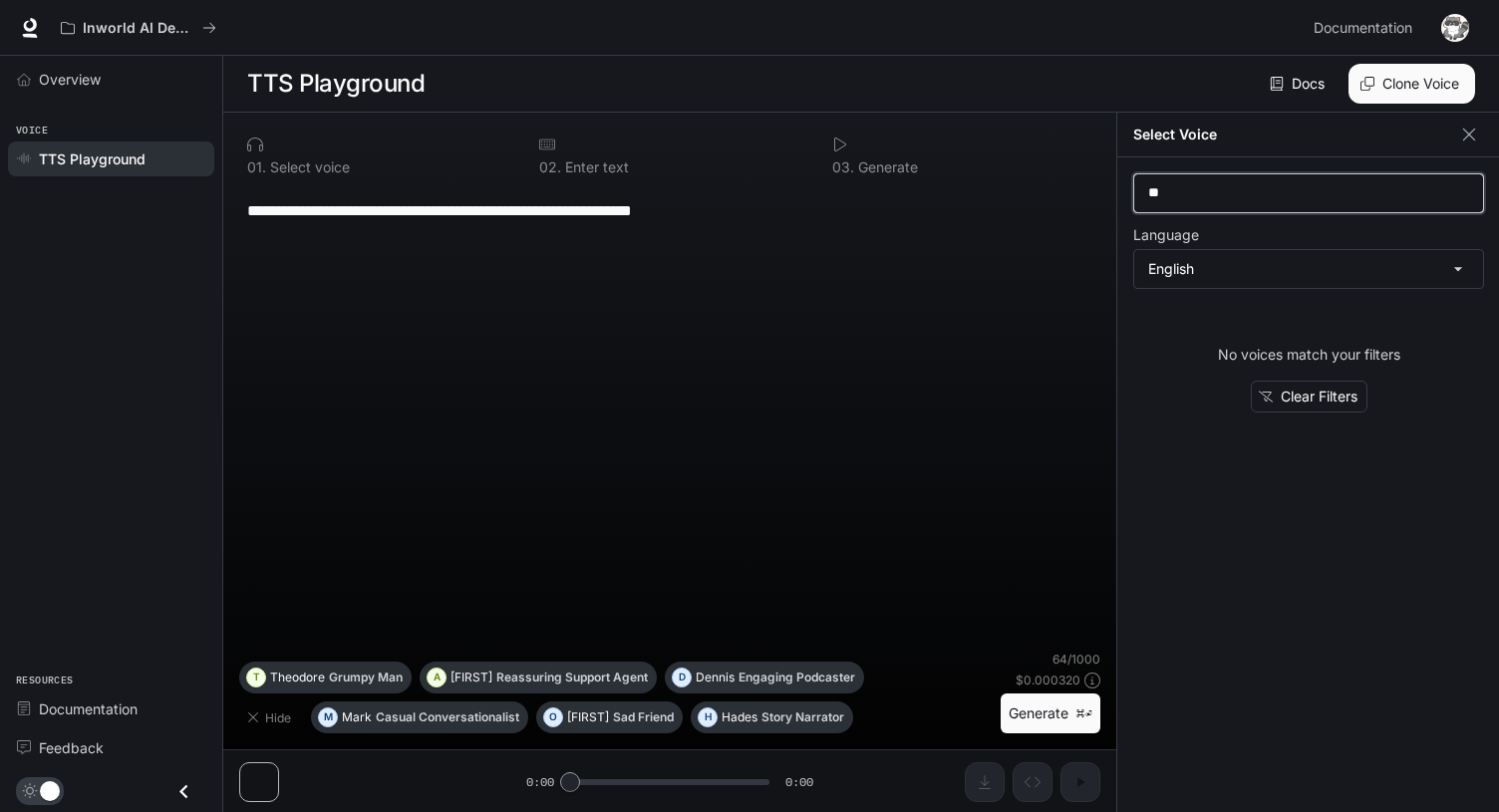 type on "*" 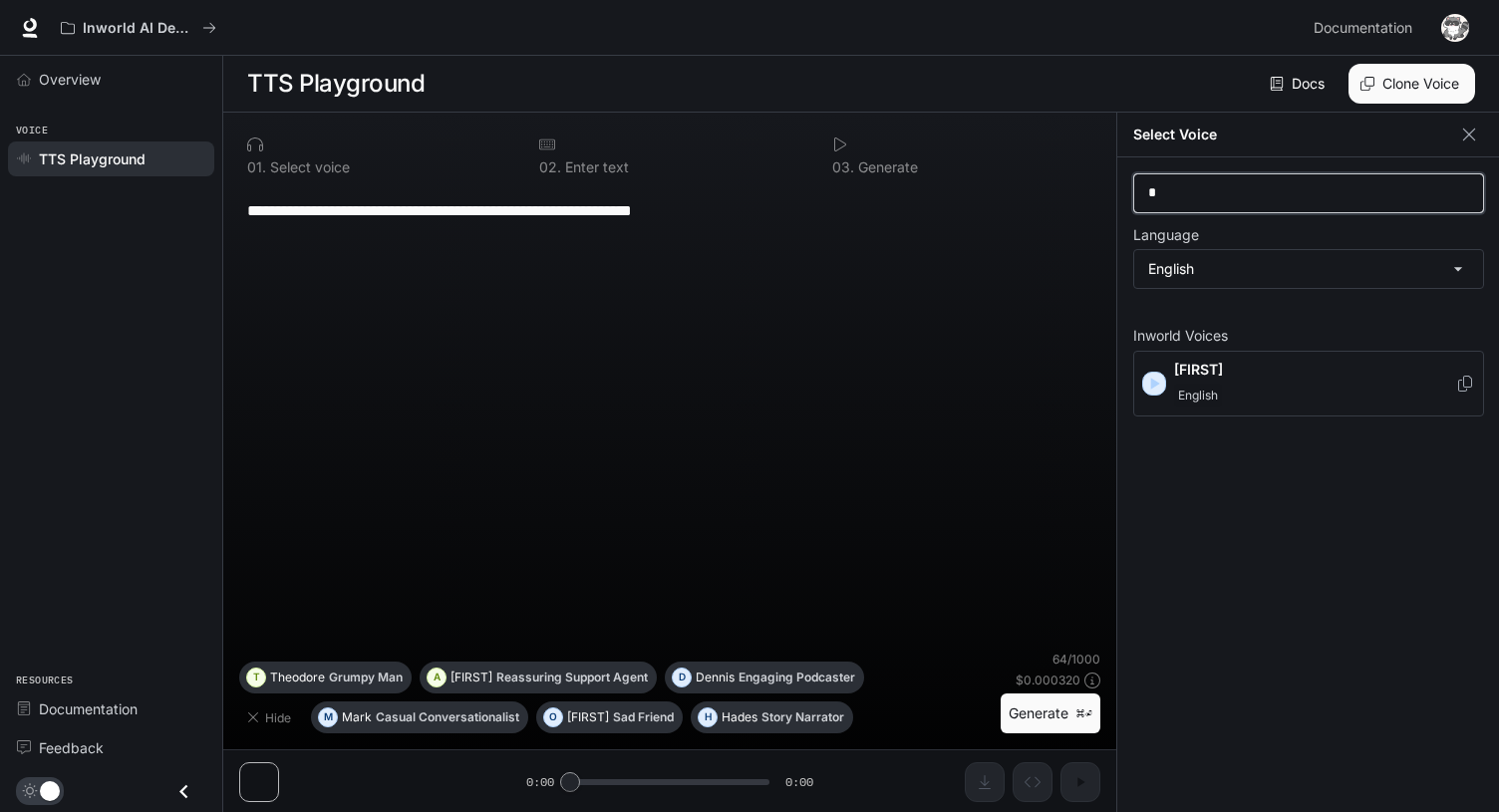 type 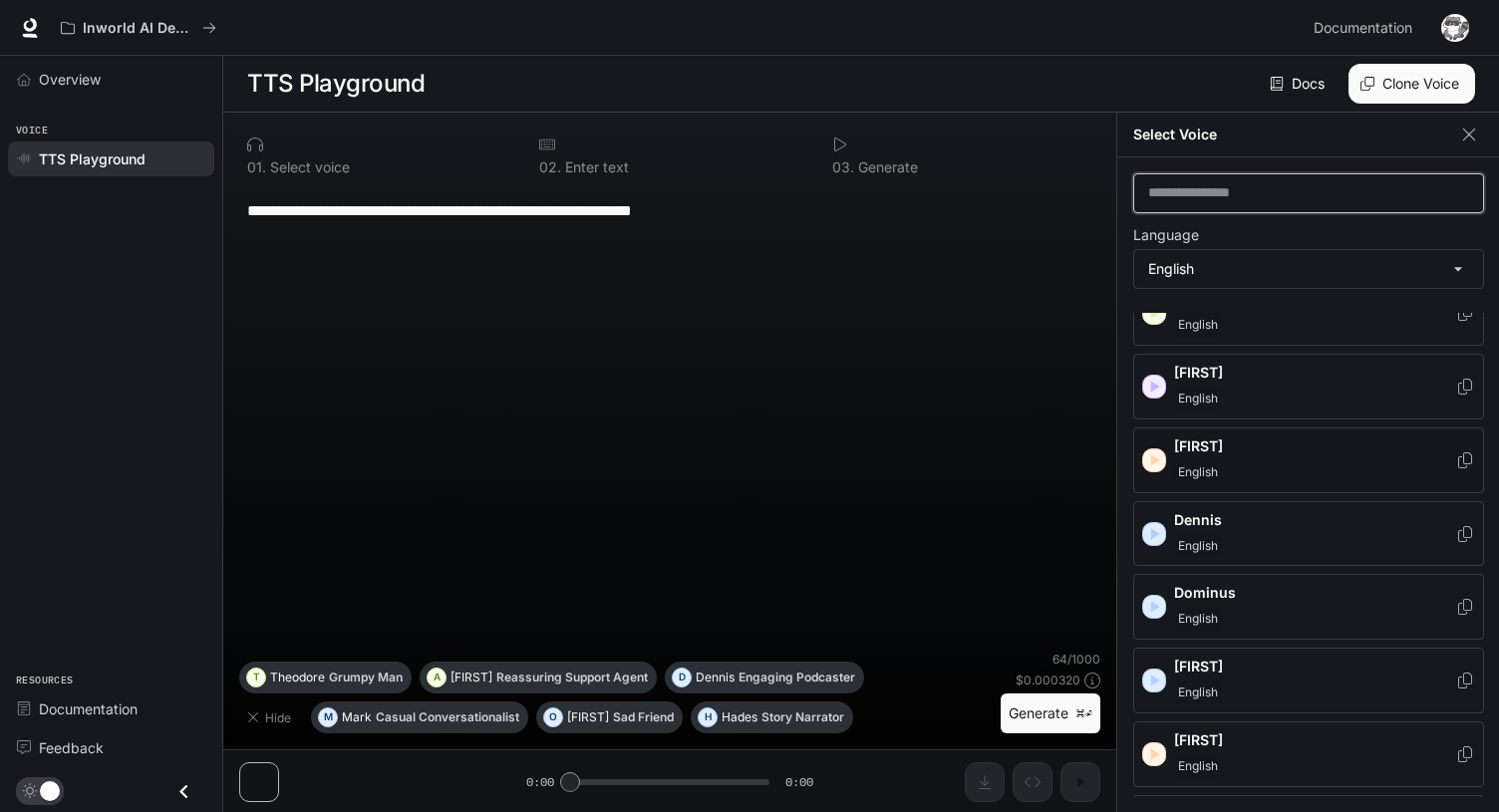 scroll, scrollTop: 0, scrollLeft: 0, axis: both 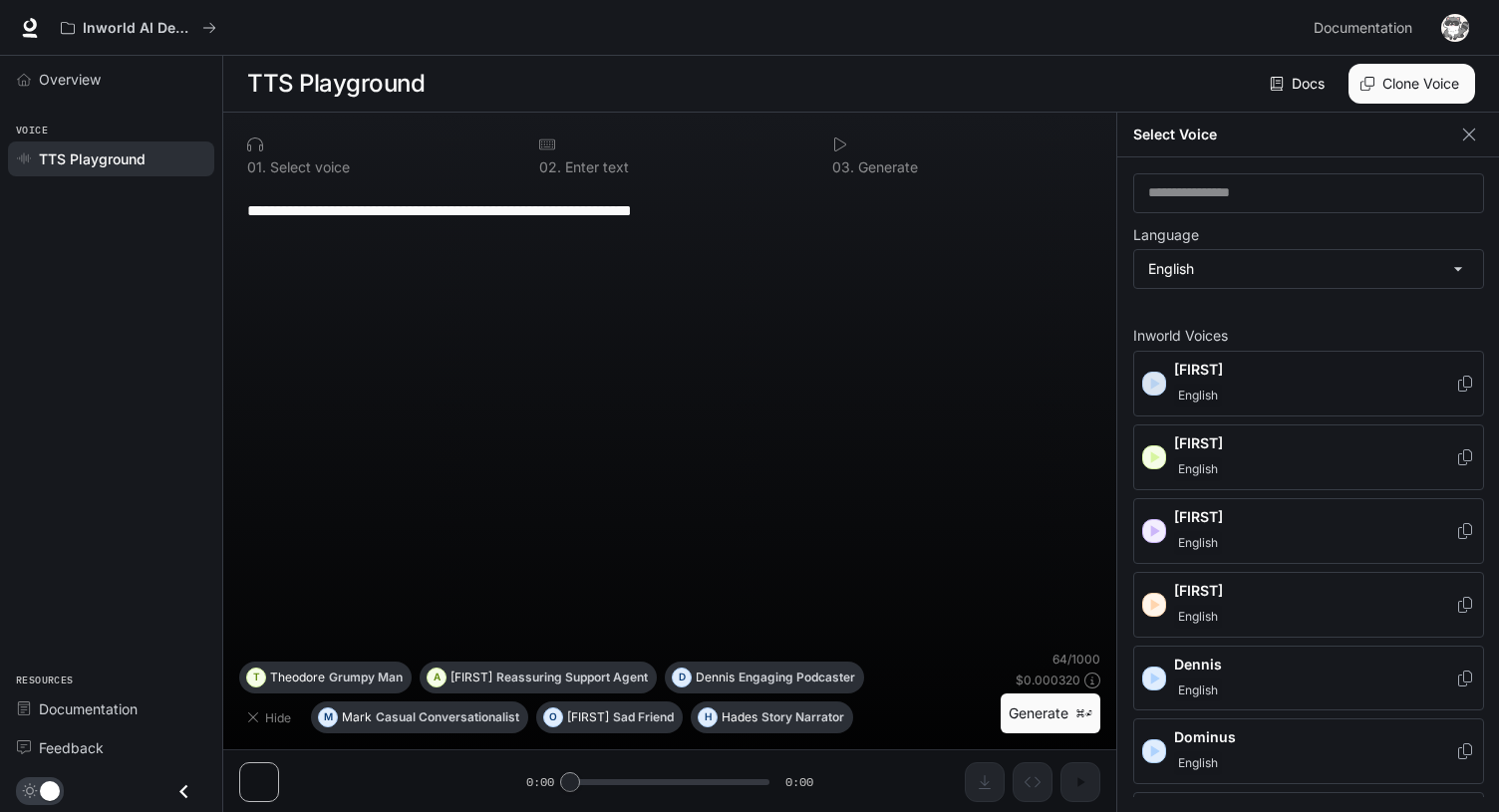 click 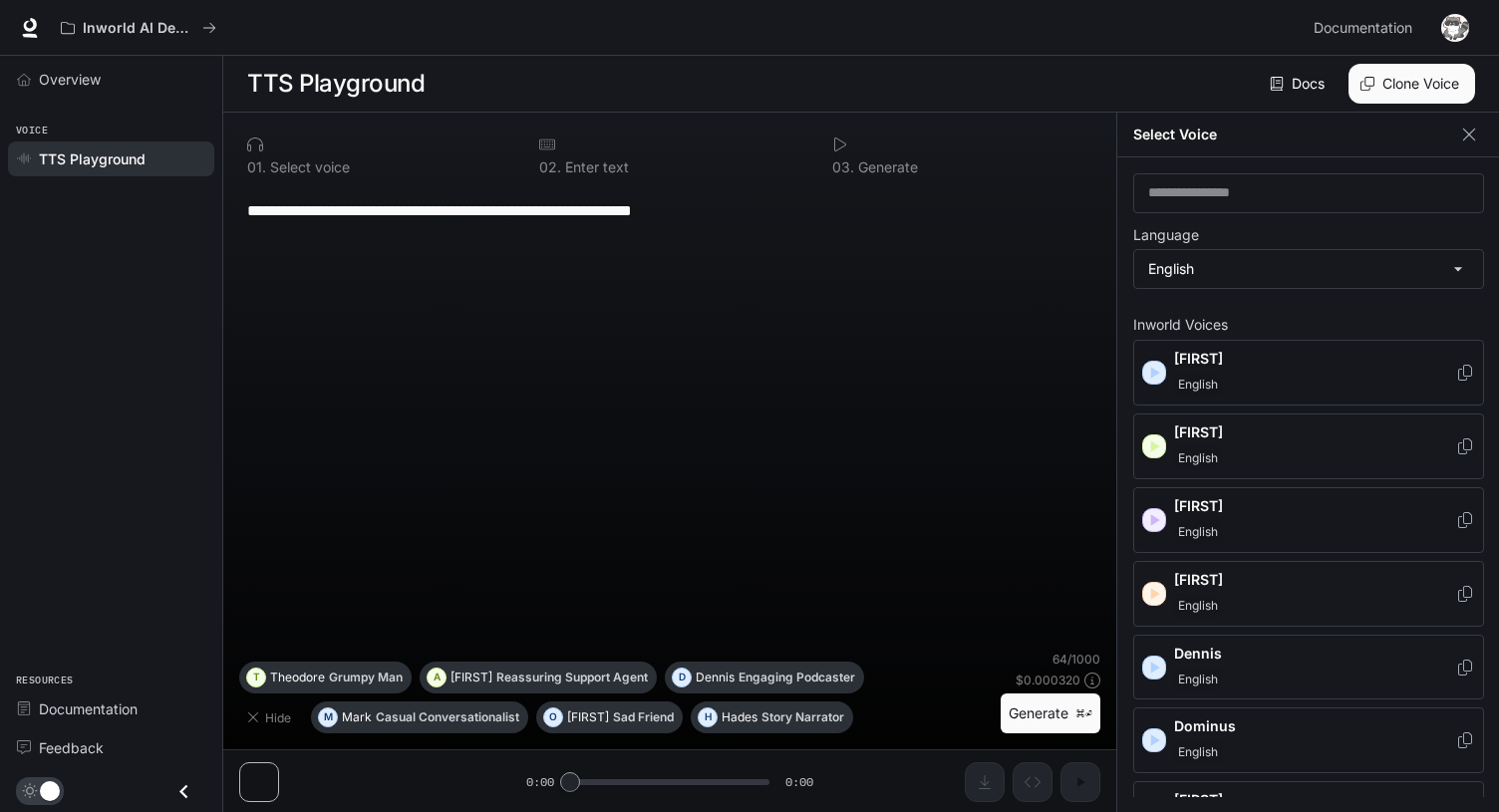scroll, scrollTop: 18, scrollLeft: 0, axis: vertical 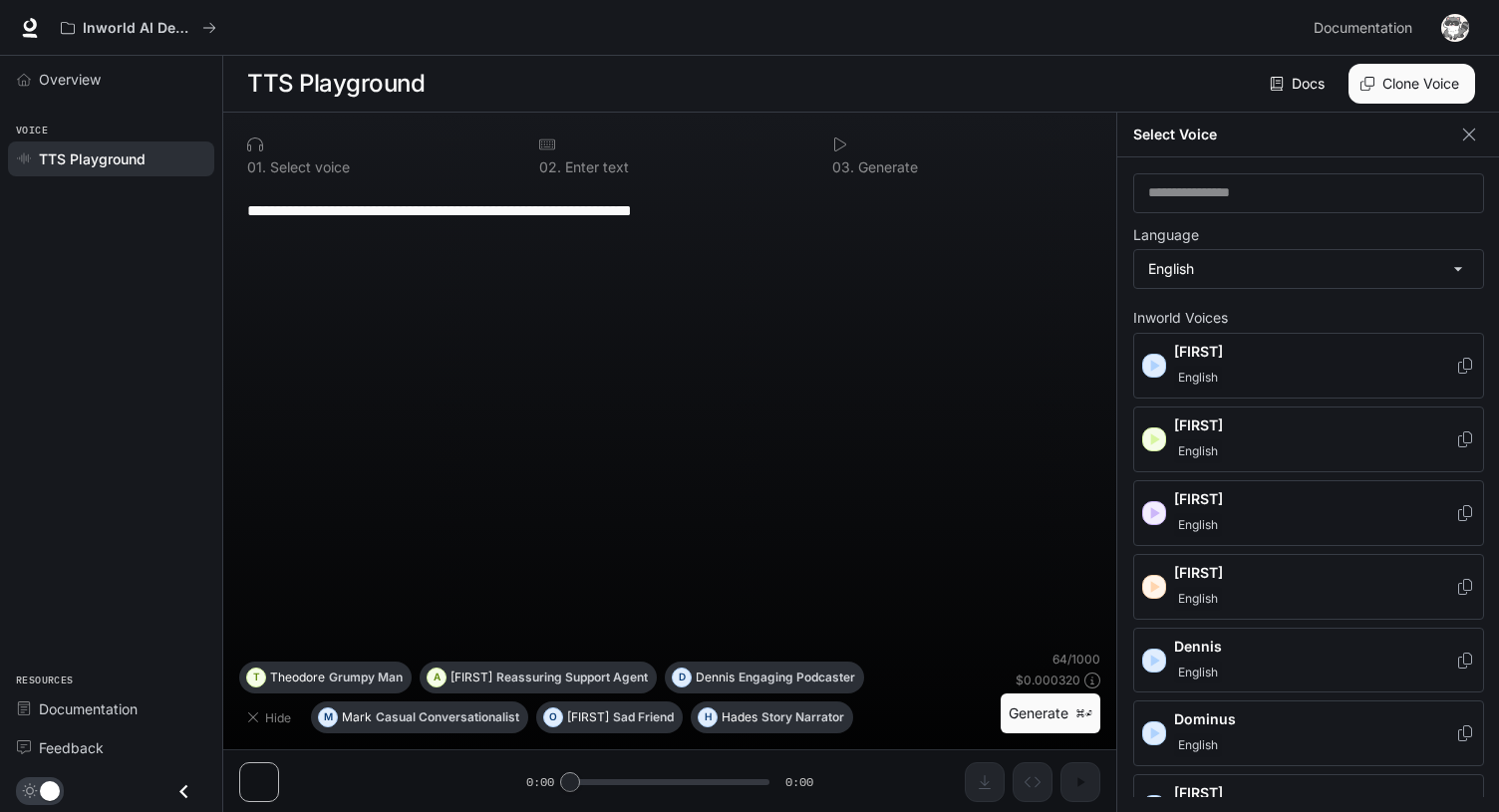 click 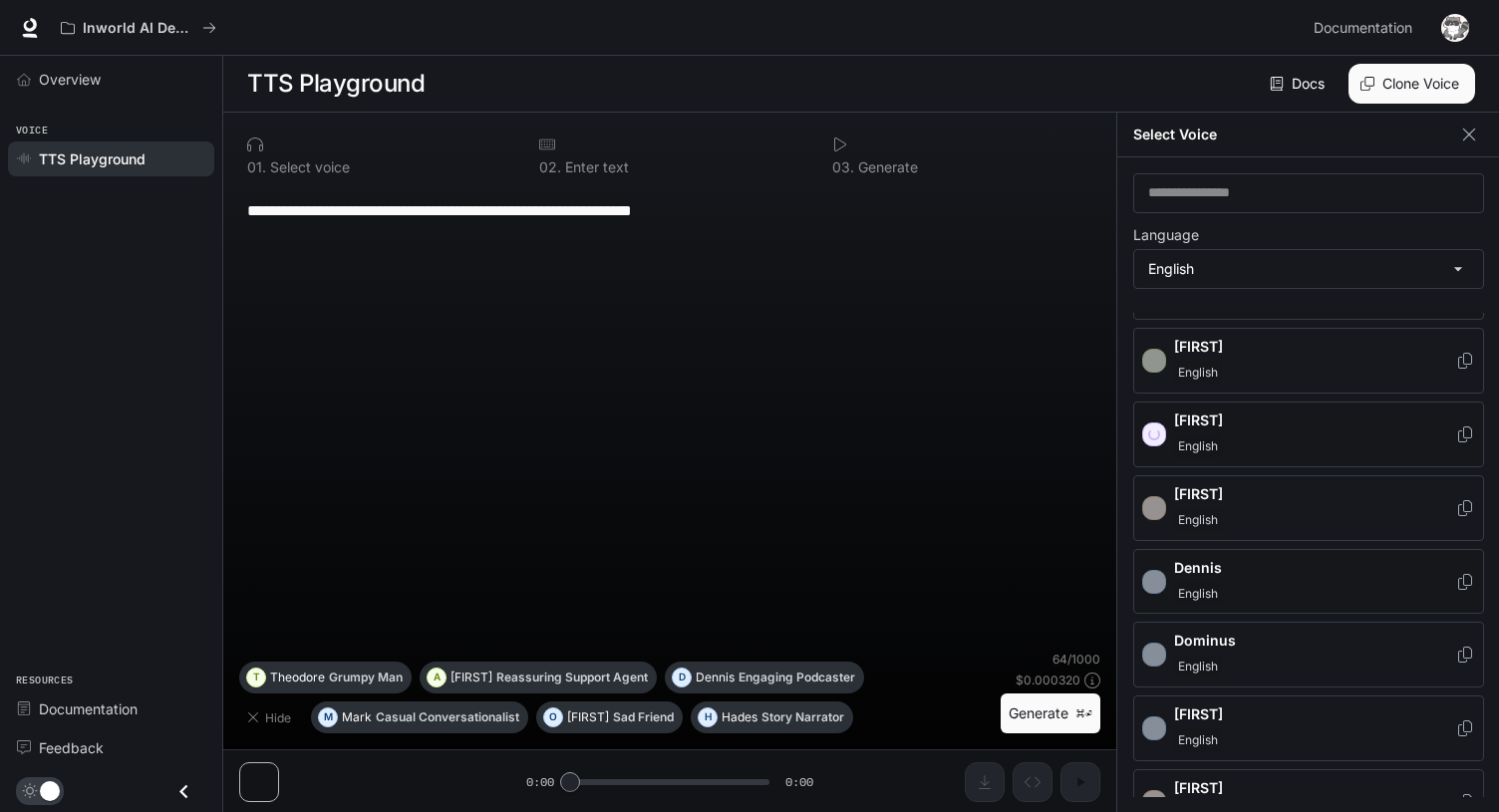 scroll, scrollTop: 112, scrollLeft: 0, axis: vertical 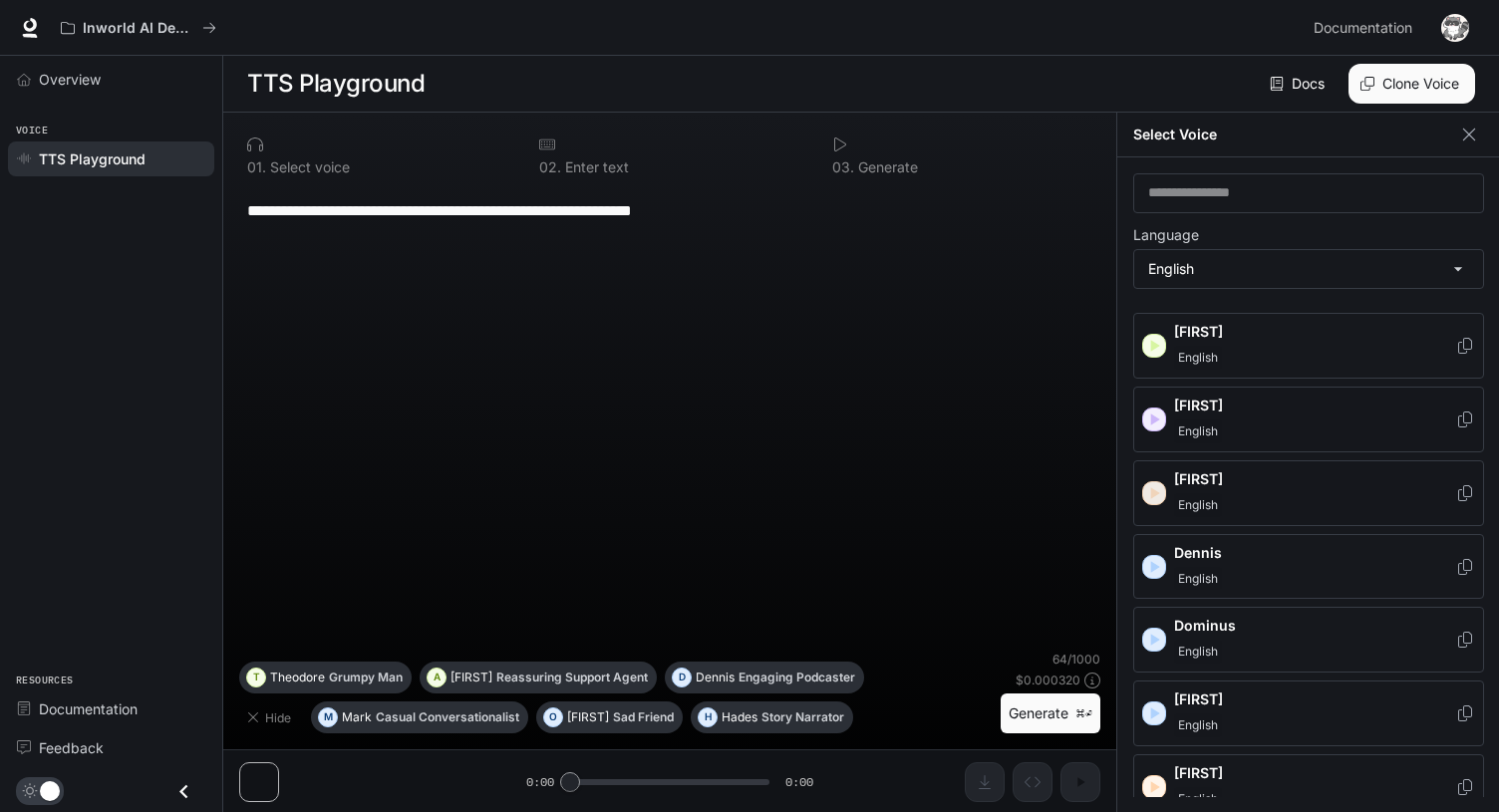 click 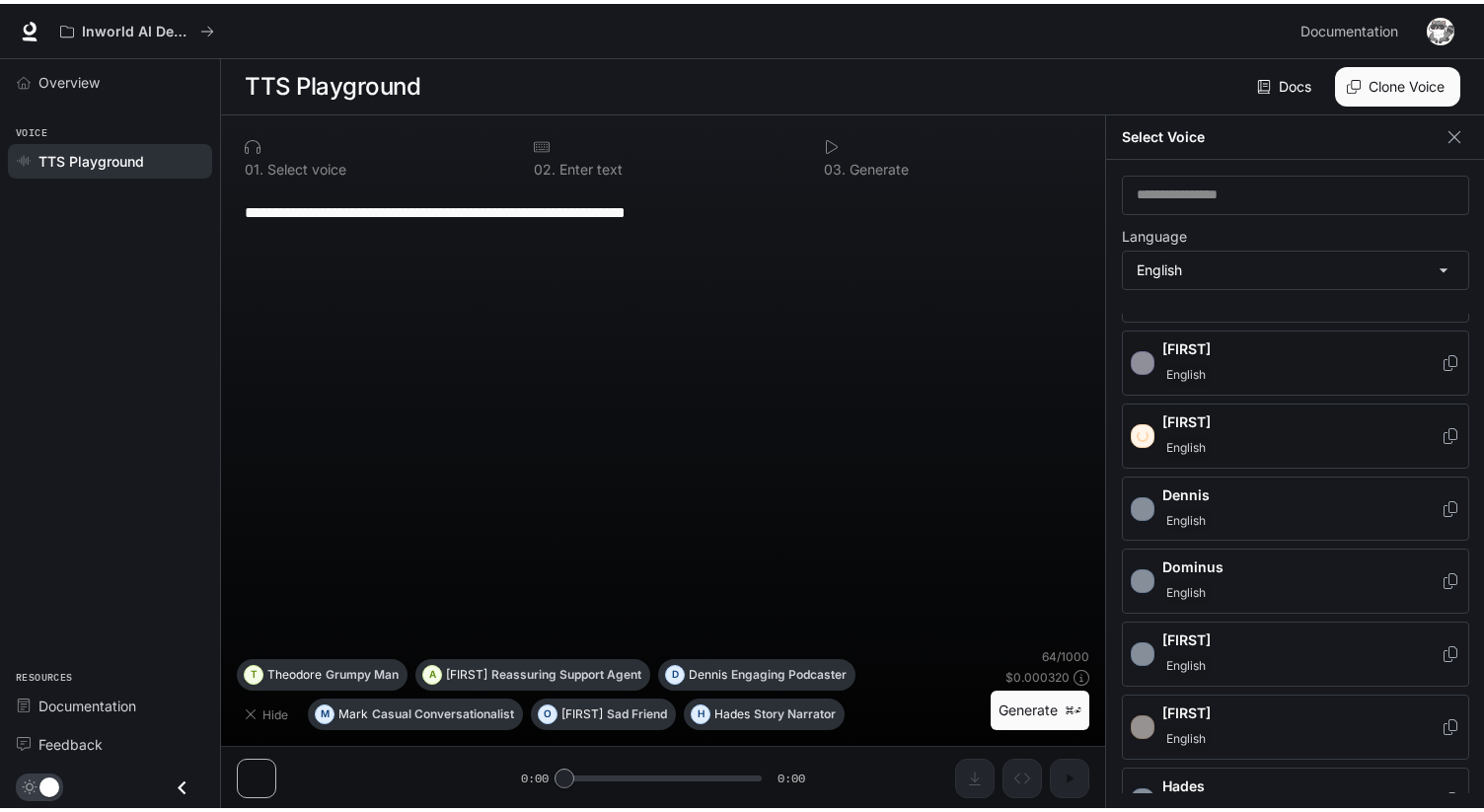 scroll, scrollTop: 185, scrollLeft: 0, axis: vertical 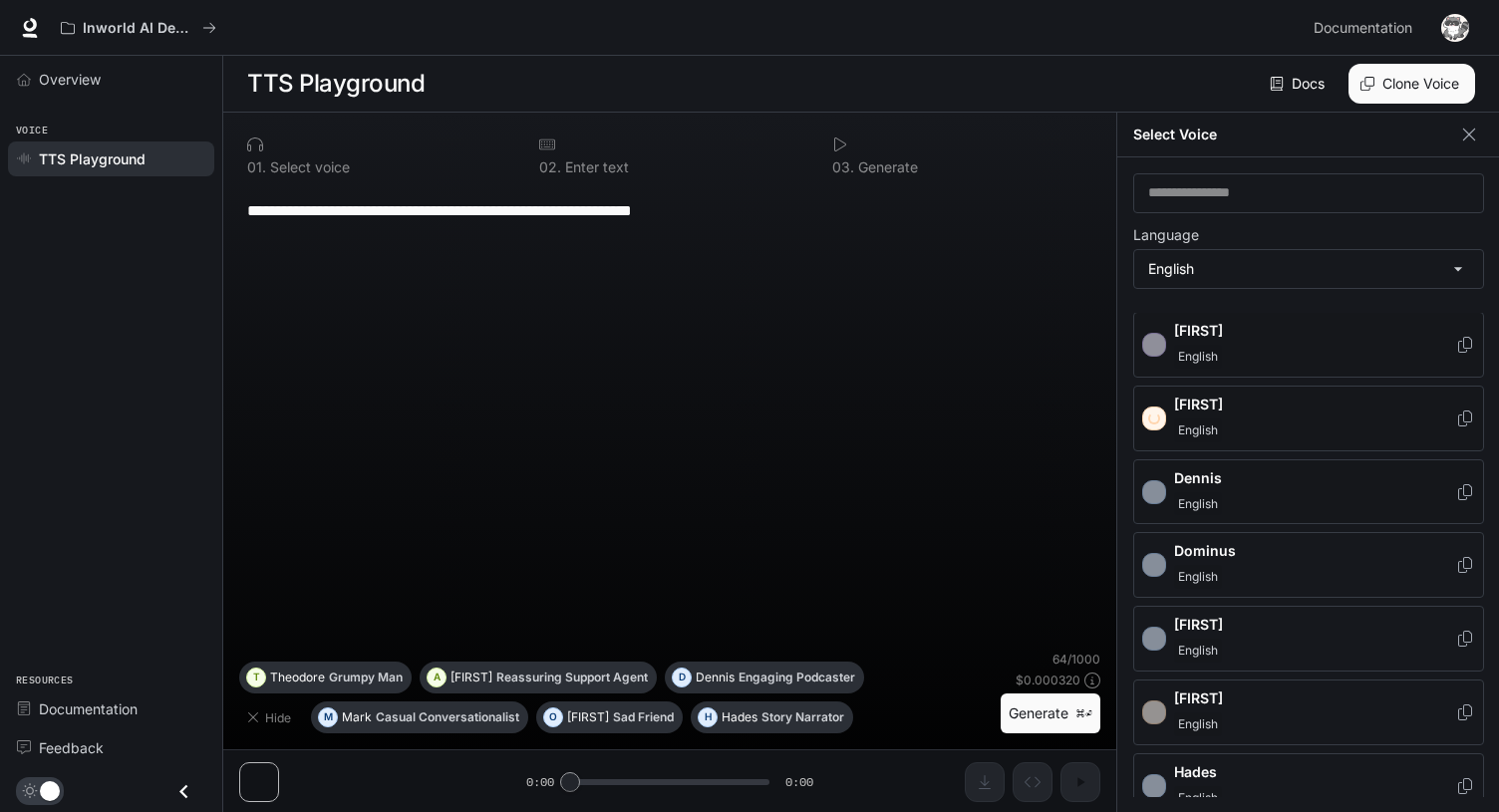 click on "[FIRST] English" at bounding box center [1309, 492] 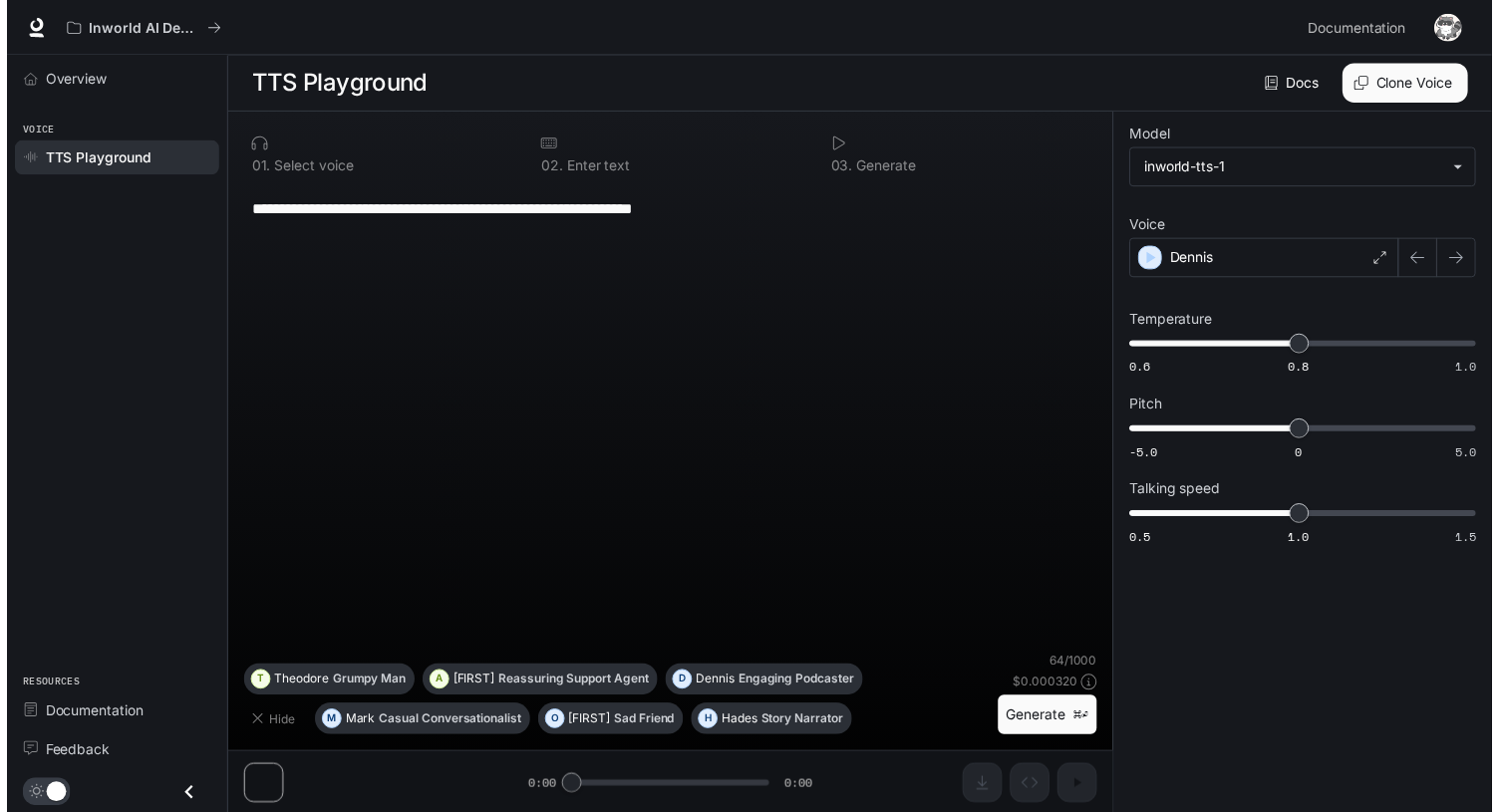 scroll, scrollTop: 1, scrollLeft: 0, axis: vertical 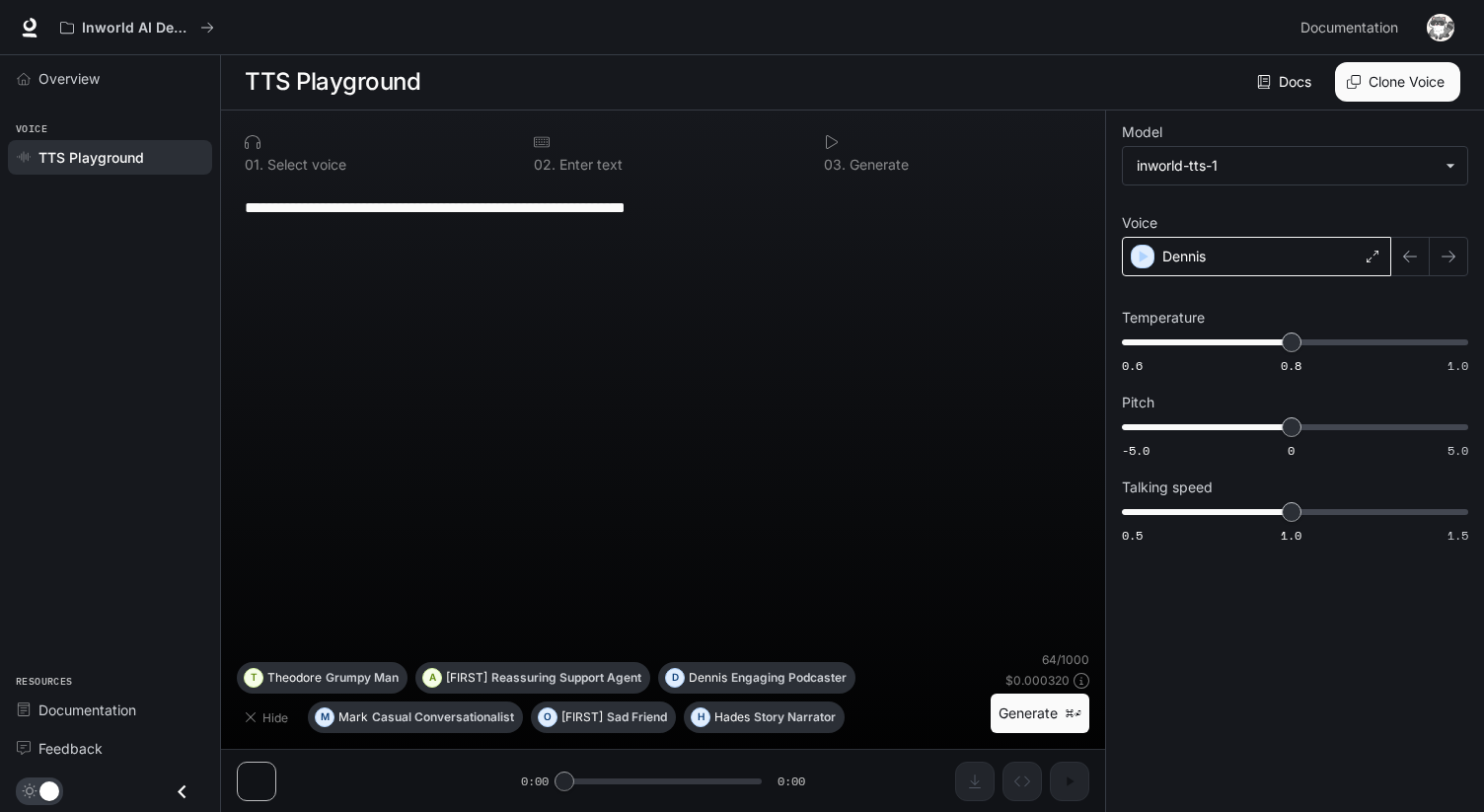 click on "Dennis" at bounding box center [1256, 257] 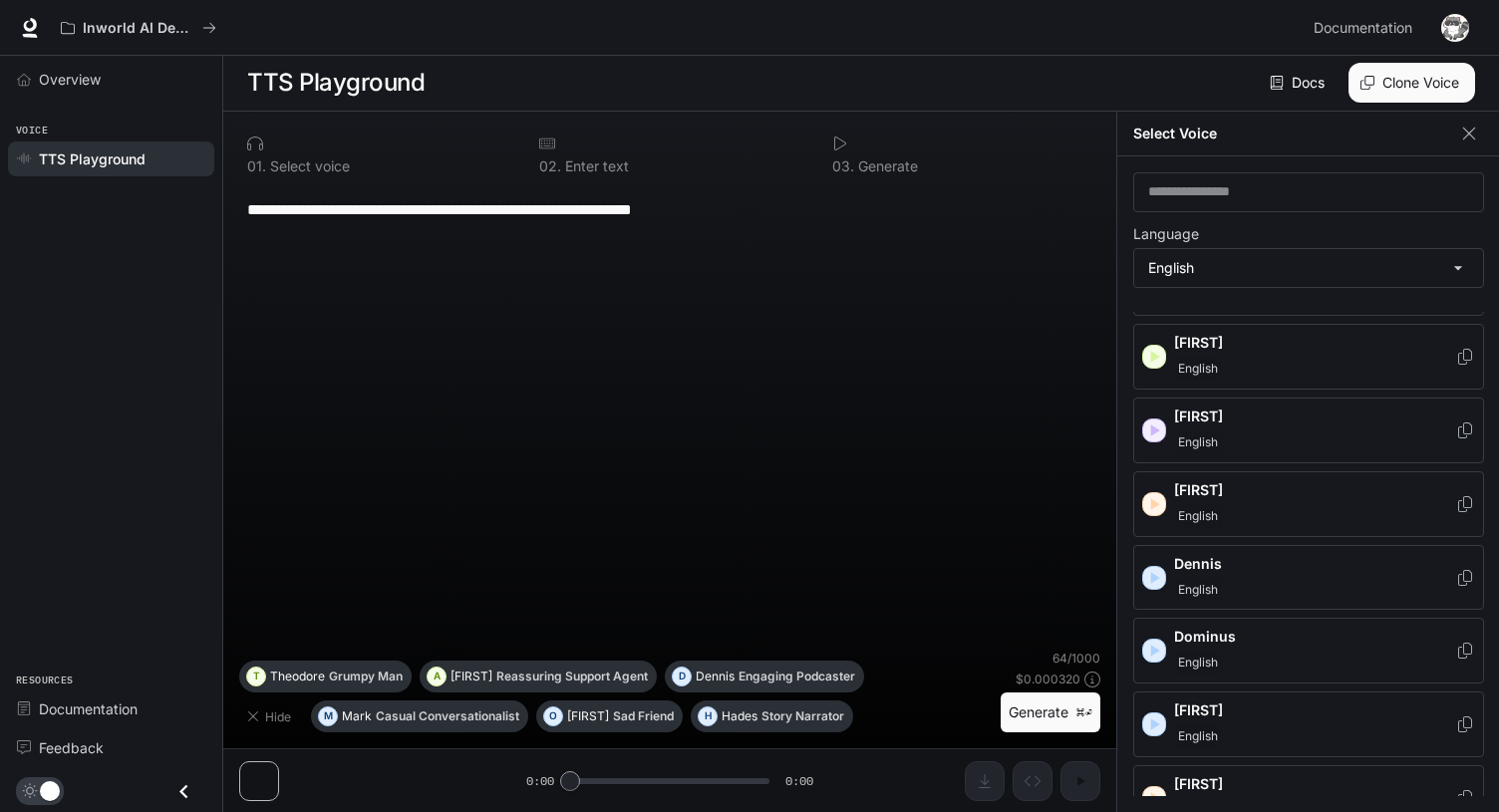scroll, scrollTop: 101, scrollLeft: 0, axis: vertical 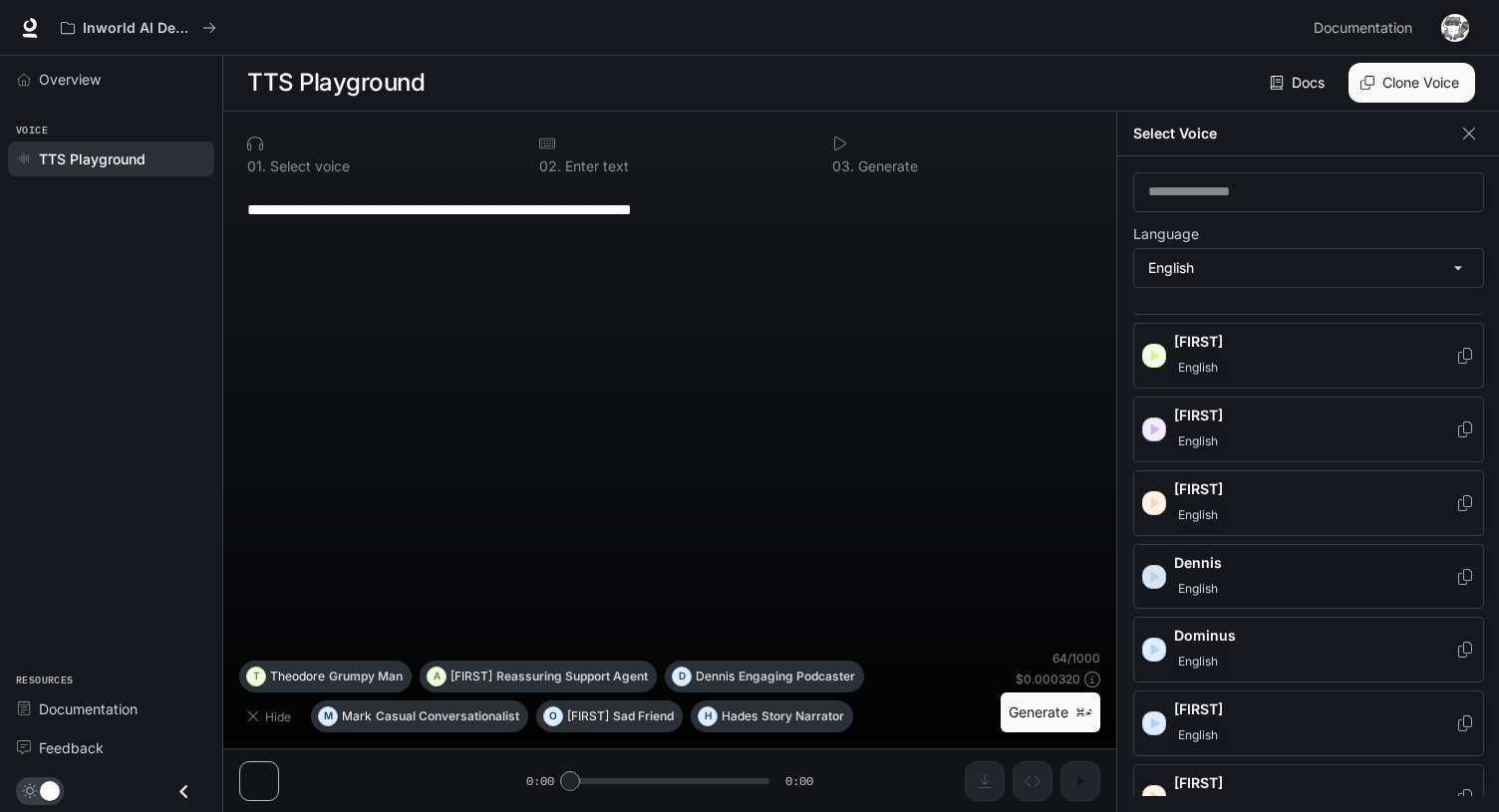 click 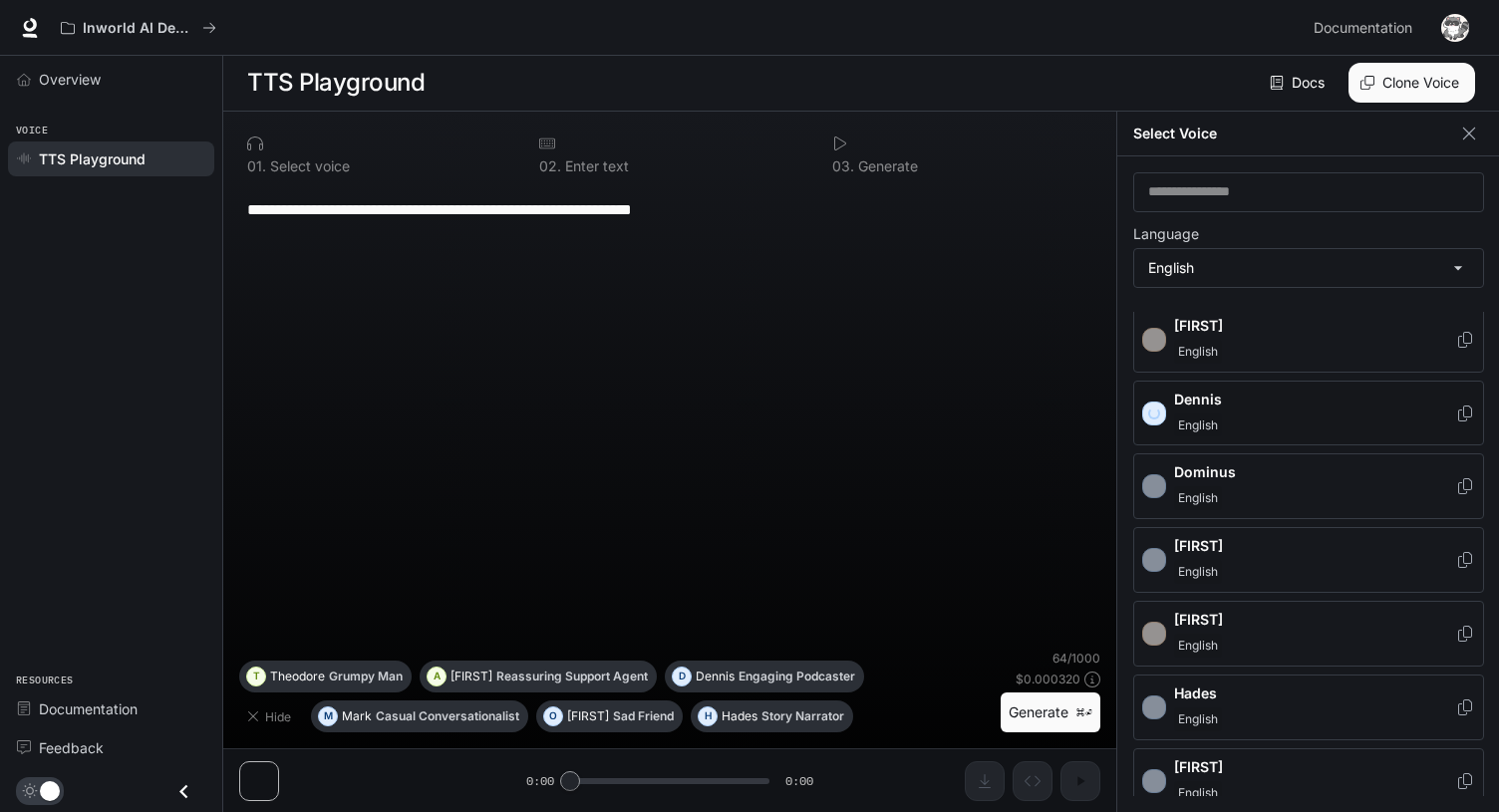 scroll, scrollTop: 275, scrollLeft: 0, axis: vertical 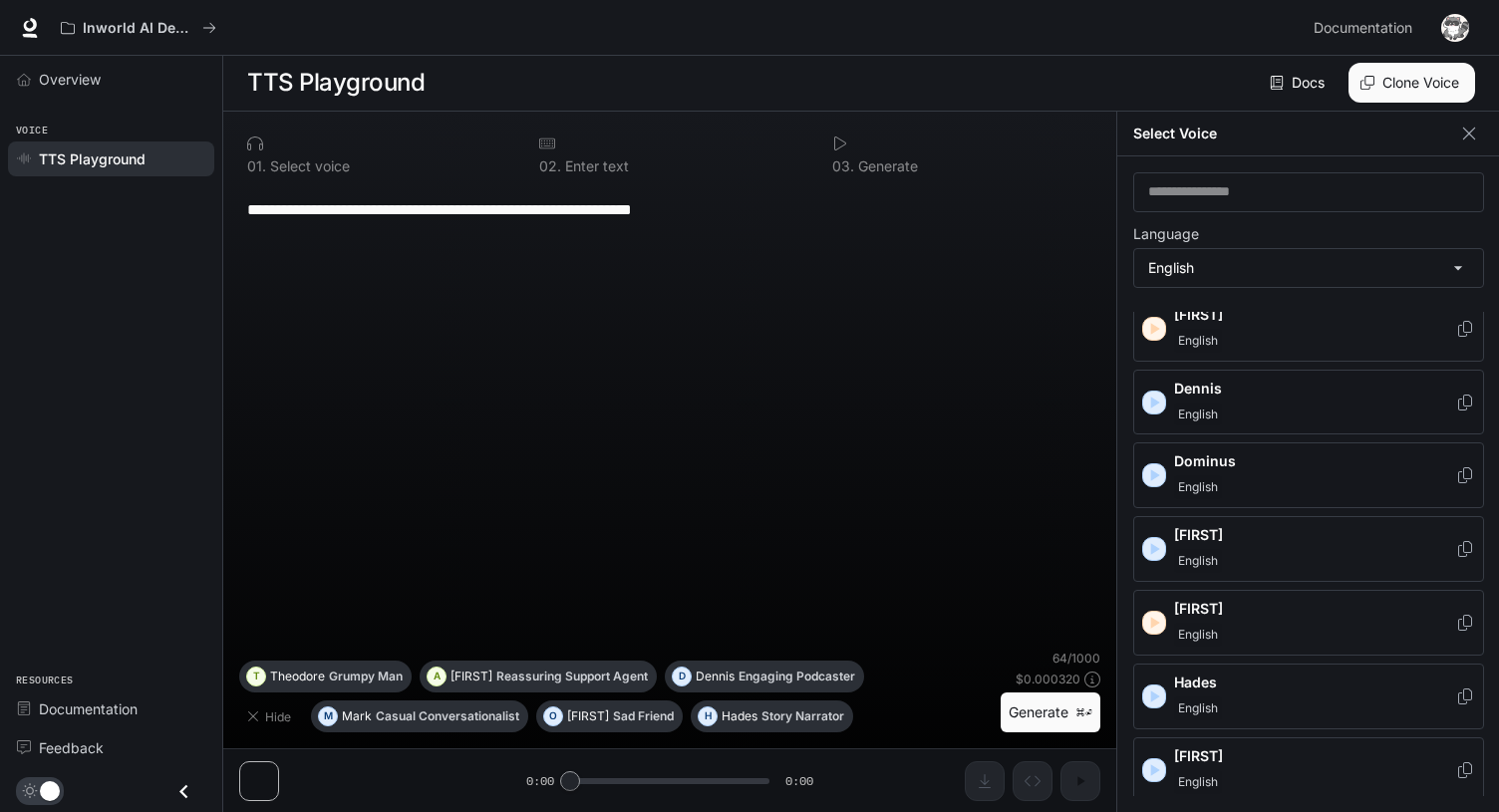 click 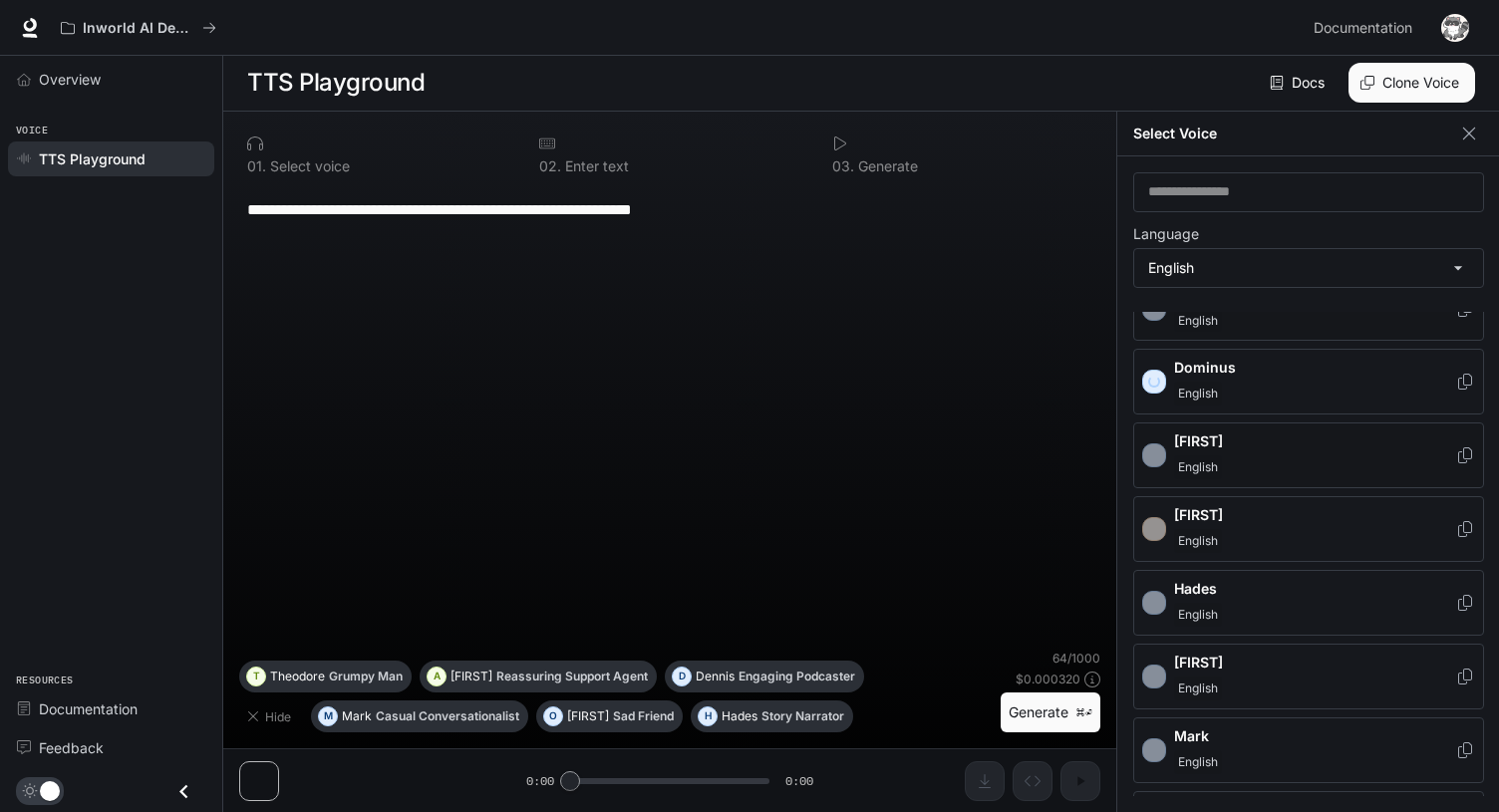 scroll, scrollTop: 379, scrollLeft: 0, axis: vertical 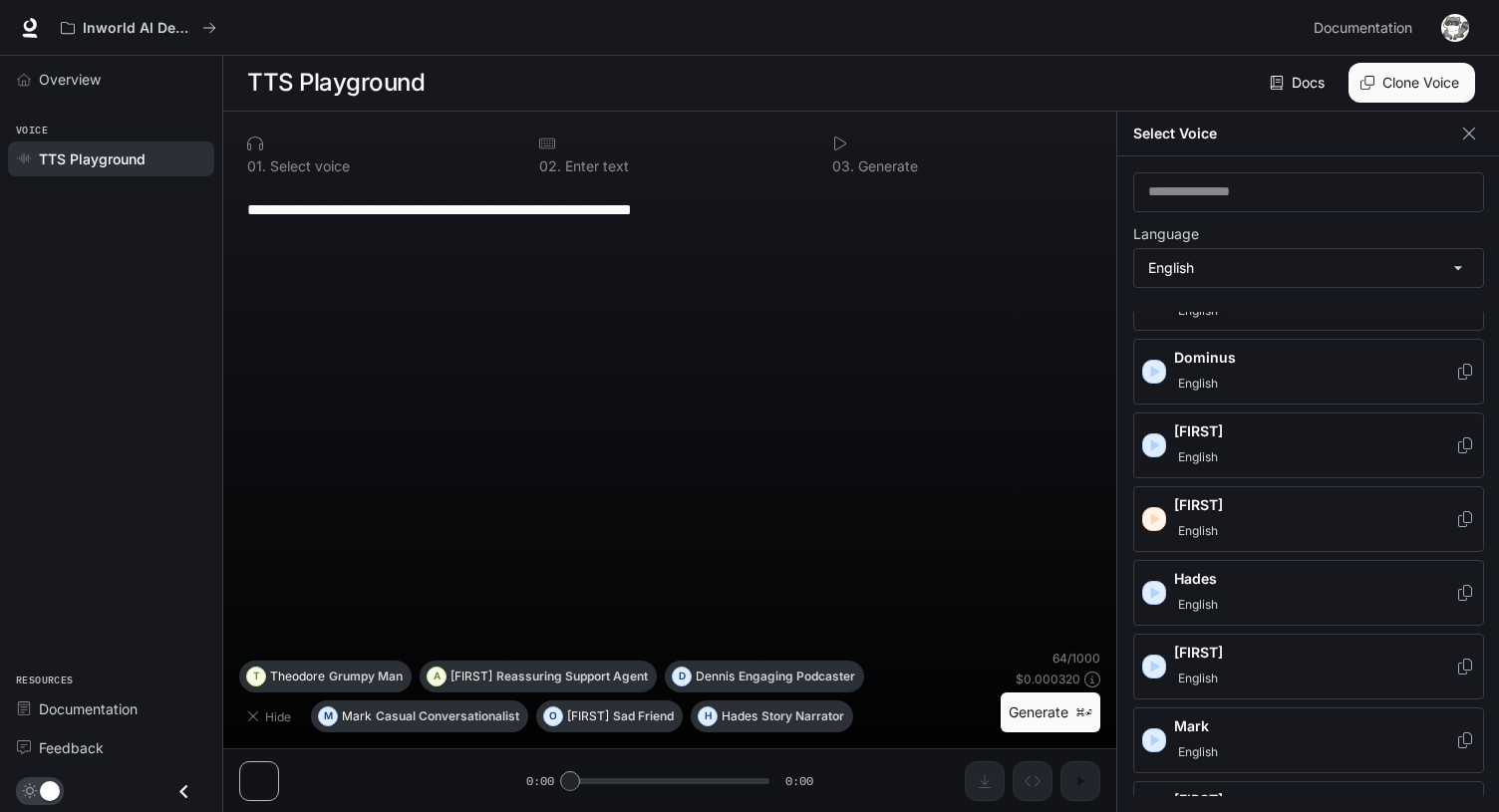 click 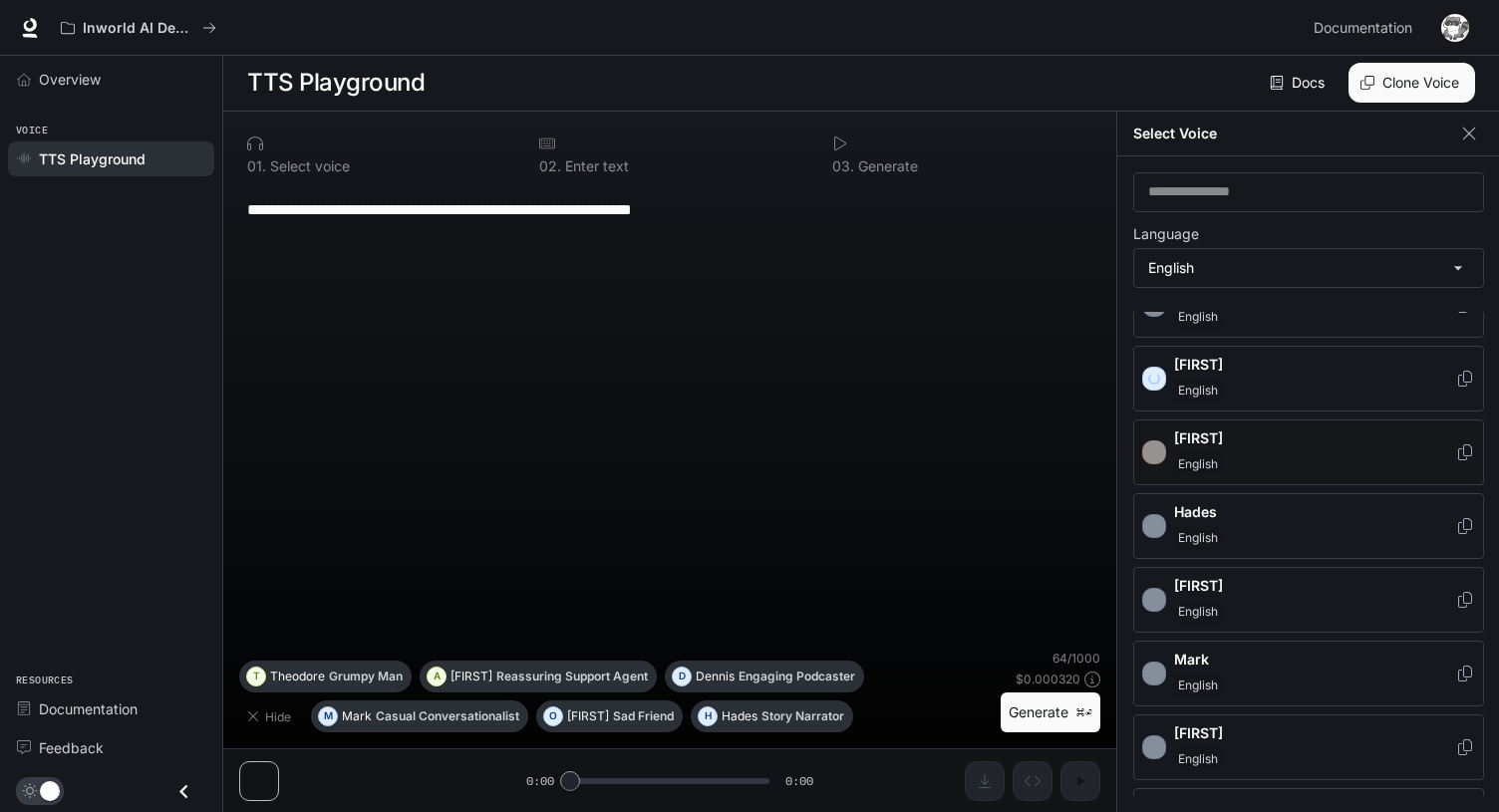 scroll, scrollTop: 460, scrollLeft: 0, axis: vertical 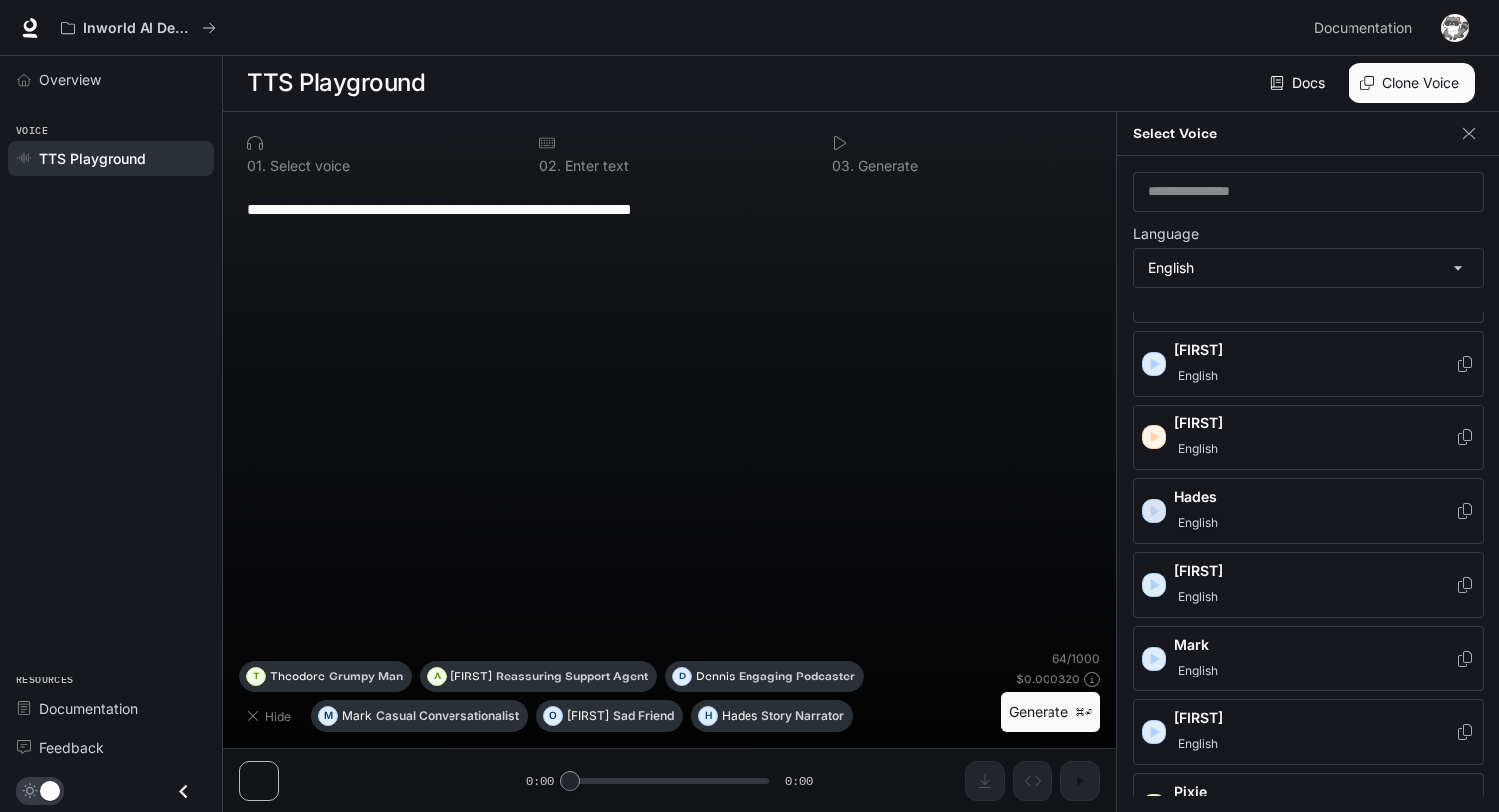 click 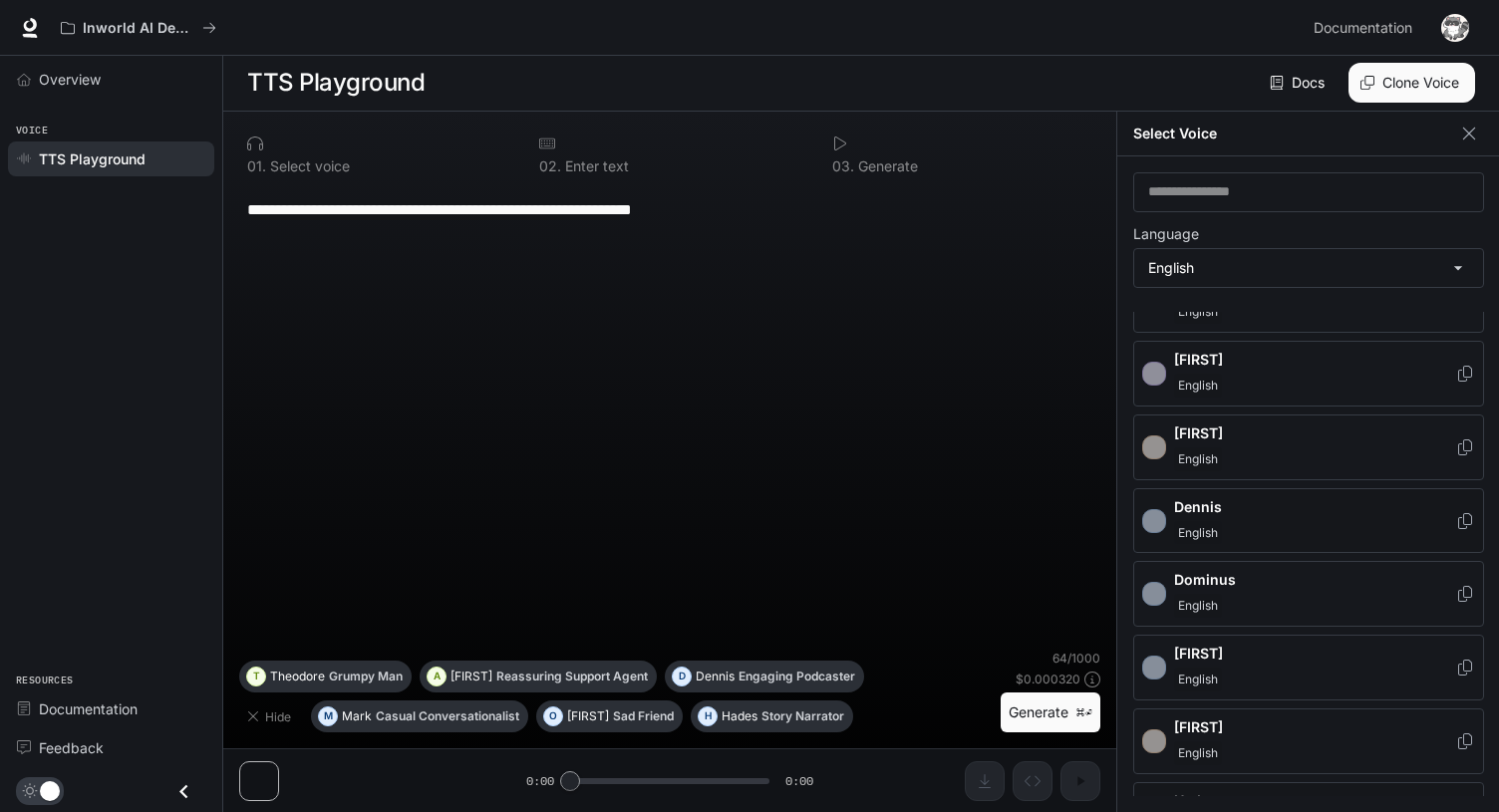 scroll, scrollTop: 0, scrollLeft: 0, axis: both 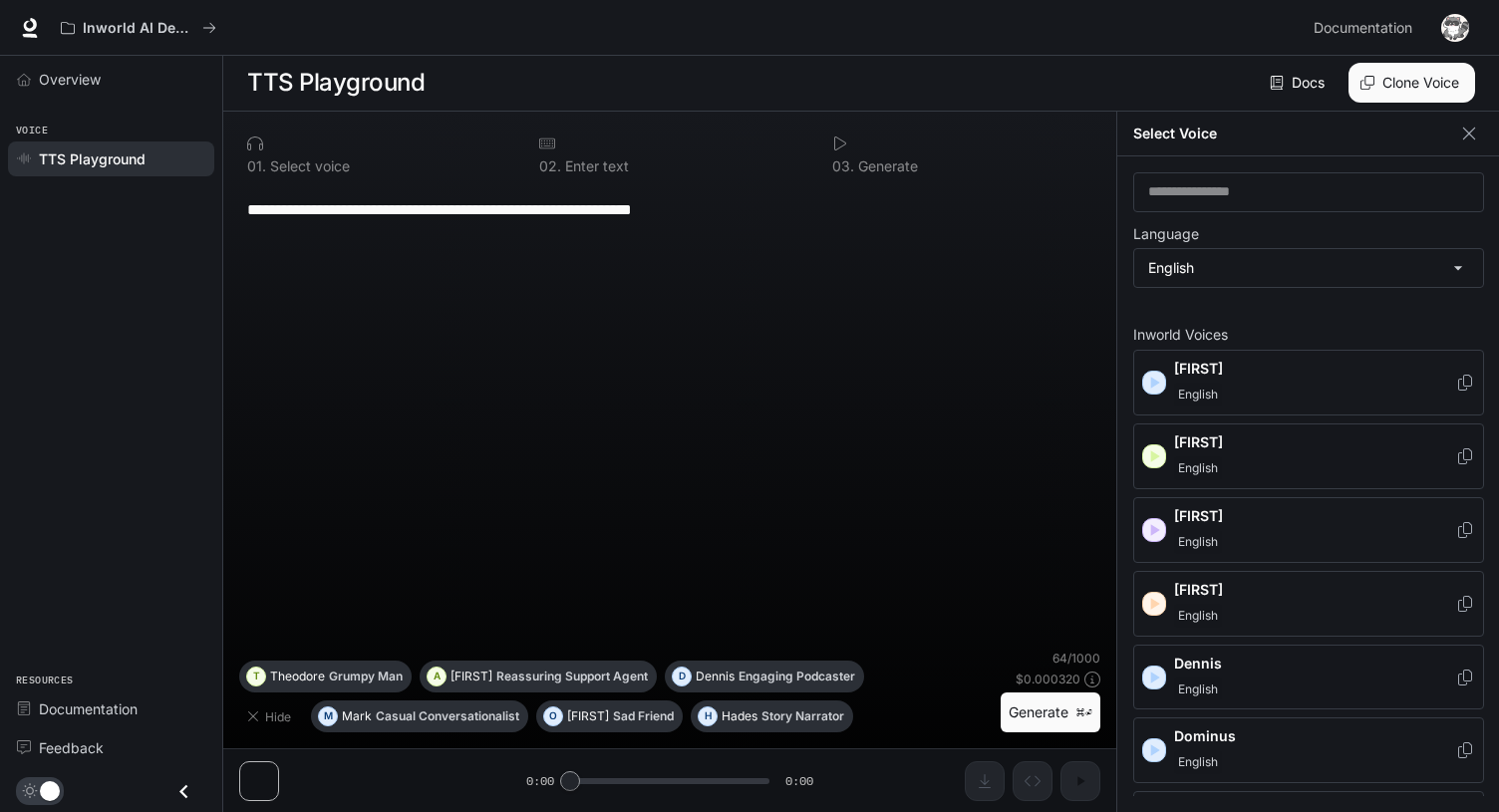 click 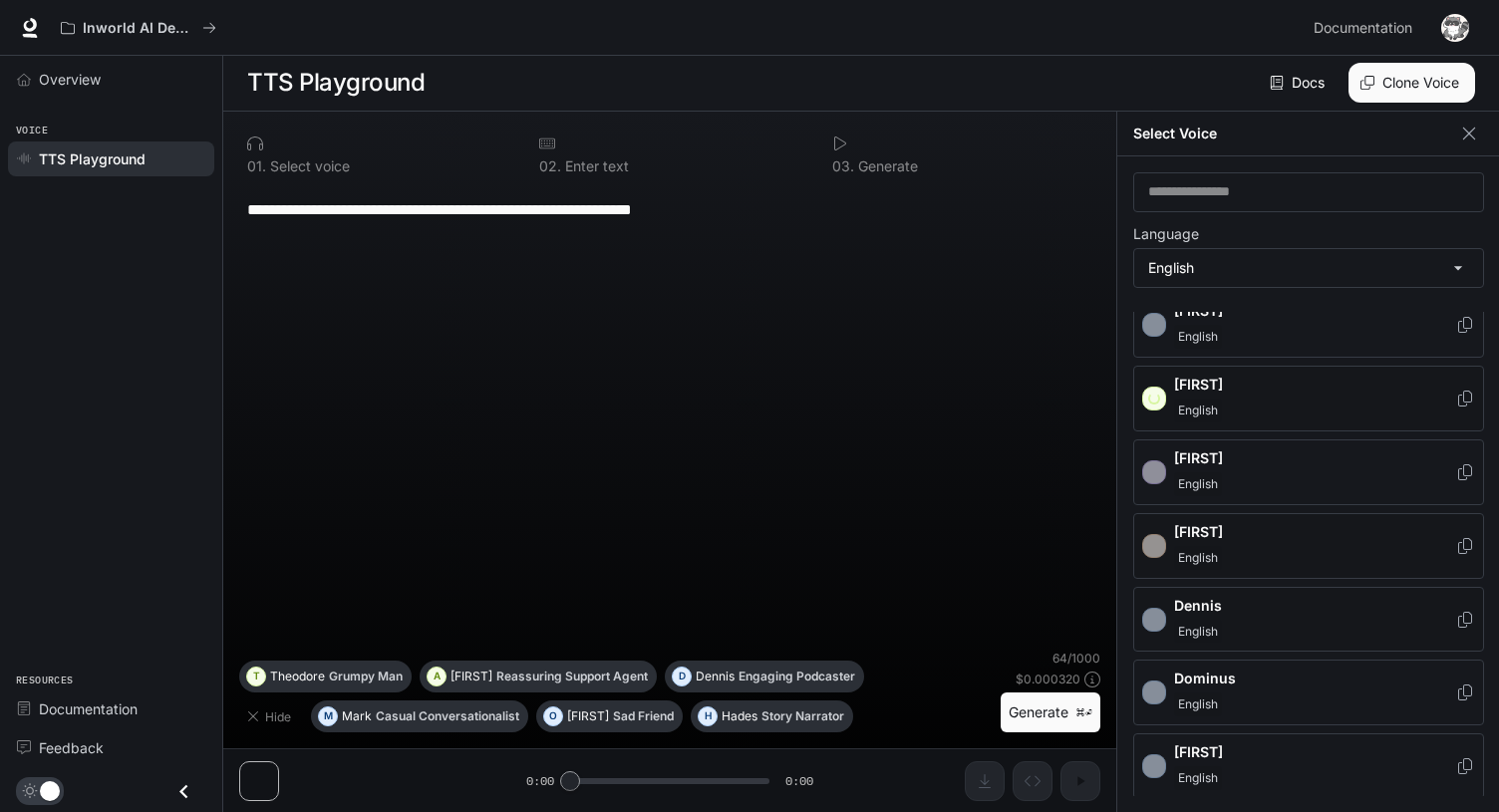 scroll, scrollTop: 86, scrollLeft: 0, axis: vertical 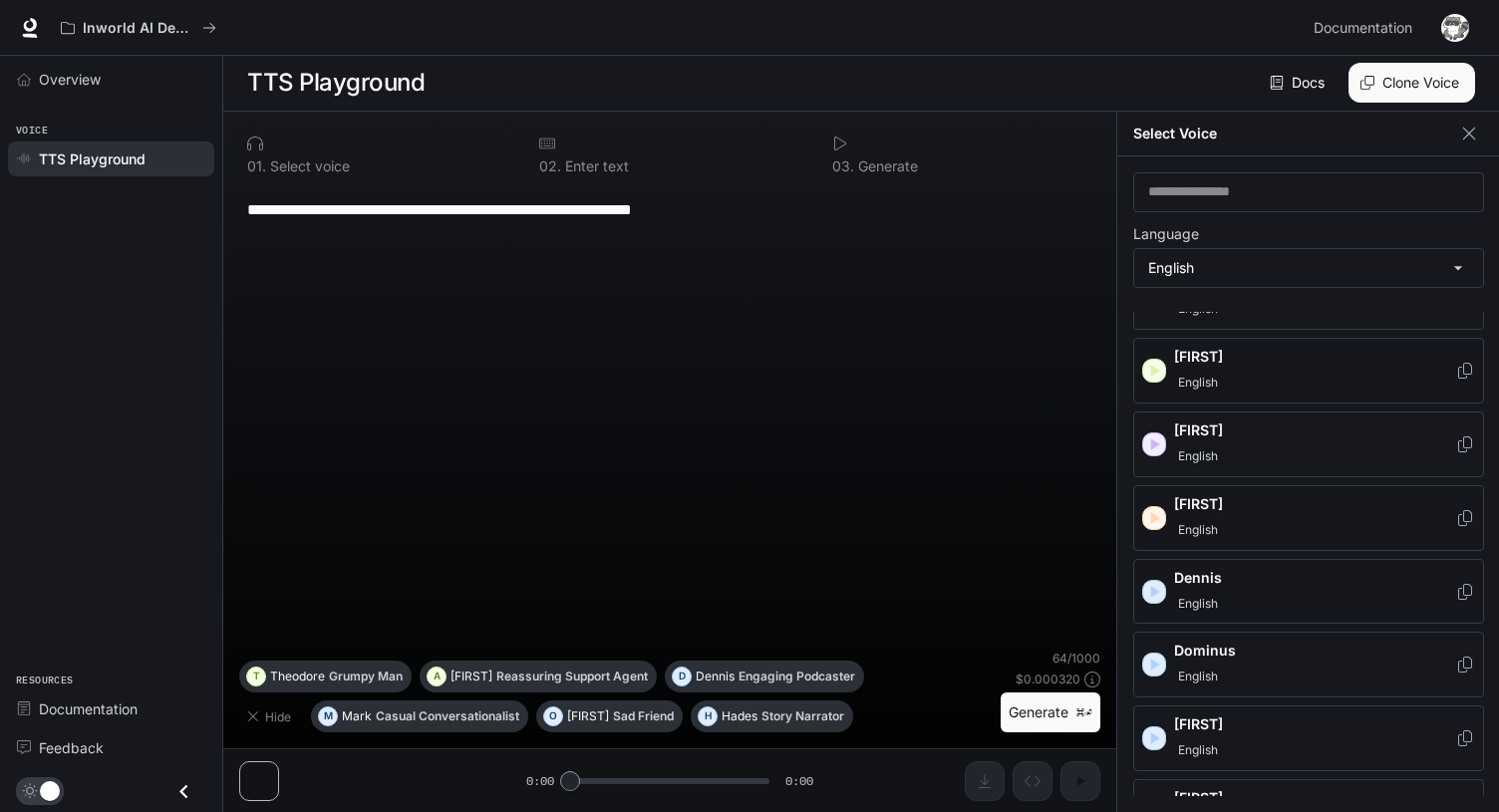 click 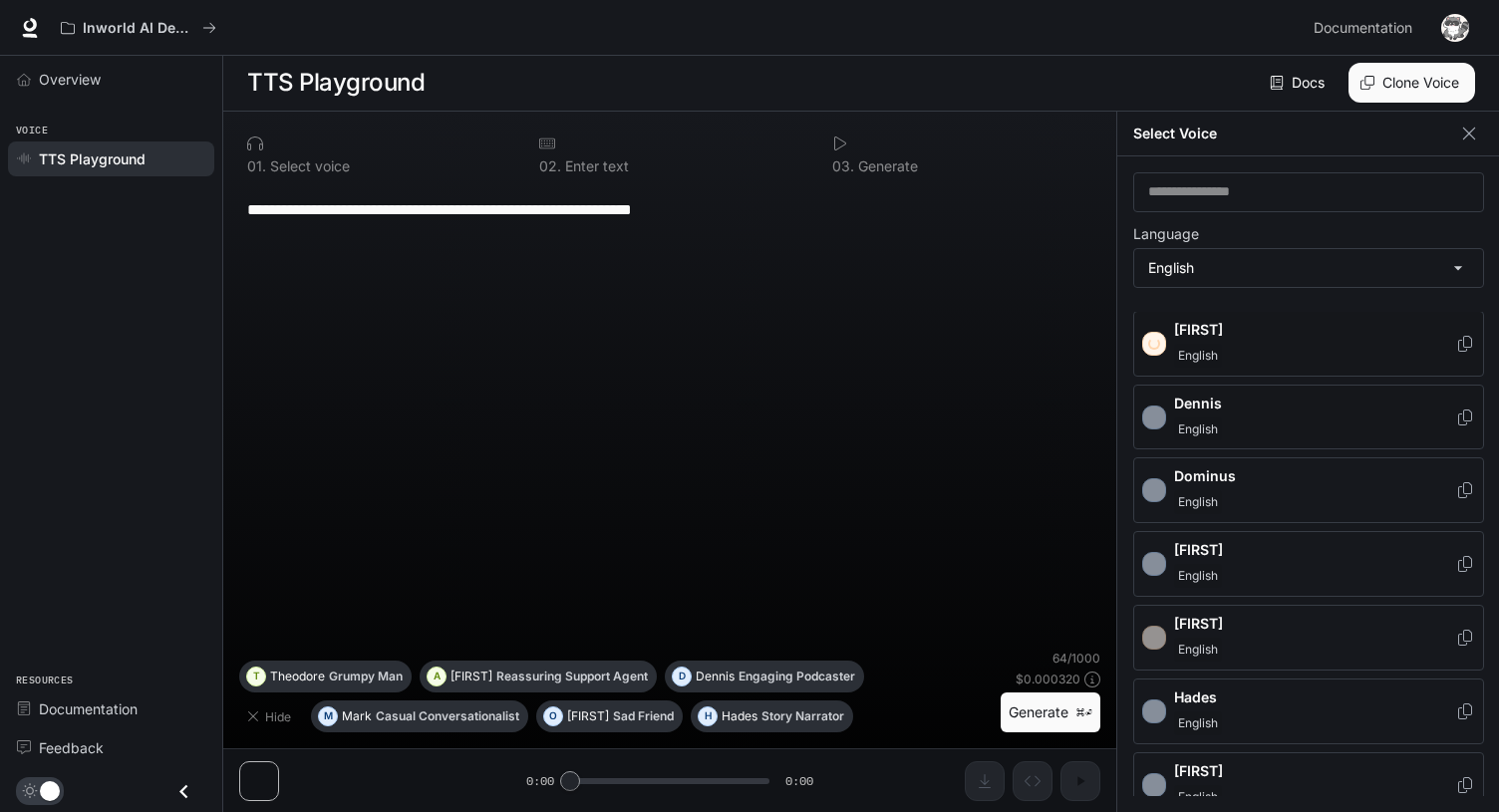 scroll, scrollTop: 258, scrollLeft: 0, axis: vertical 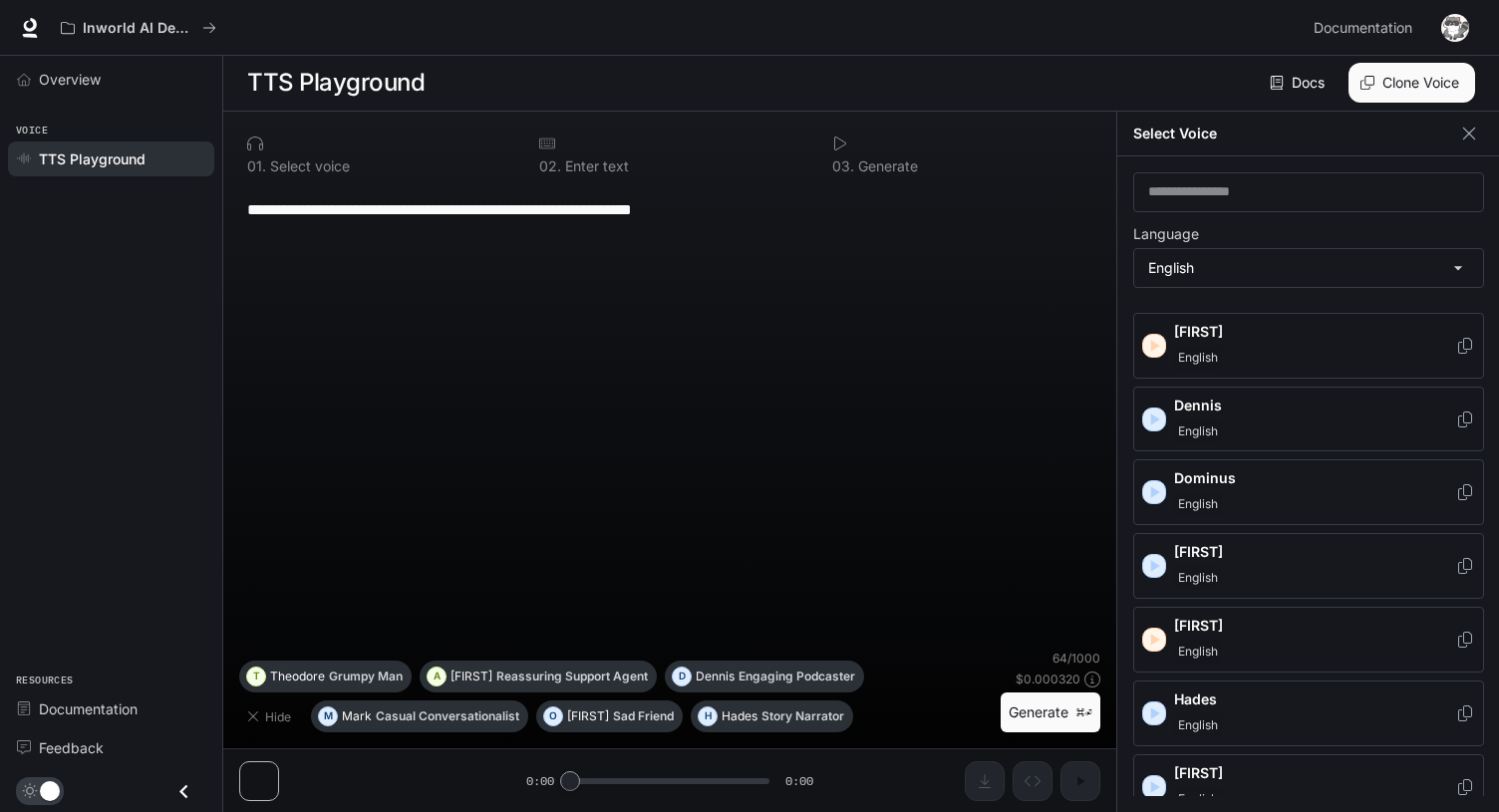 click 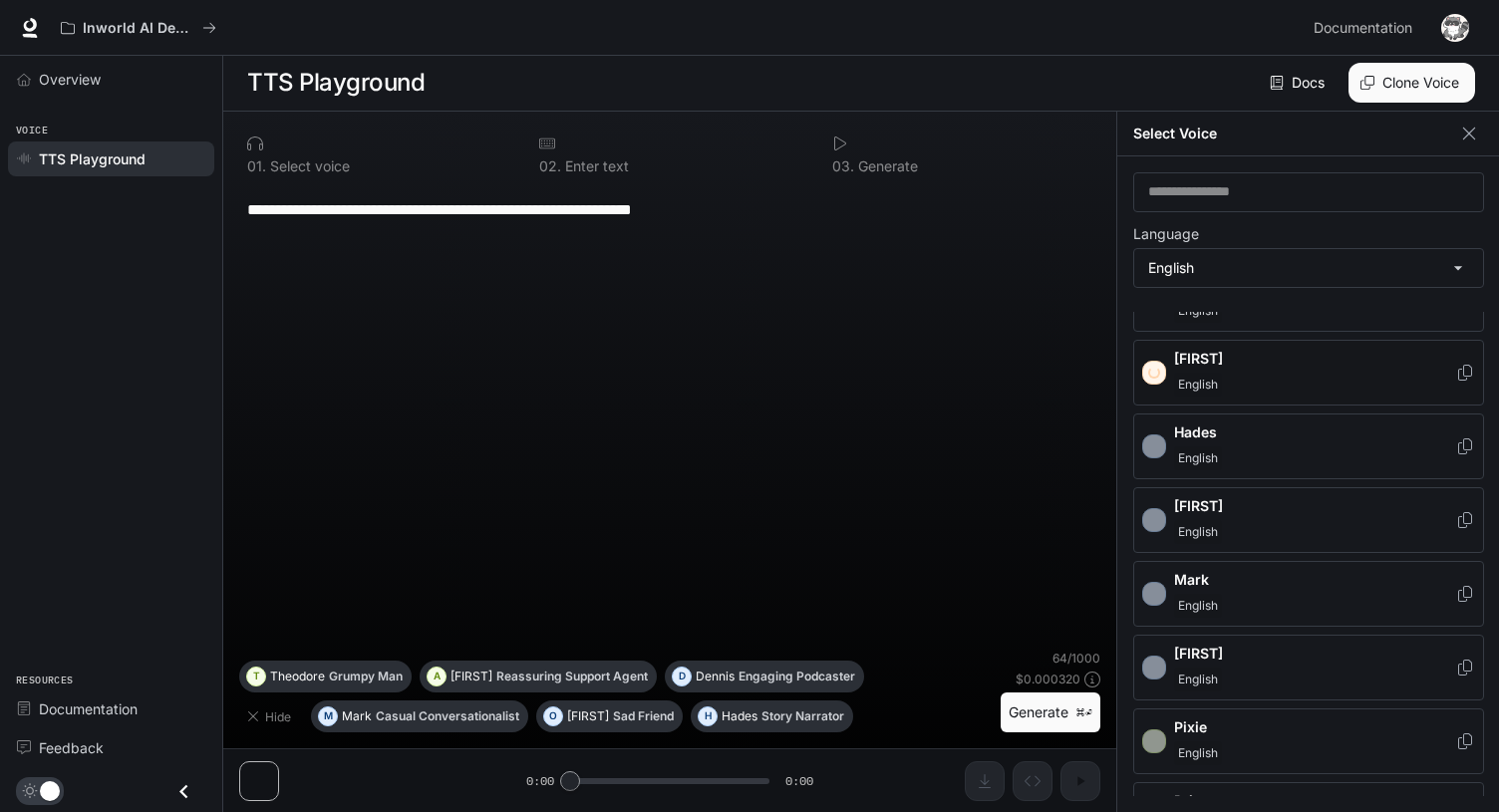 scroll, scrollTop: 533, scrollLeft: 0, axis: vertical 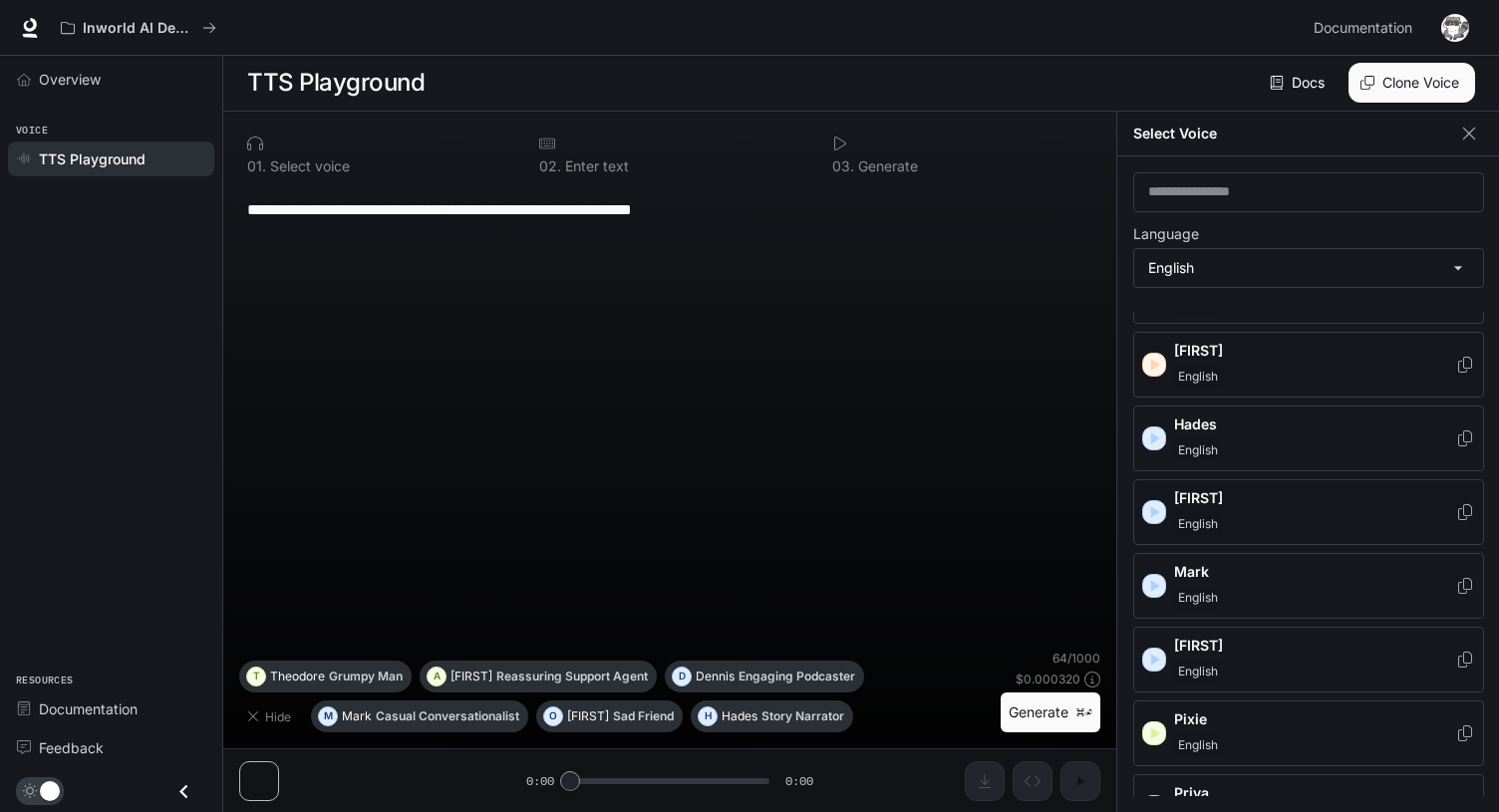 click 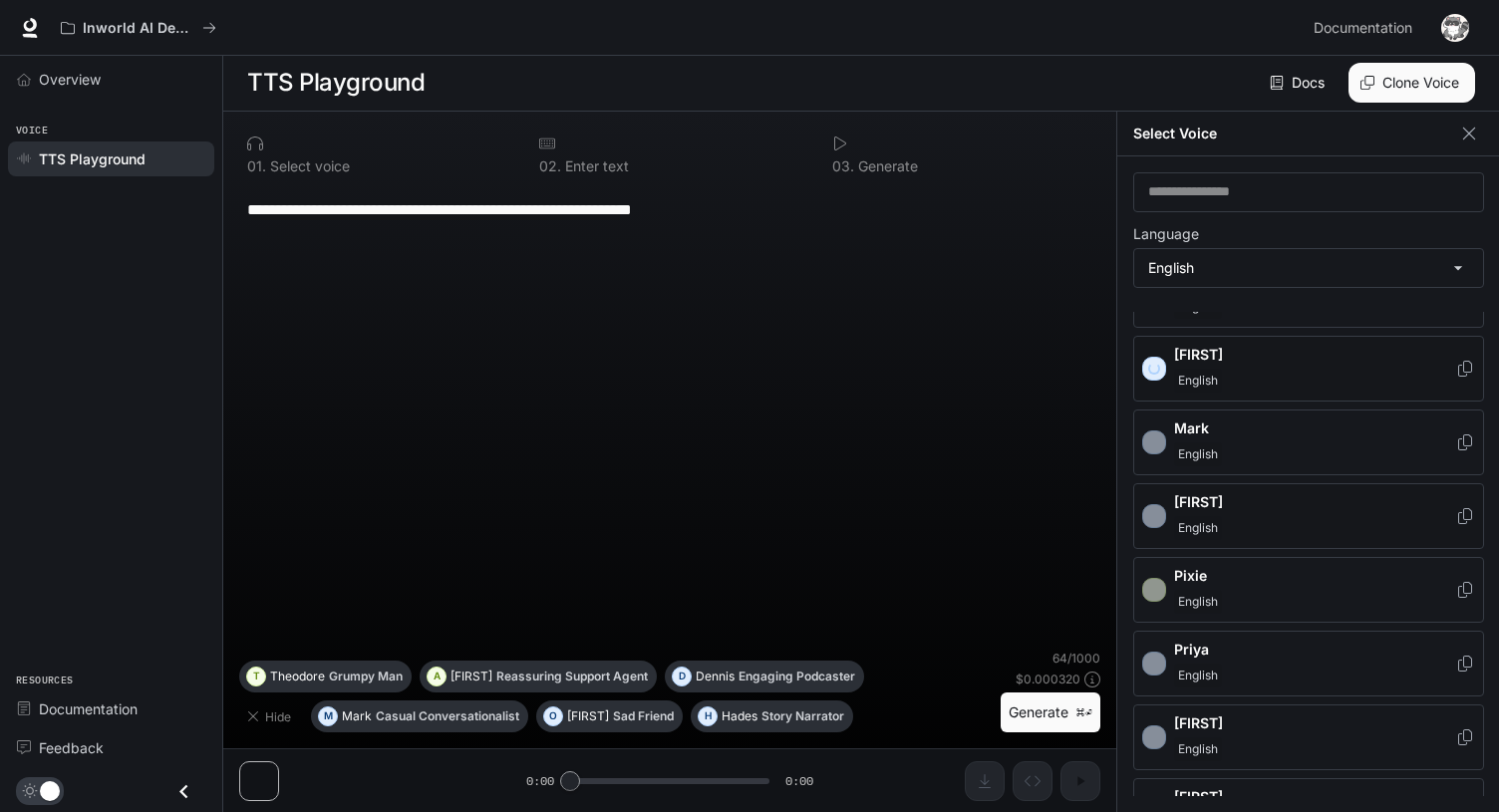 scroll, scrollTop: 682, scrollLeft: 0, axis: vertical 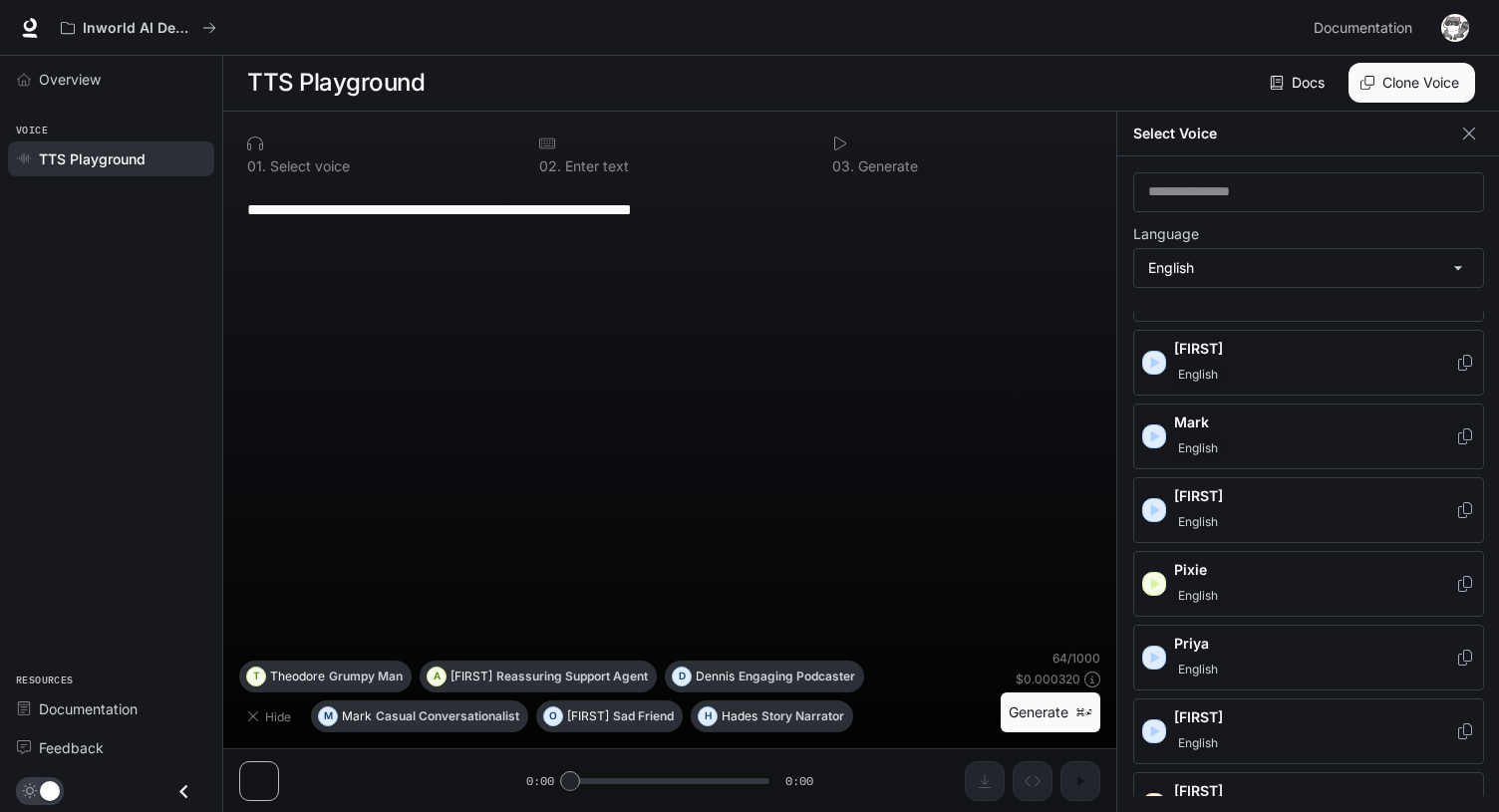 click 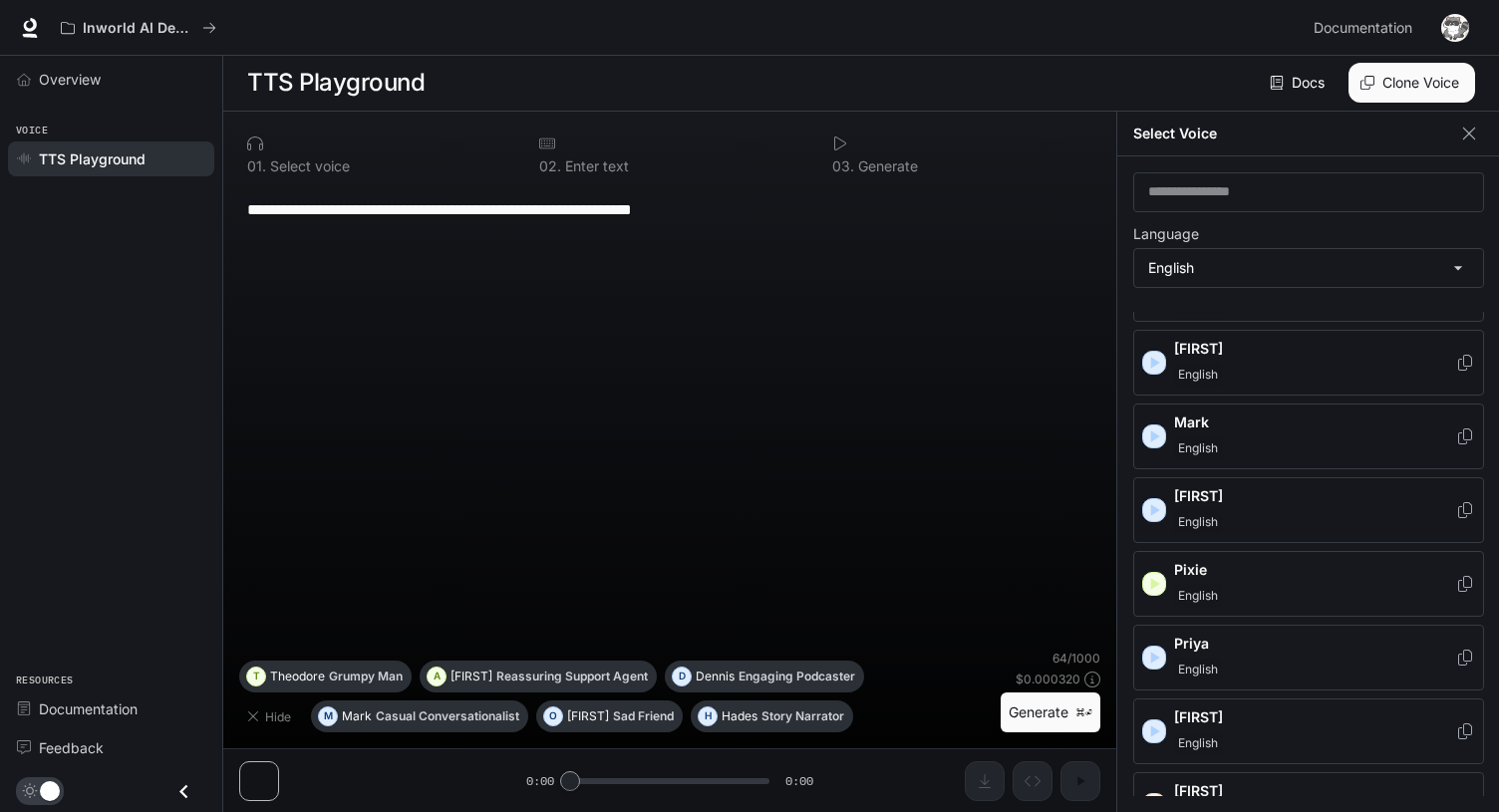 click 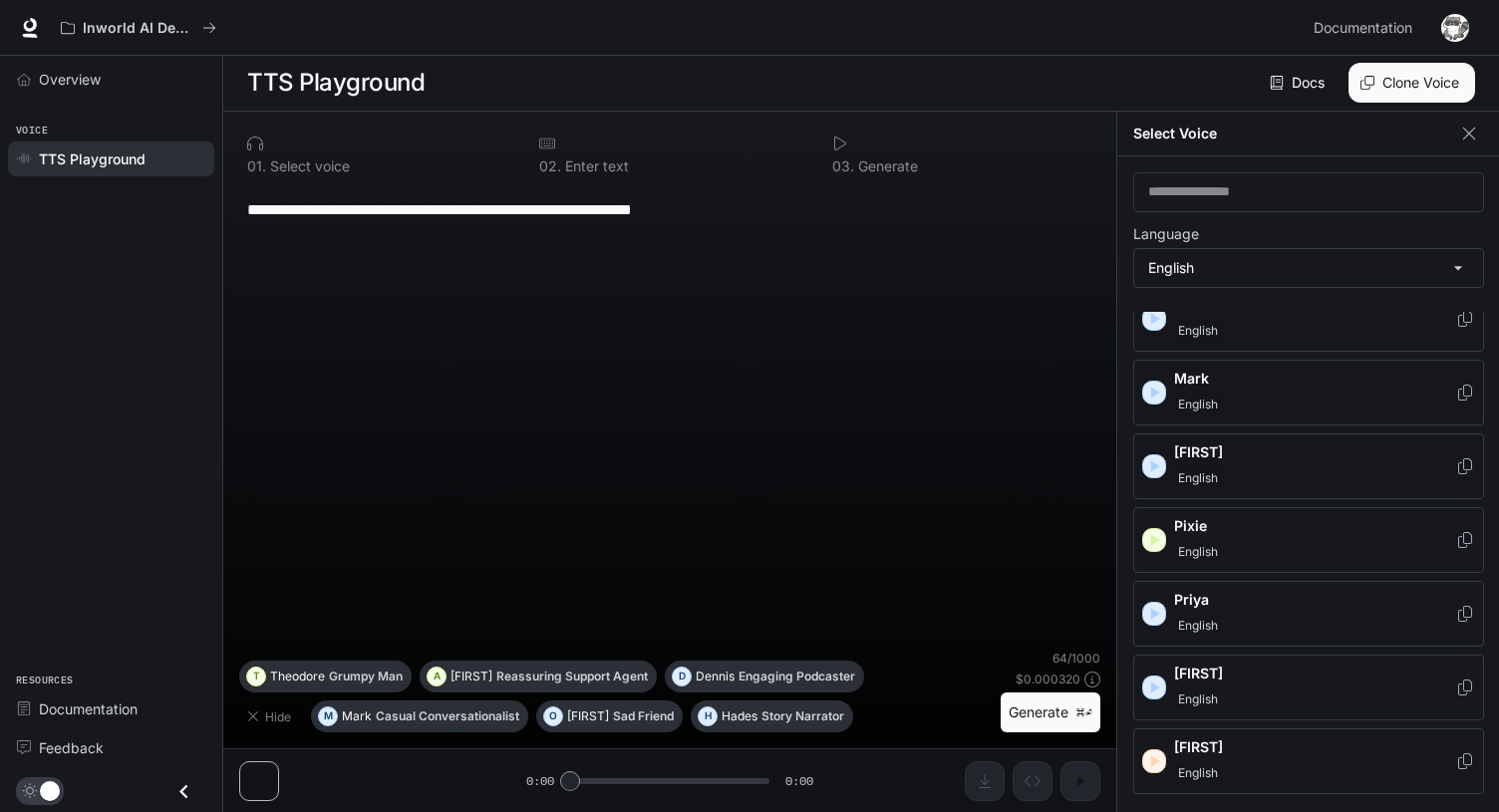 scroll, scrollTop: 710, scrollLeft: 0, axis: vertical 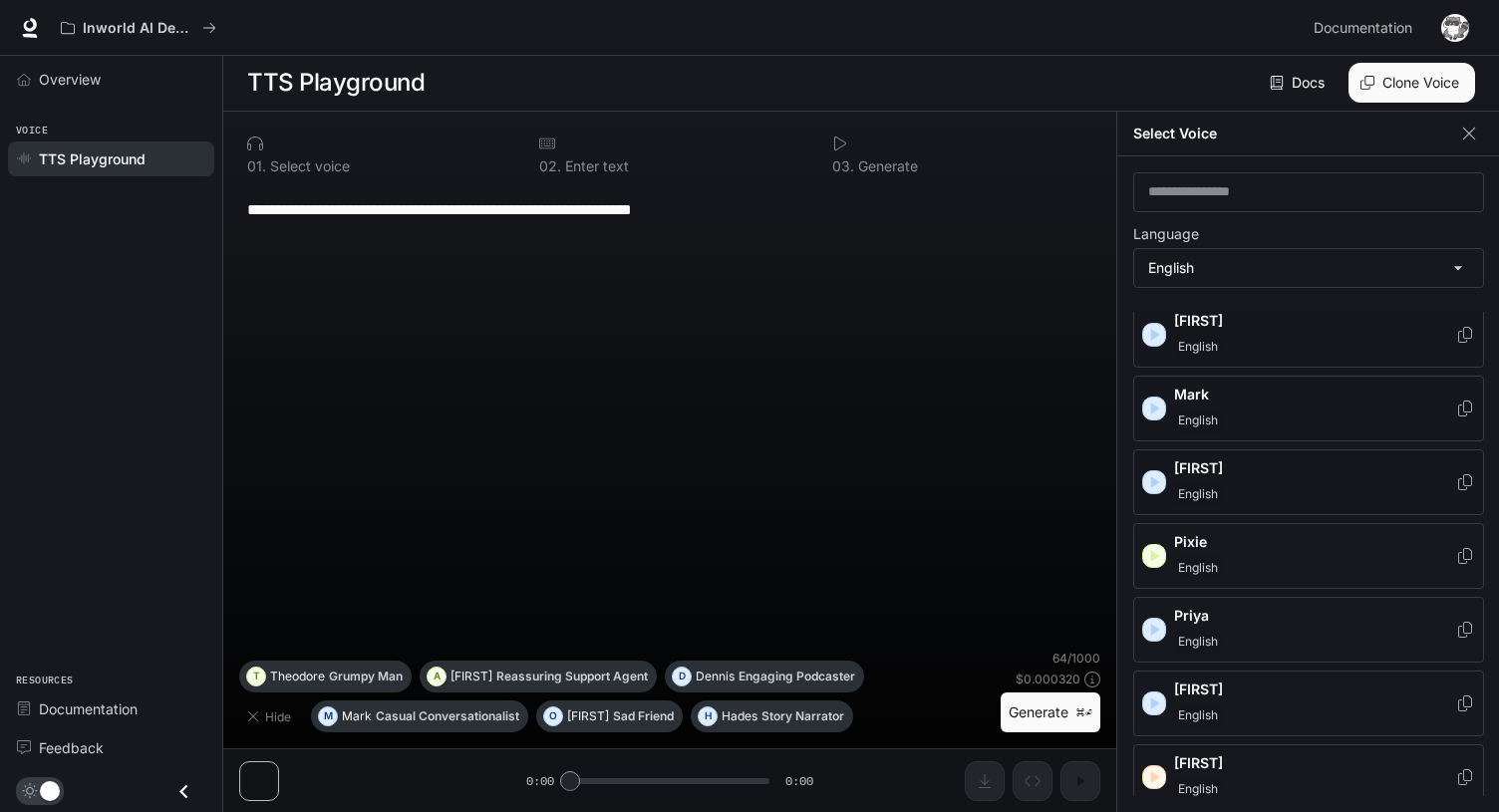click on "[FIRST] English" at bounding box center (1309, 482) 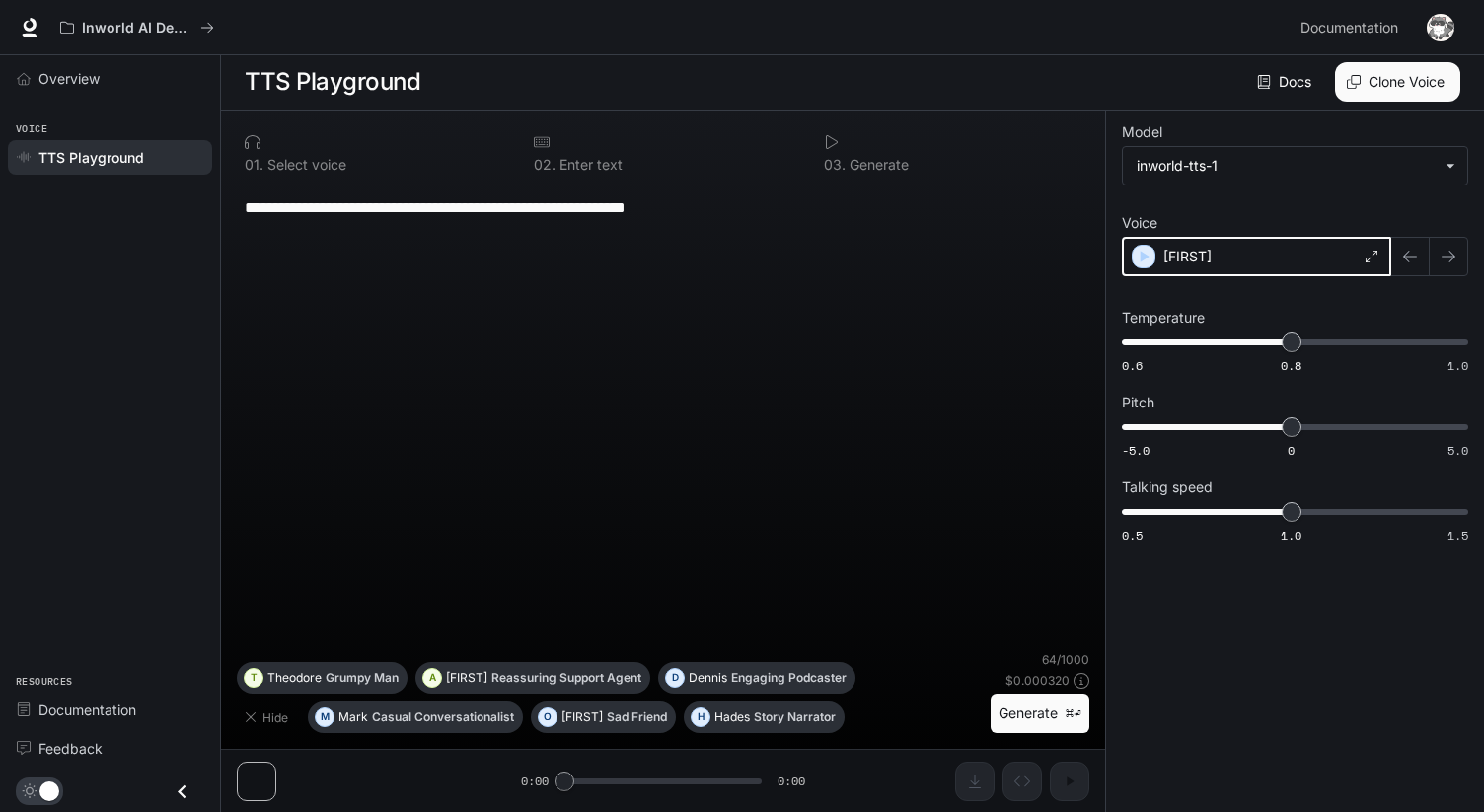 click 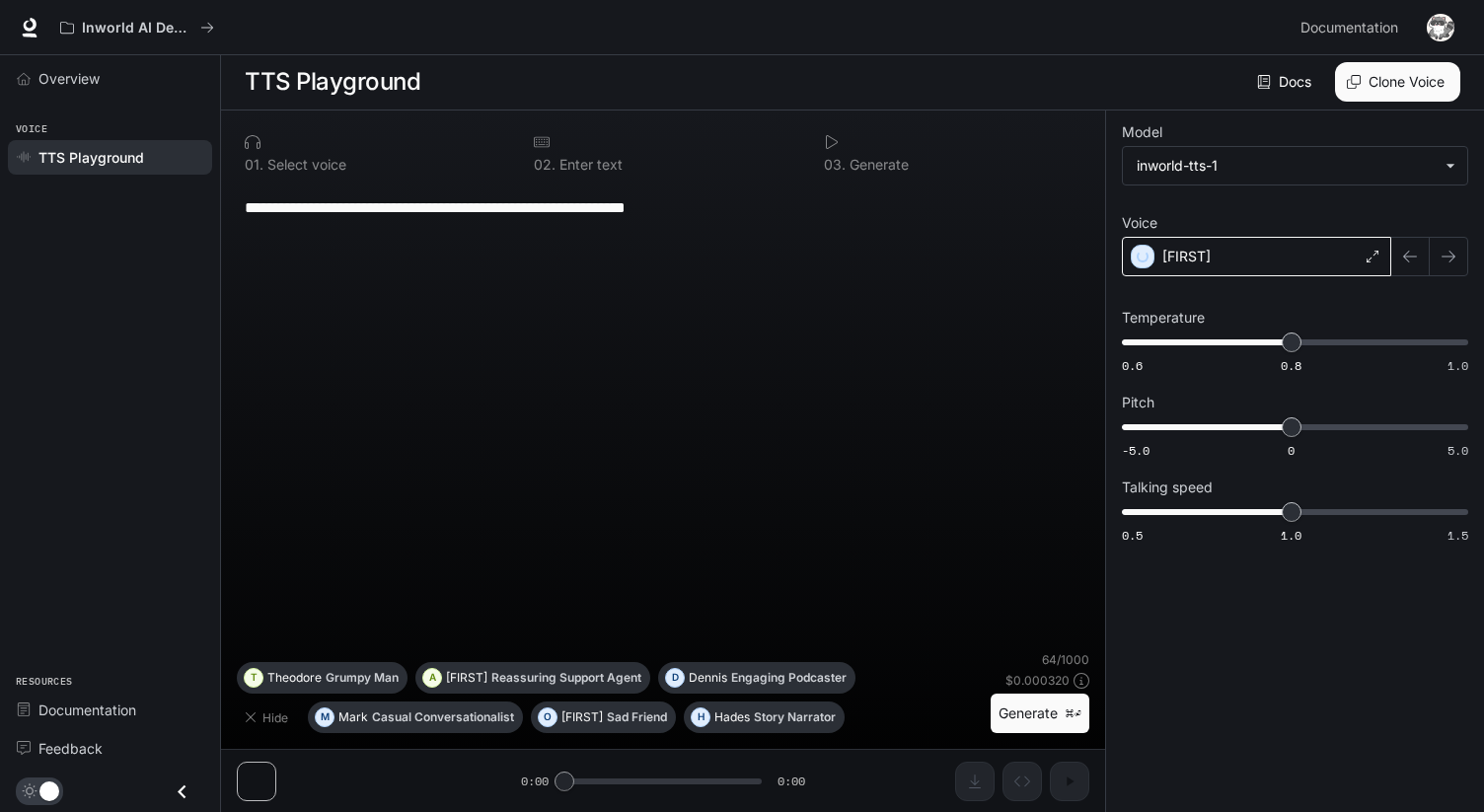 click on "[FIRST]" at bounding box center [1256, 257] 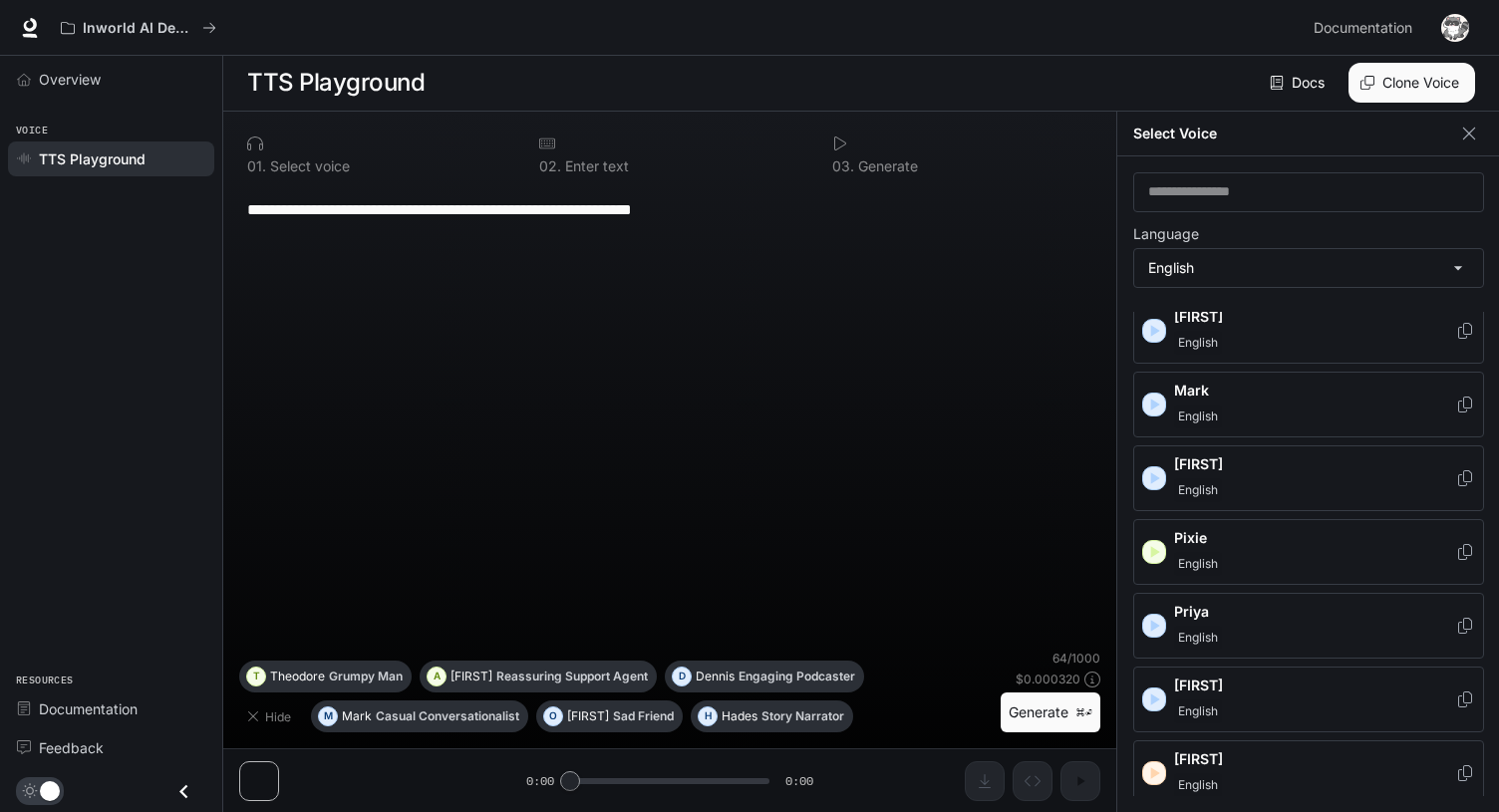 scroll, scrollTop: 721, scrollLeft: 0, axis: vertical 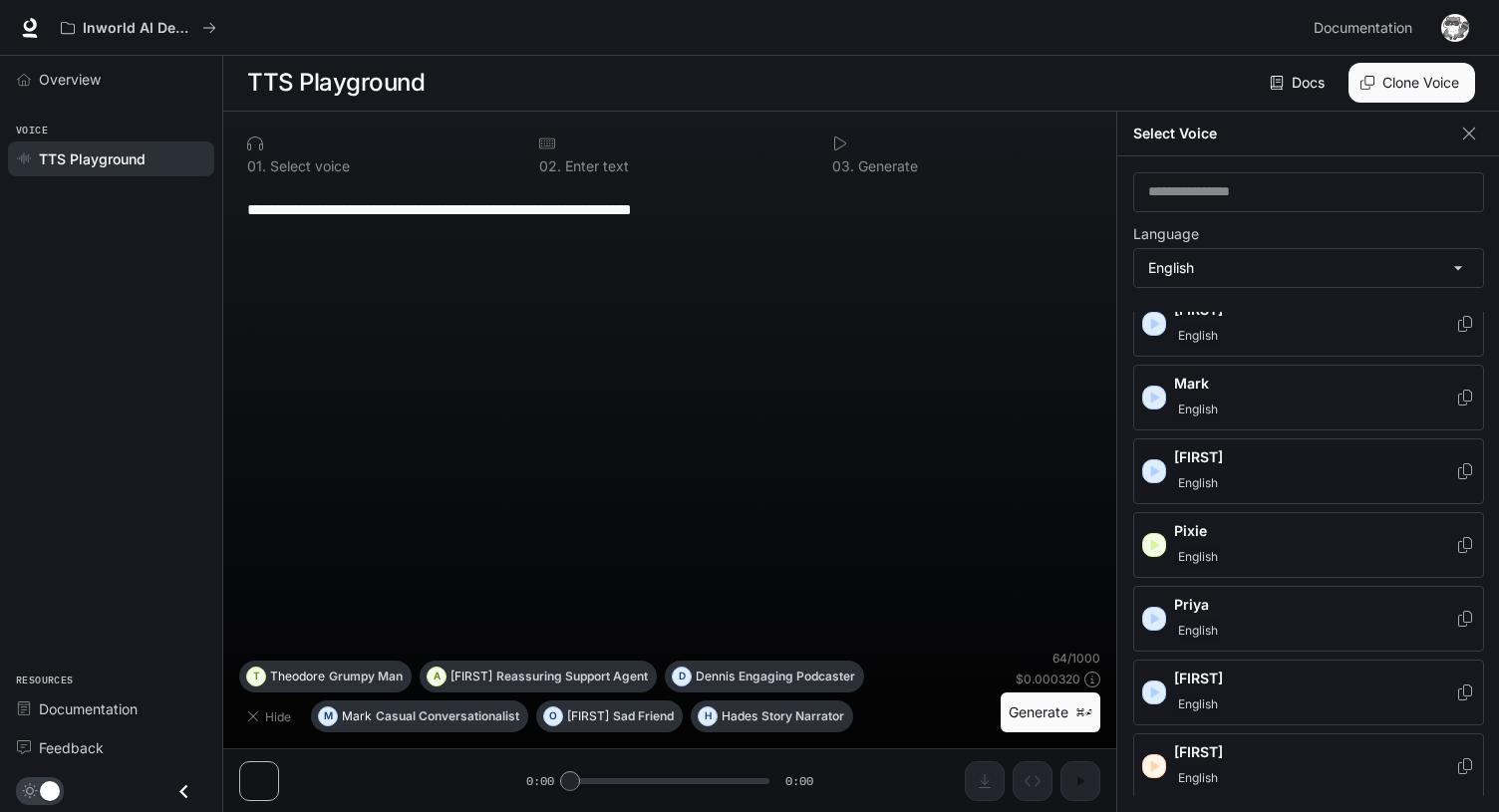 click 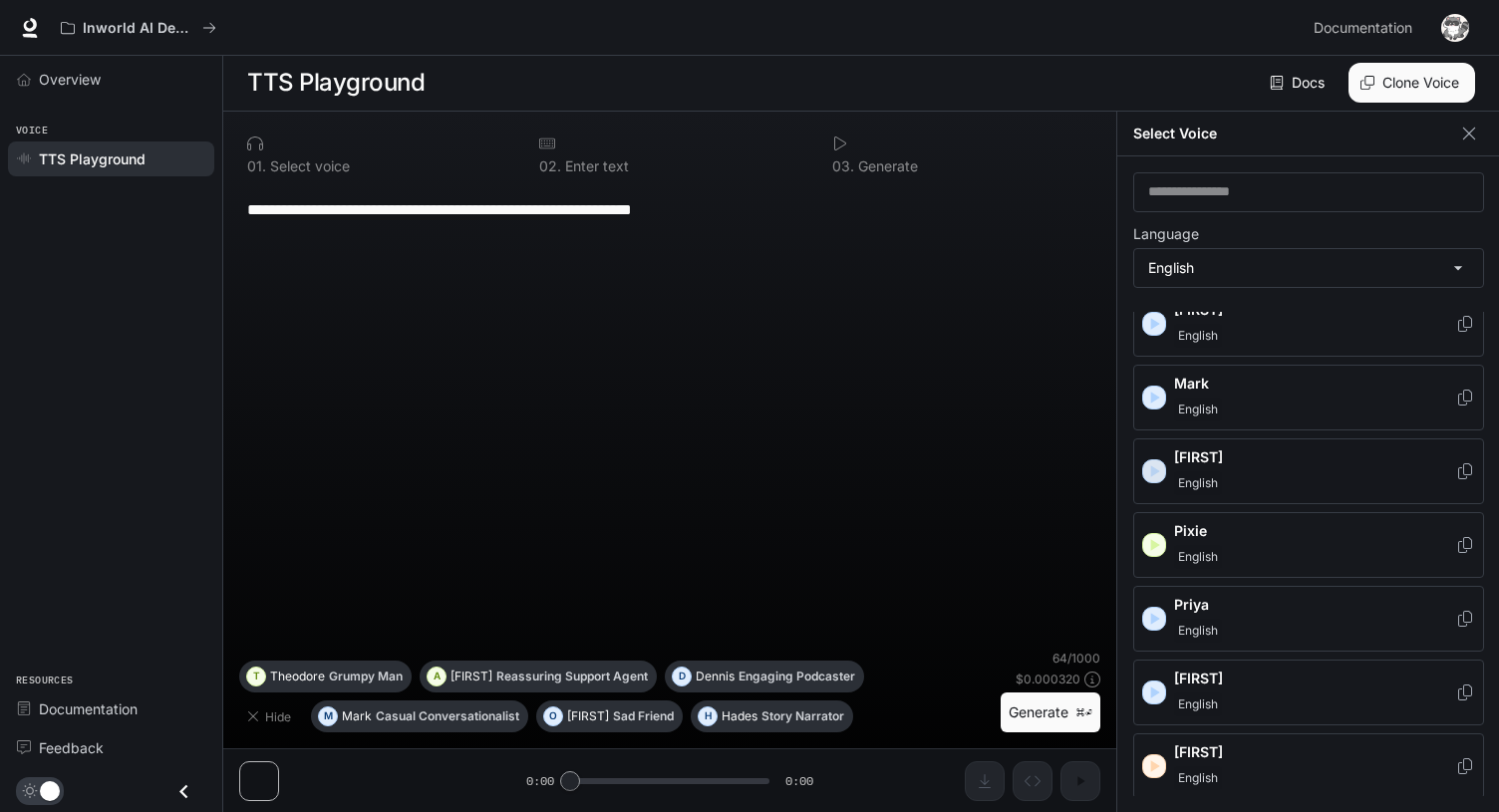 click 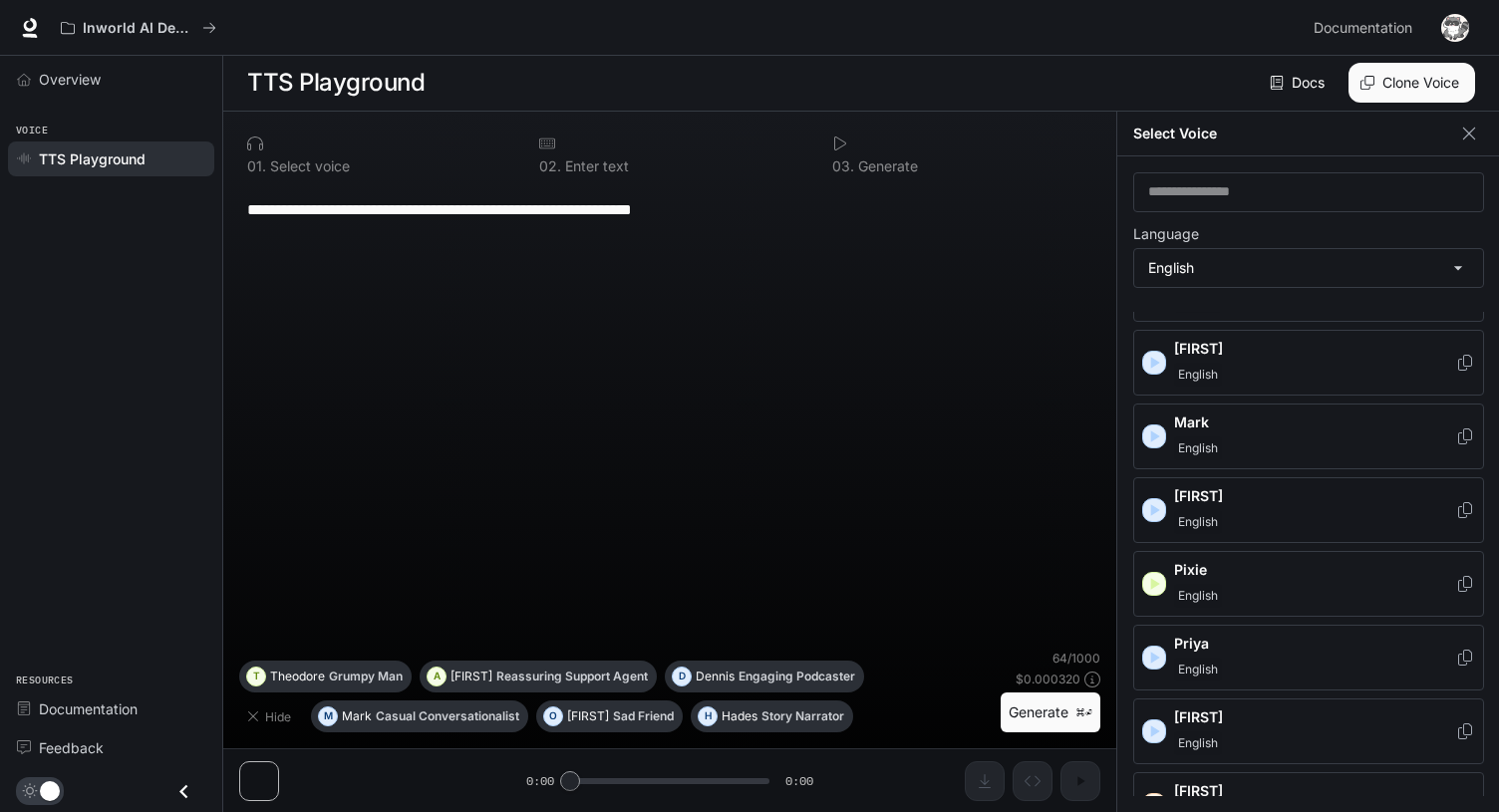 scroll, scrollTop: 679, scrollLeft: 0, axis: vertical 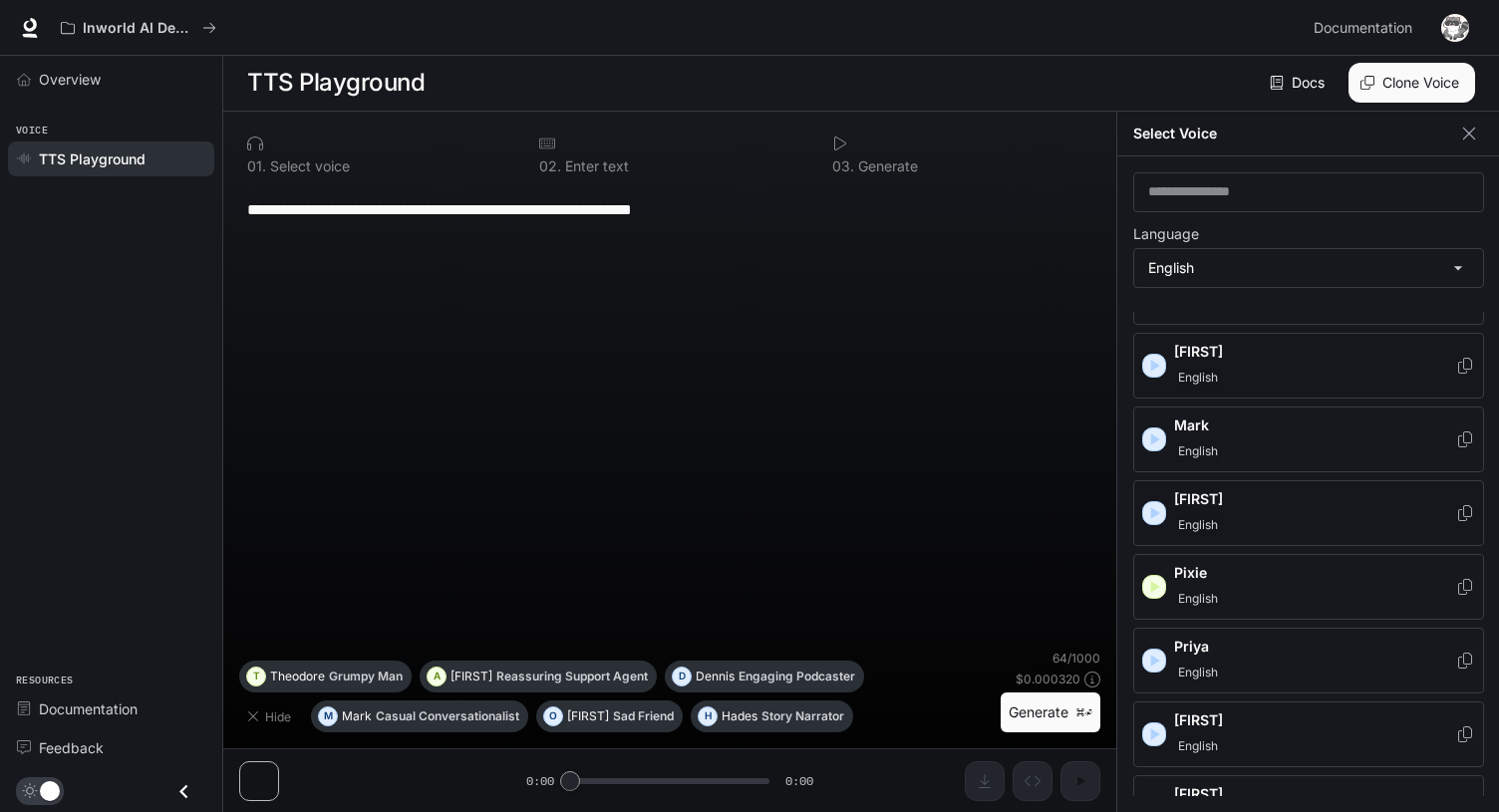 click 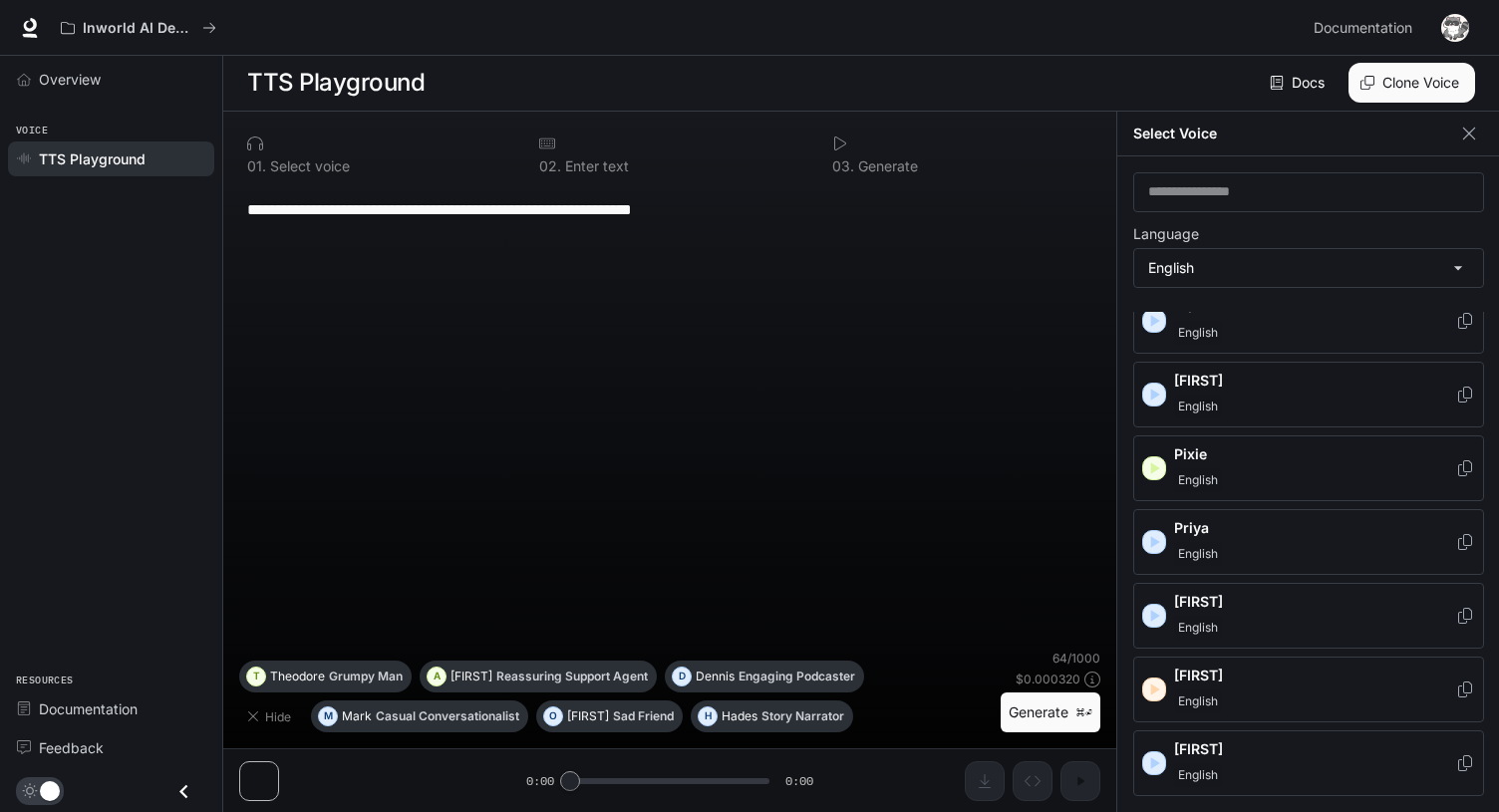 scroll, scrollTop: 787, scrollLeft: 0, axis: vertical 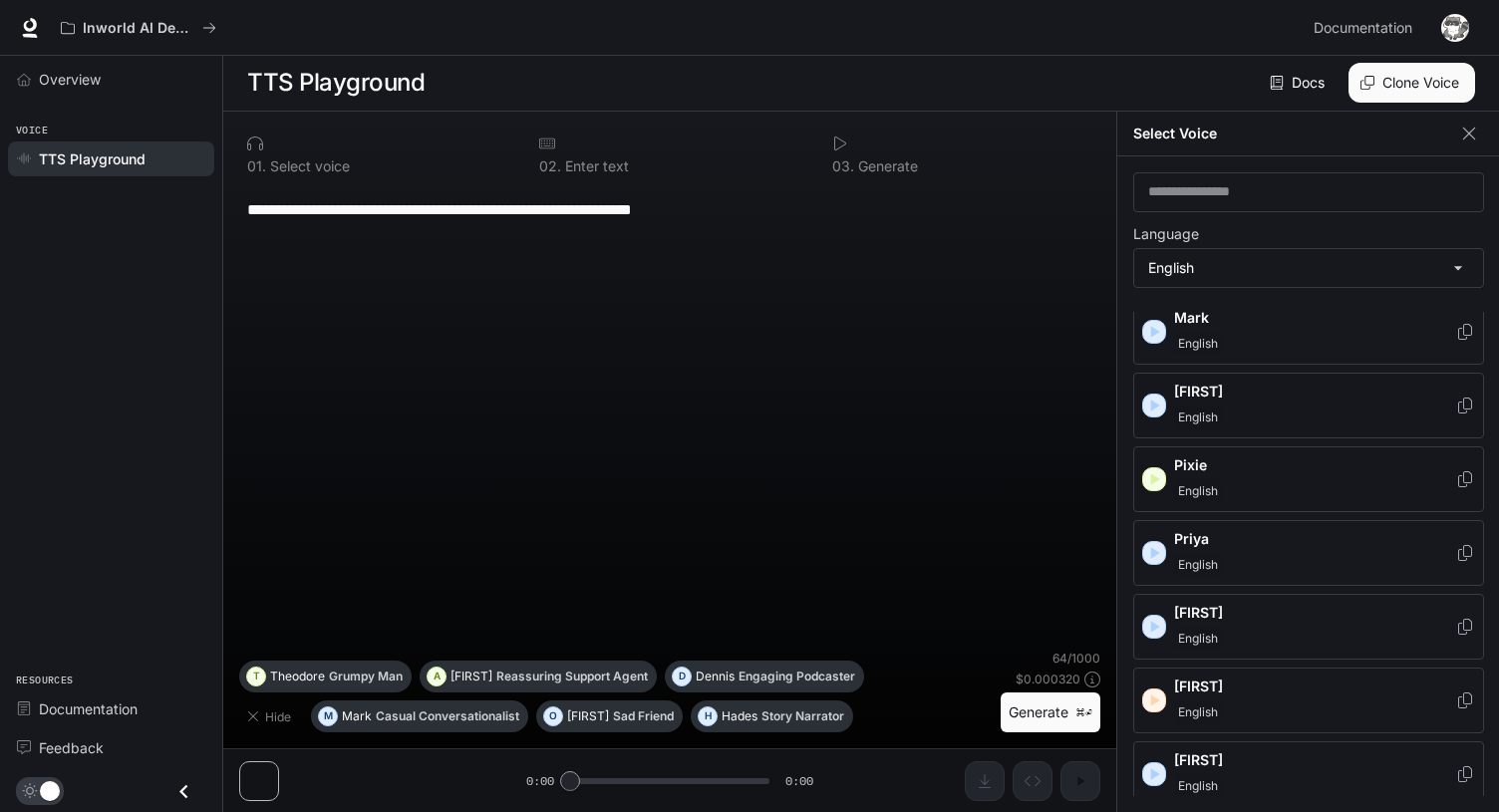 click 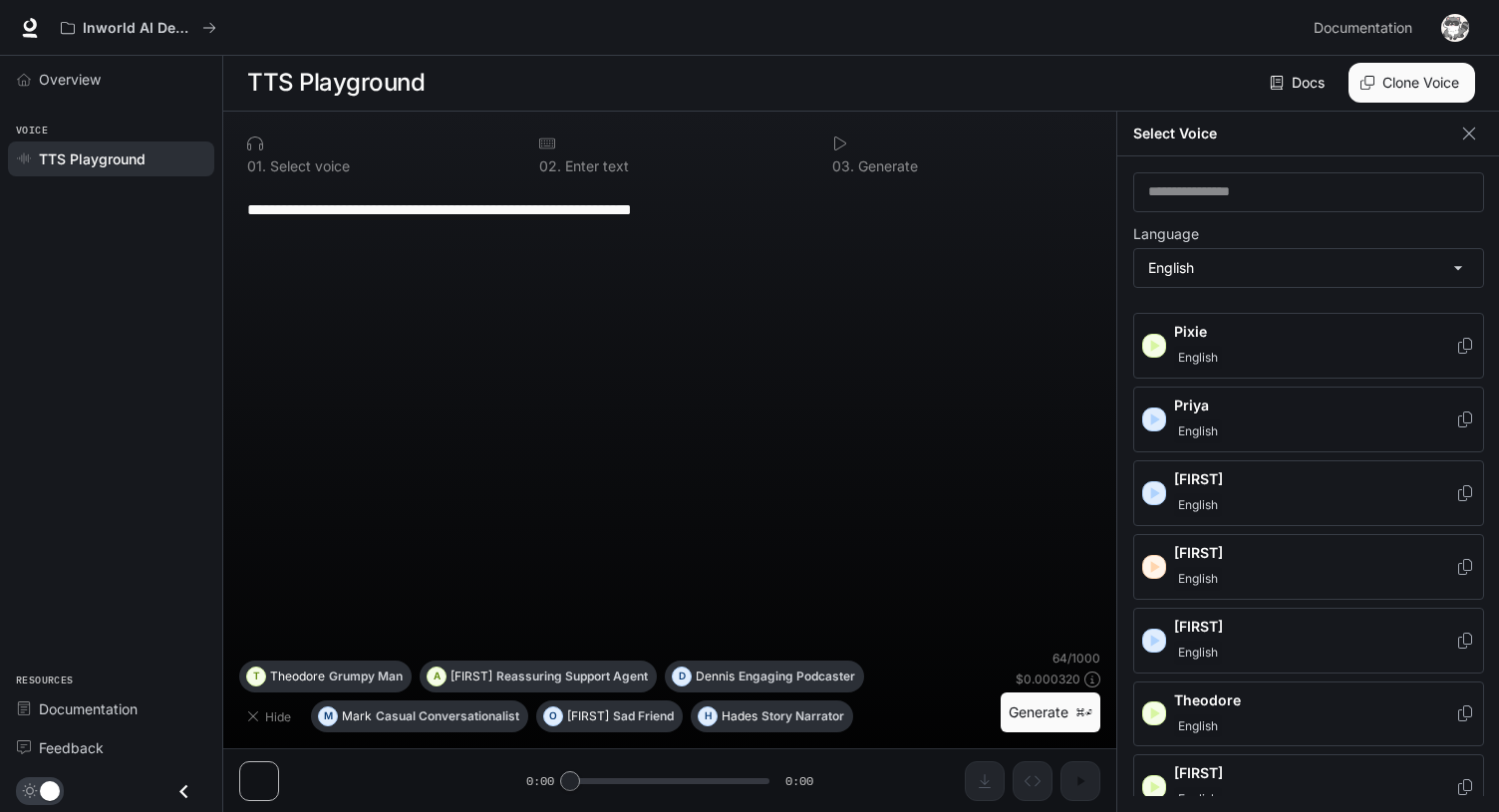 scroll, scrollTop: 931, scrollLeft: 0, axis: vertical 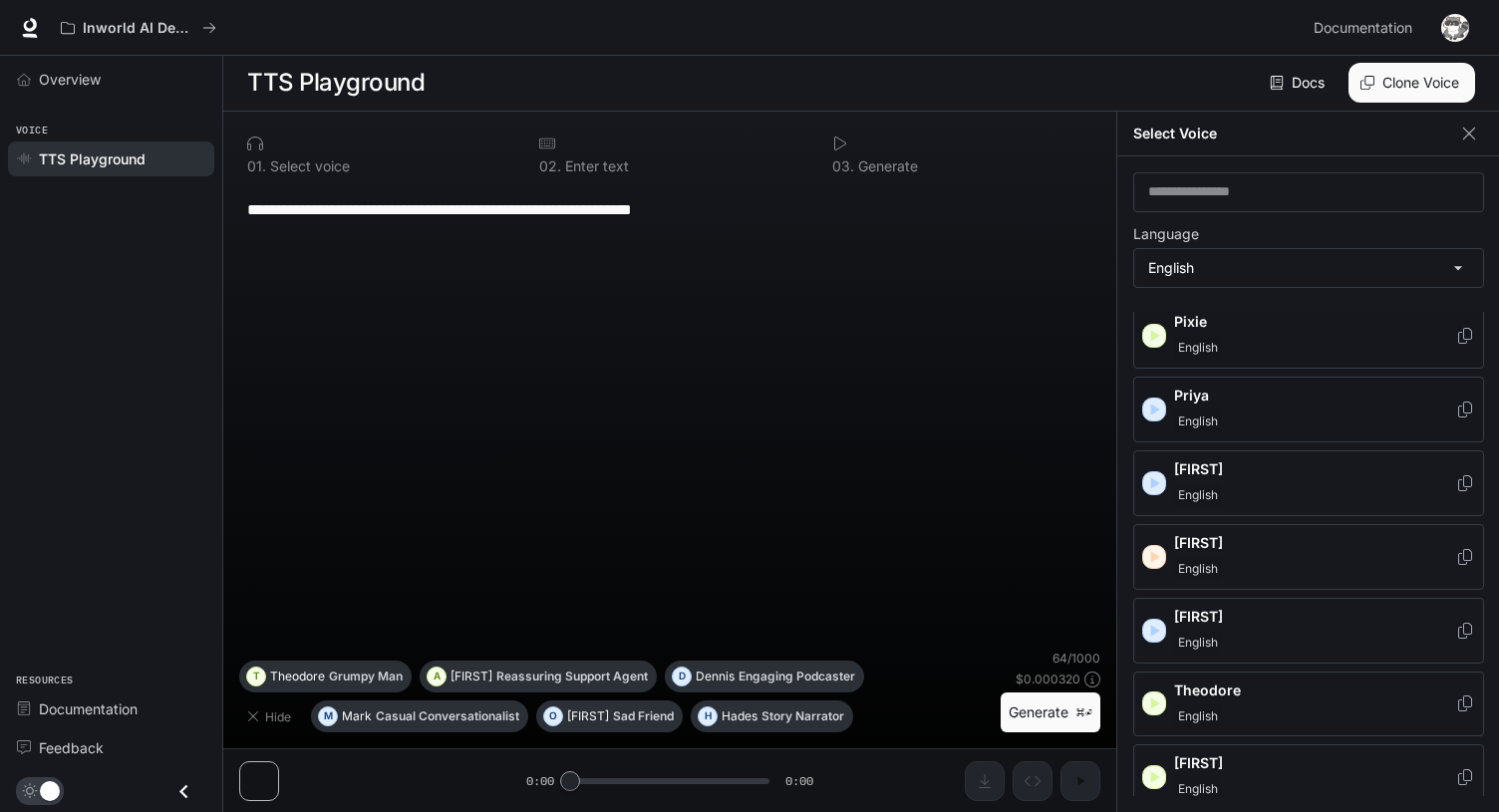 click 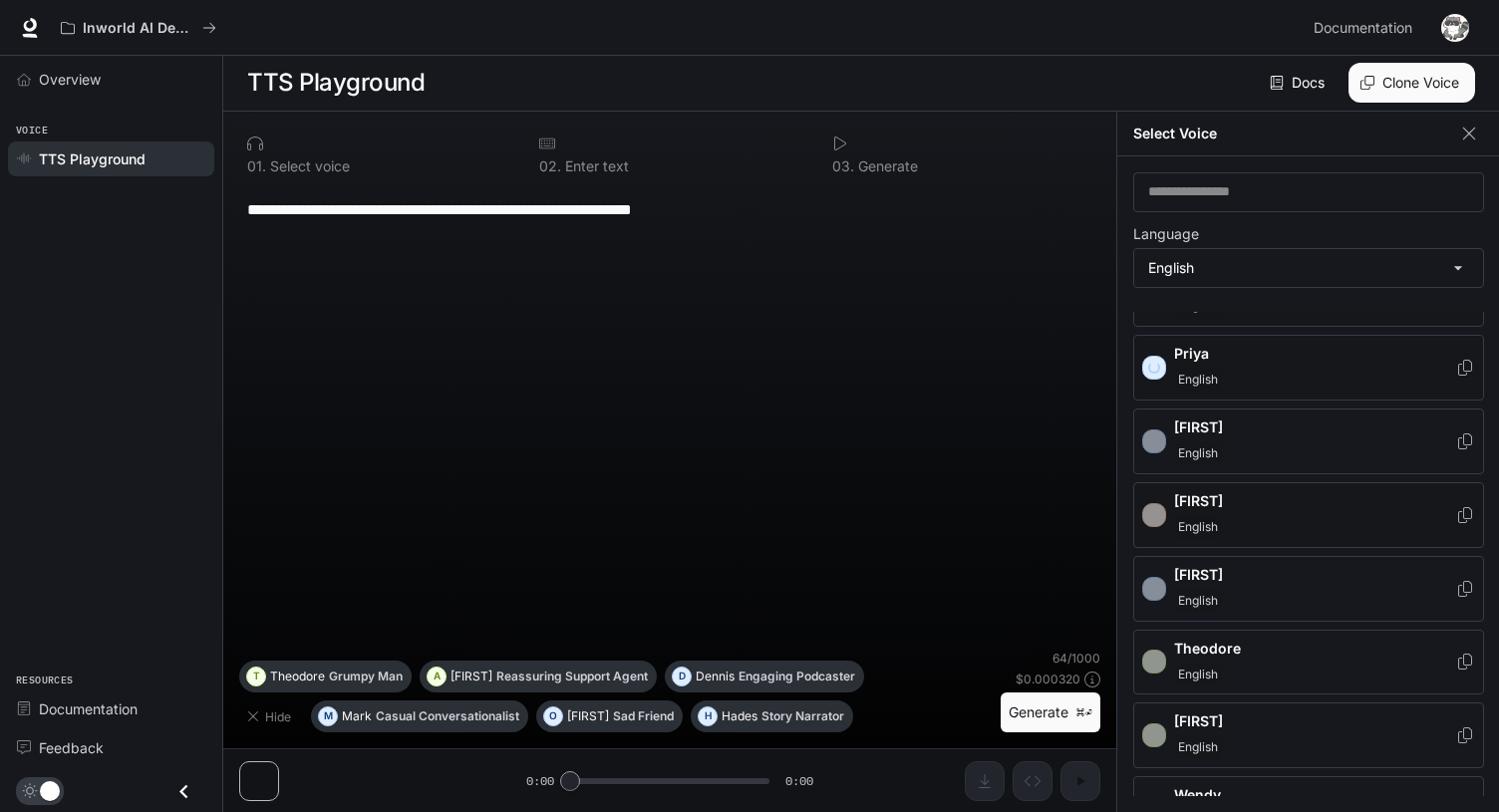 scroll, scrollTop: 974, scrollLeft: 0, axis: vertical 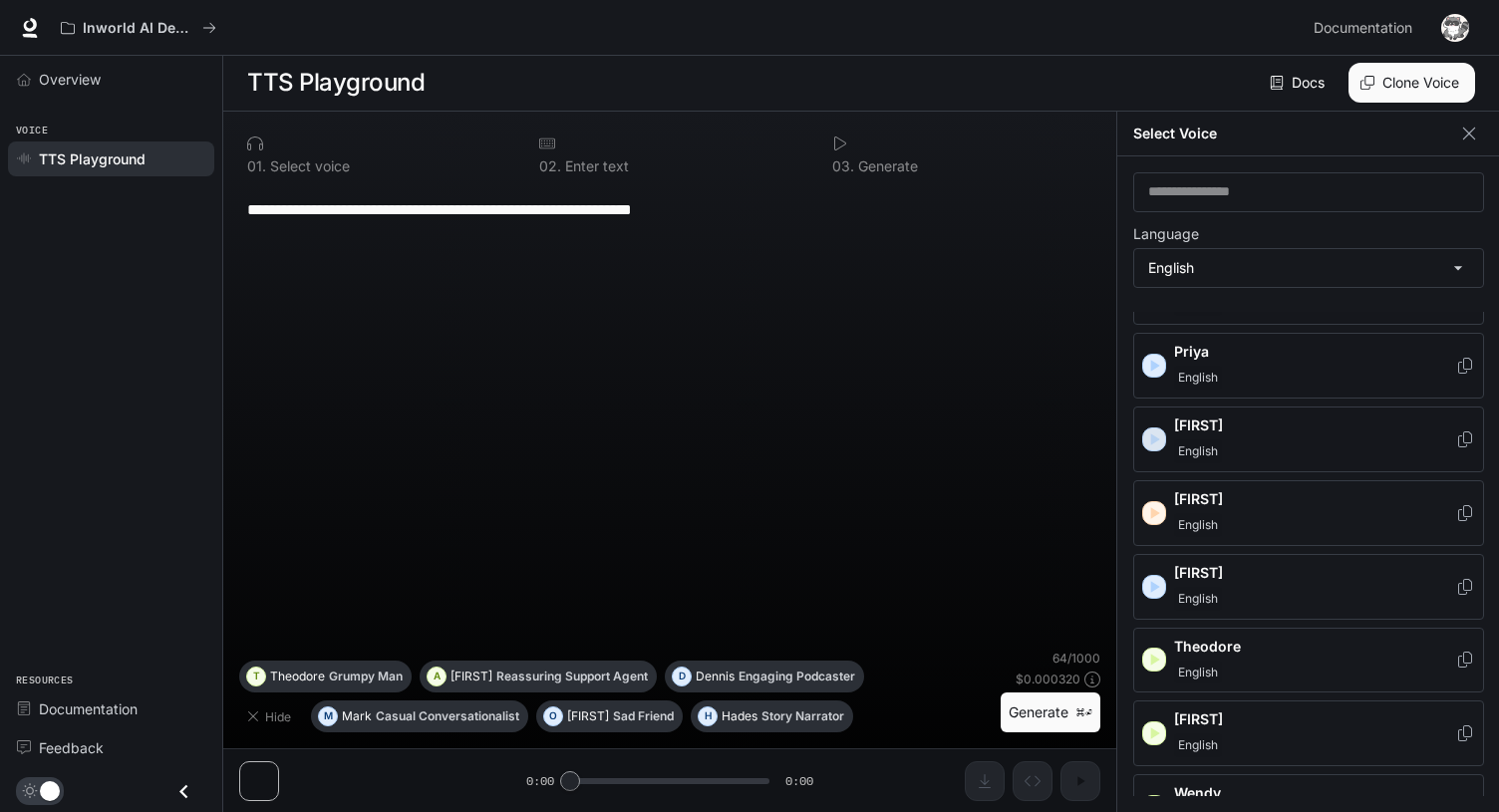 click 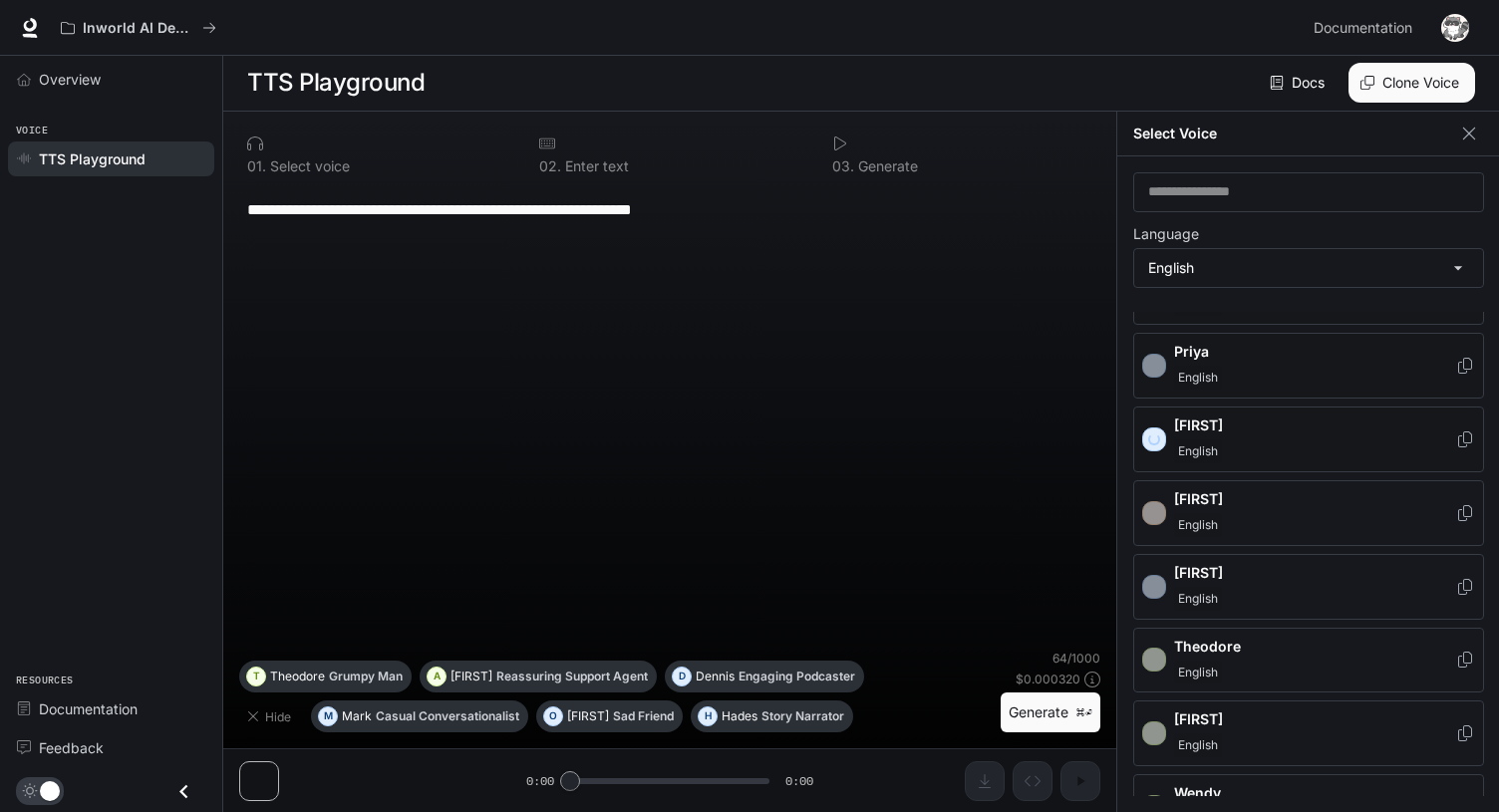 scroll, scrollTop: 1010, scrollLeft: 0, axis: vertical 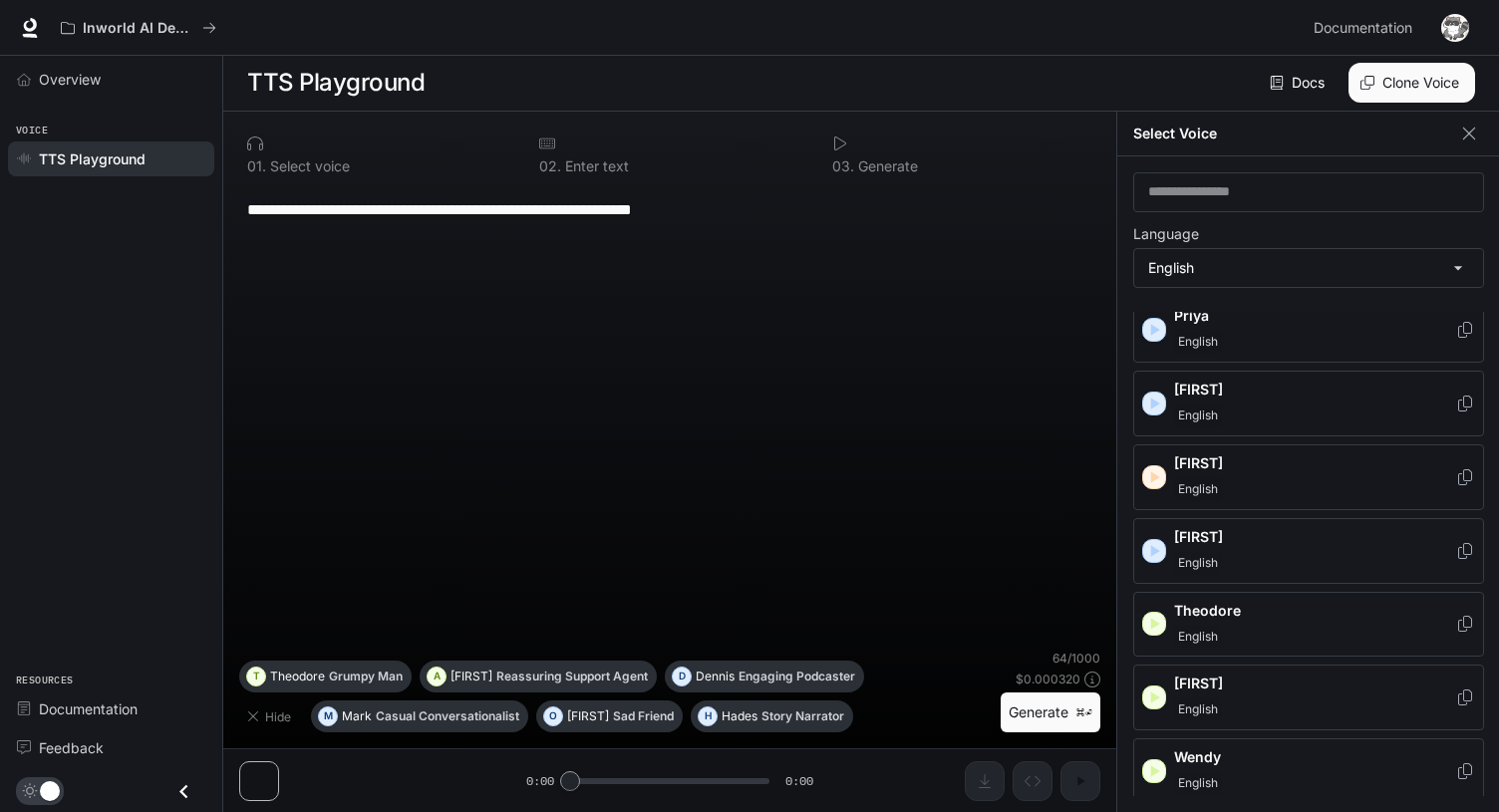 click 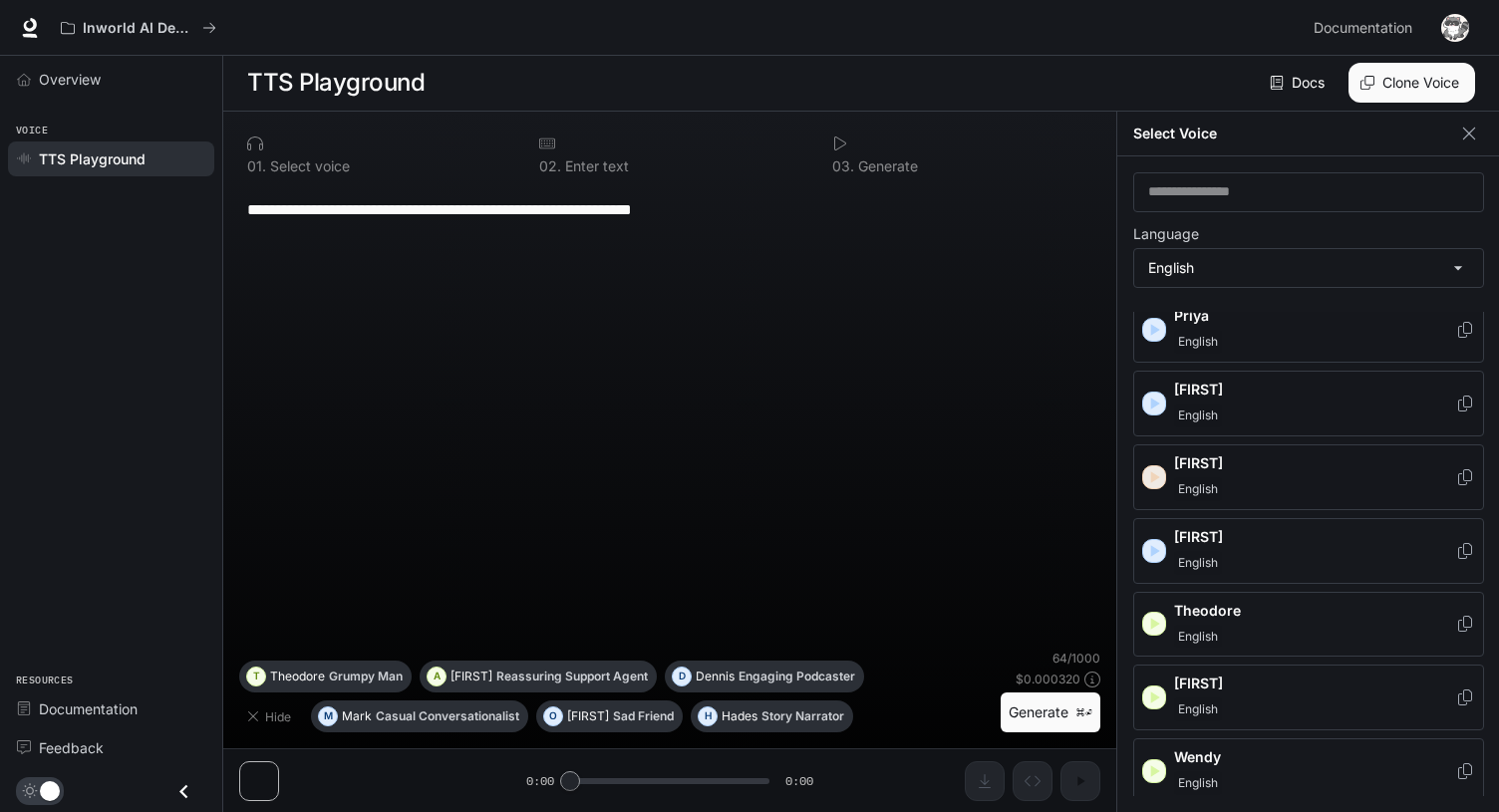 click 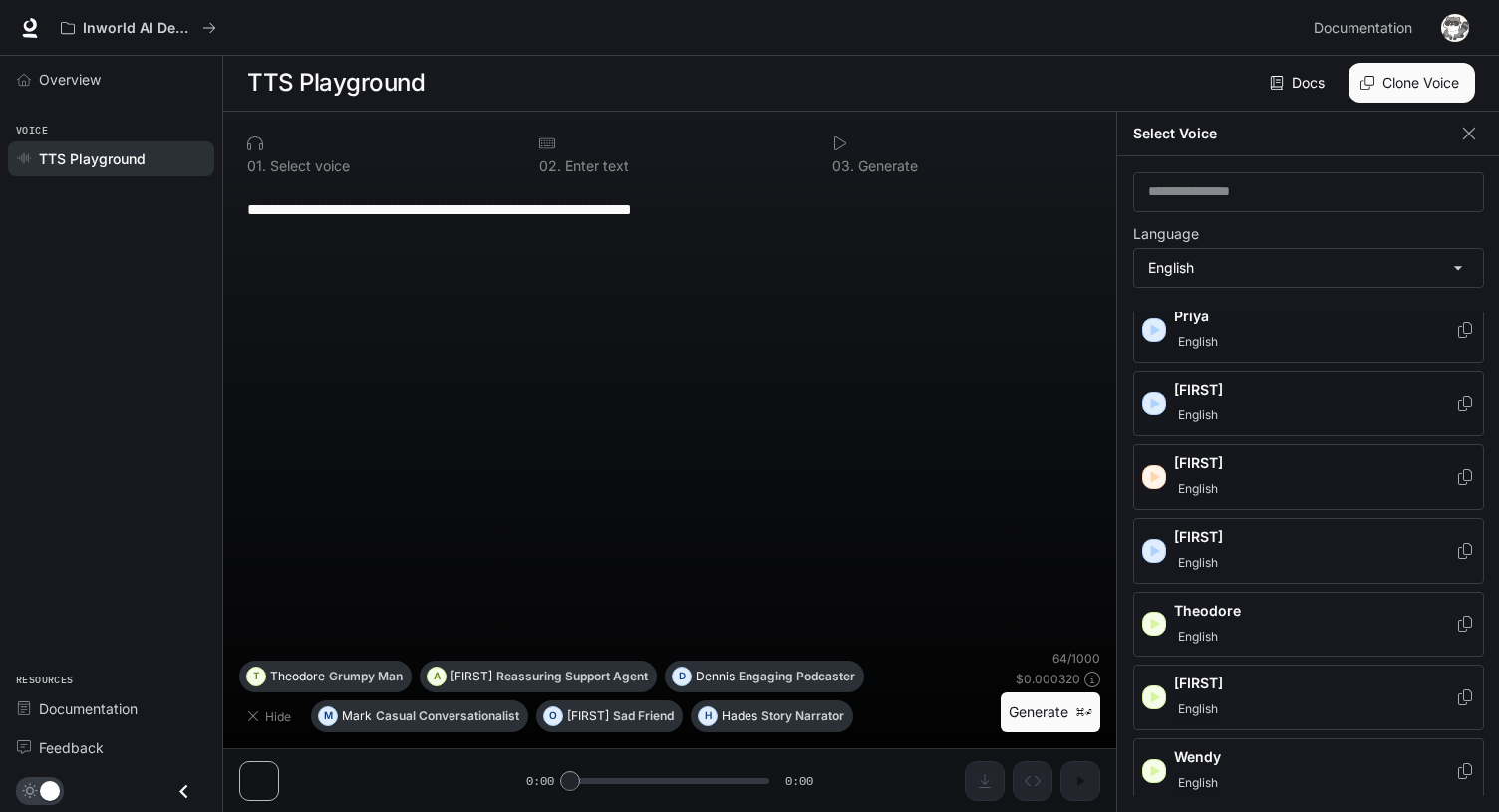 click 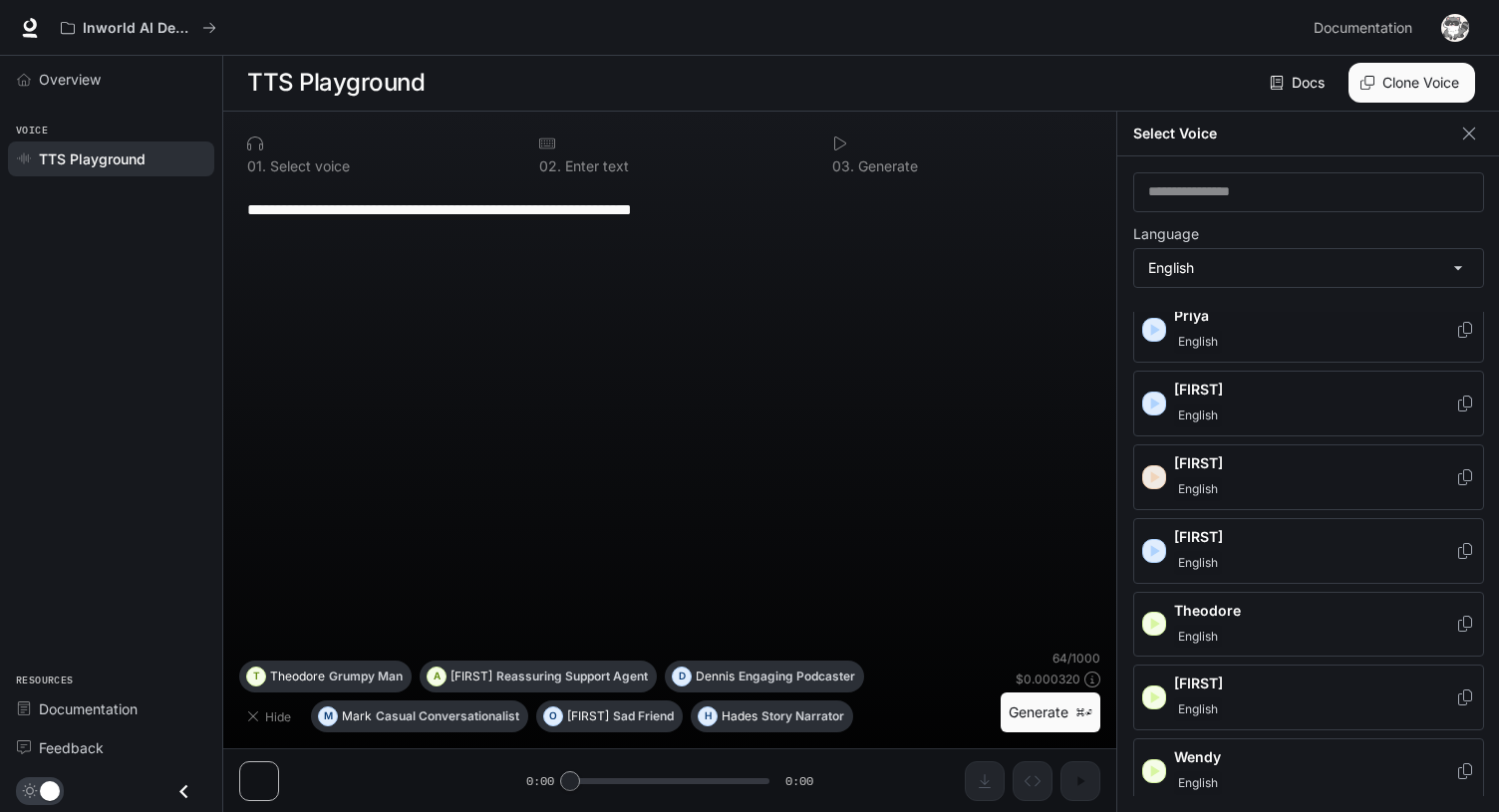 click 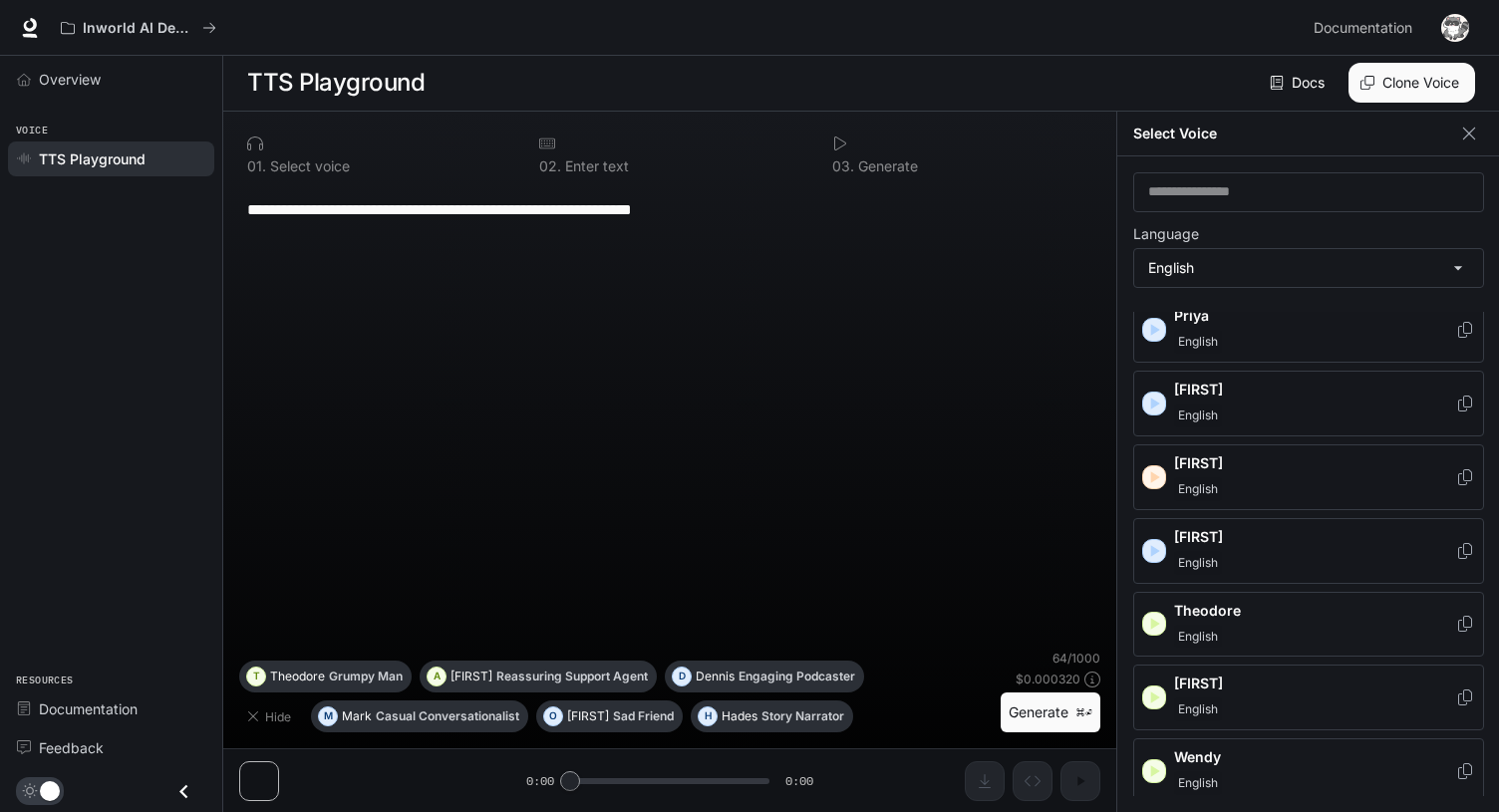 click 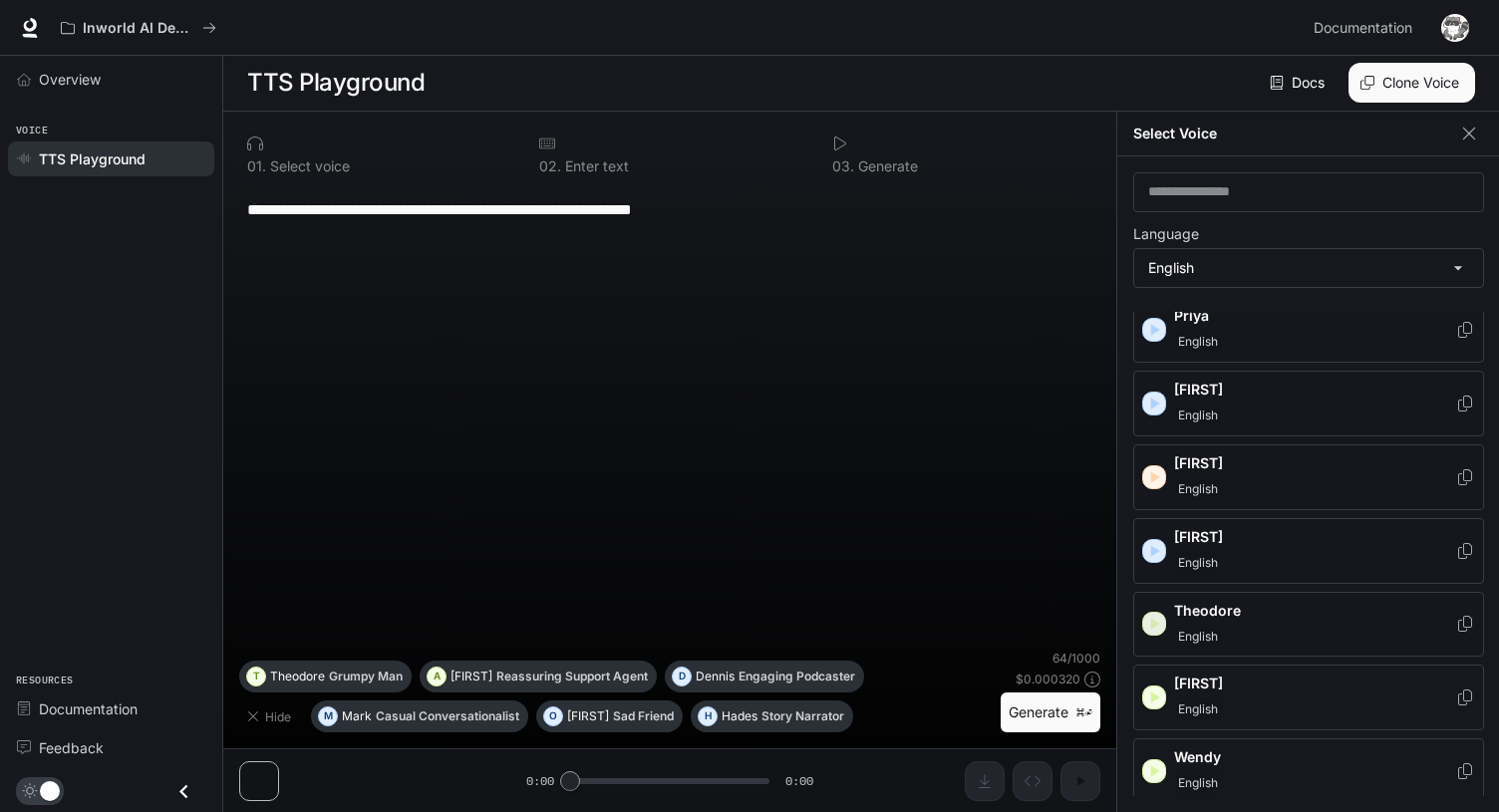 click 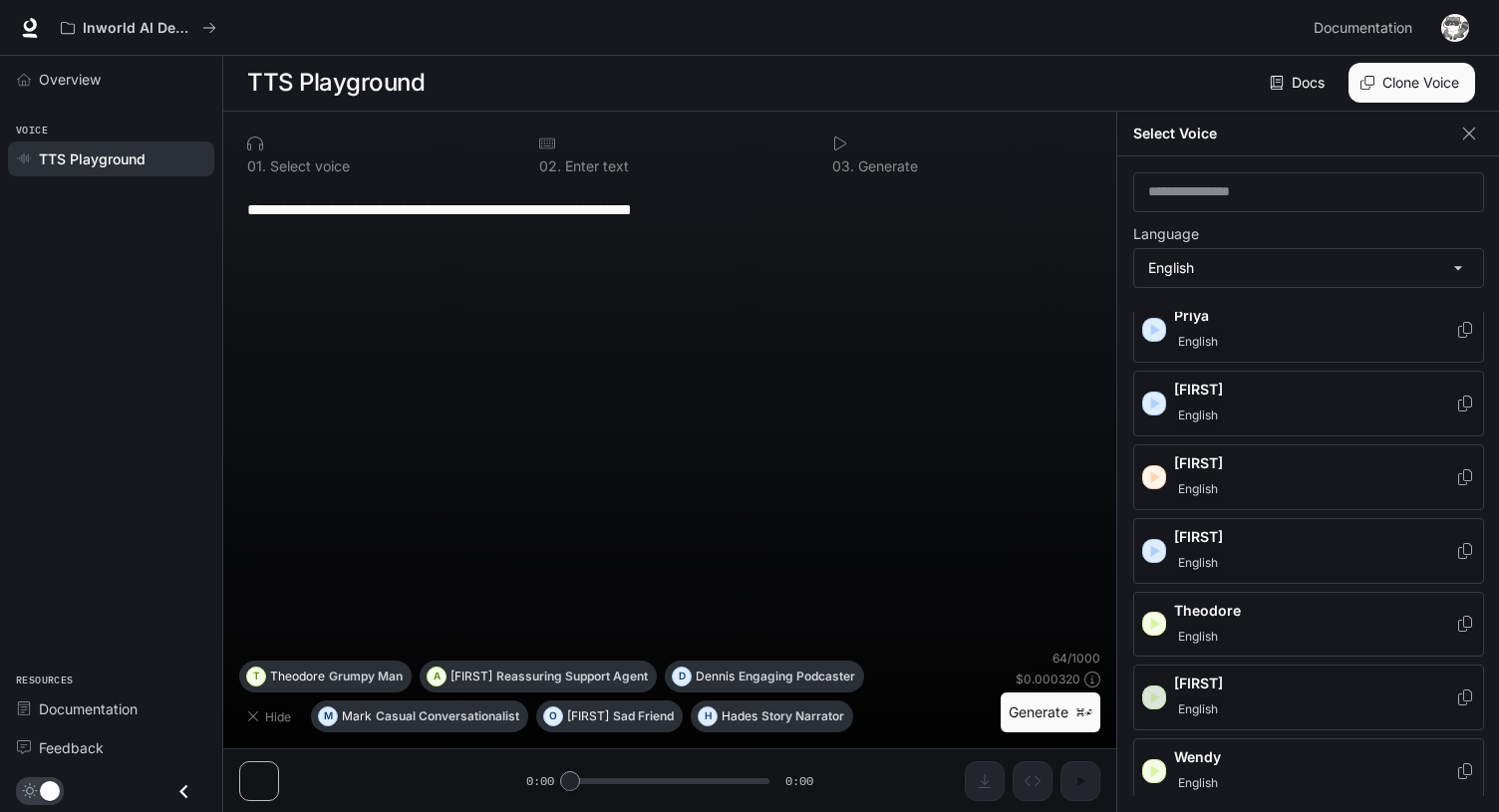 click 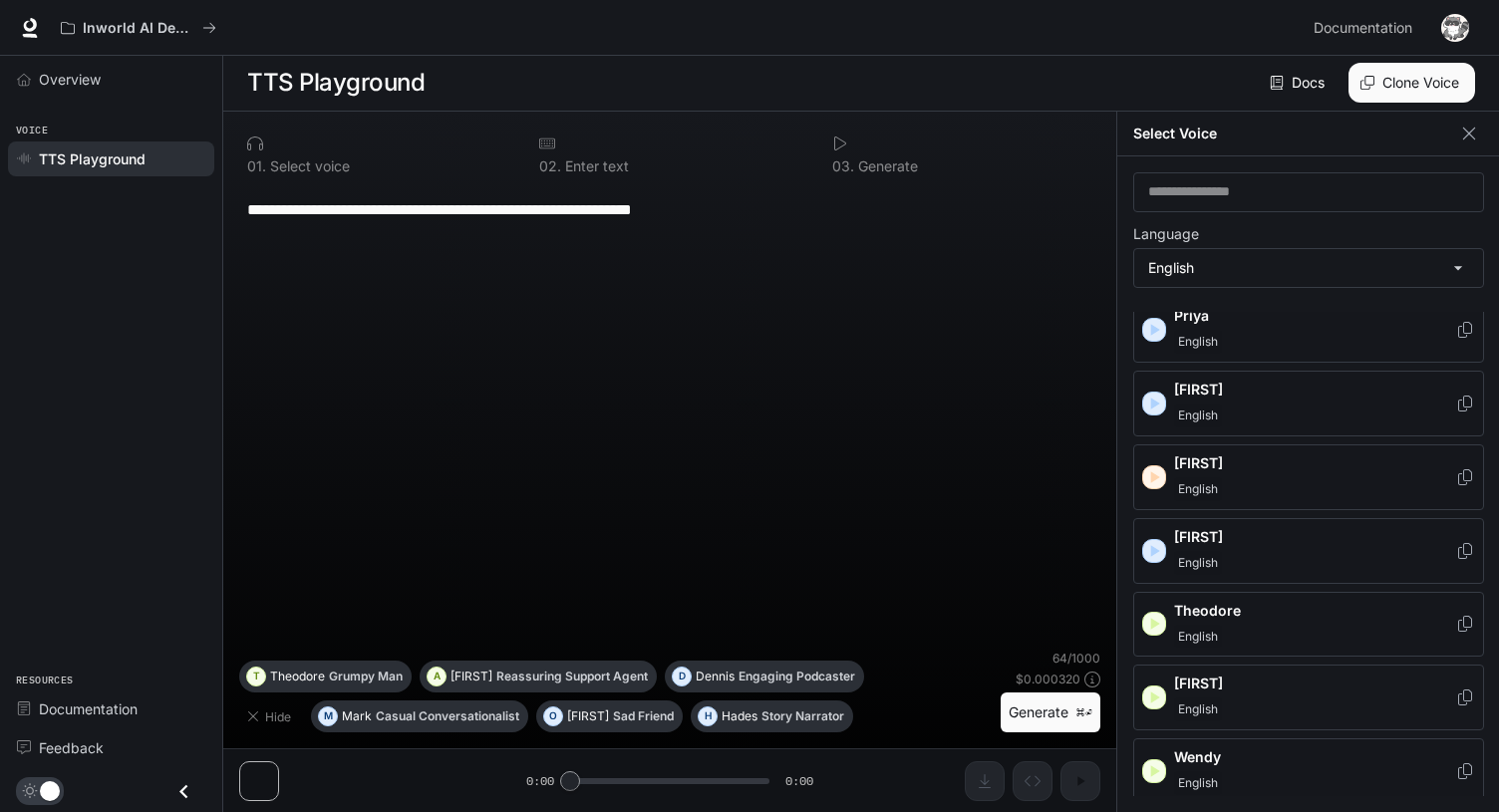 click 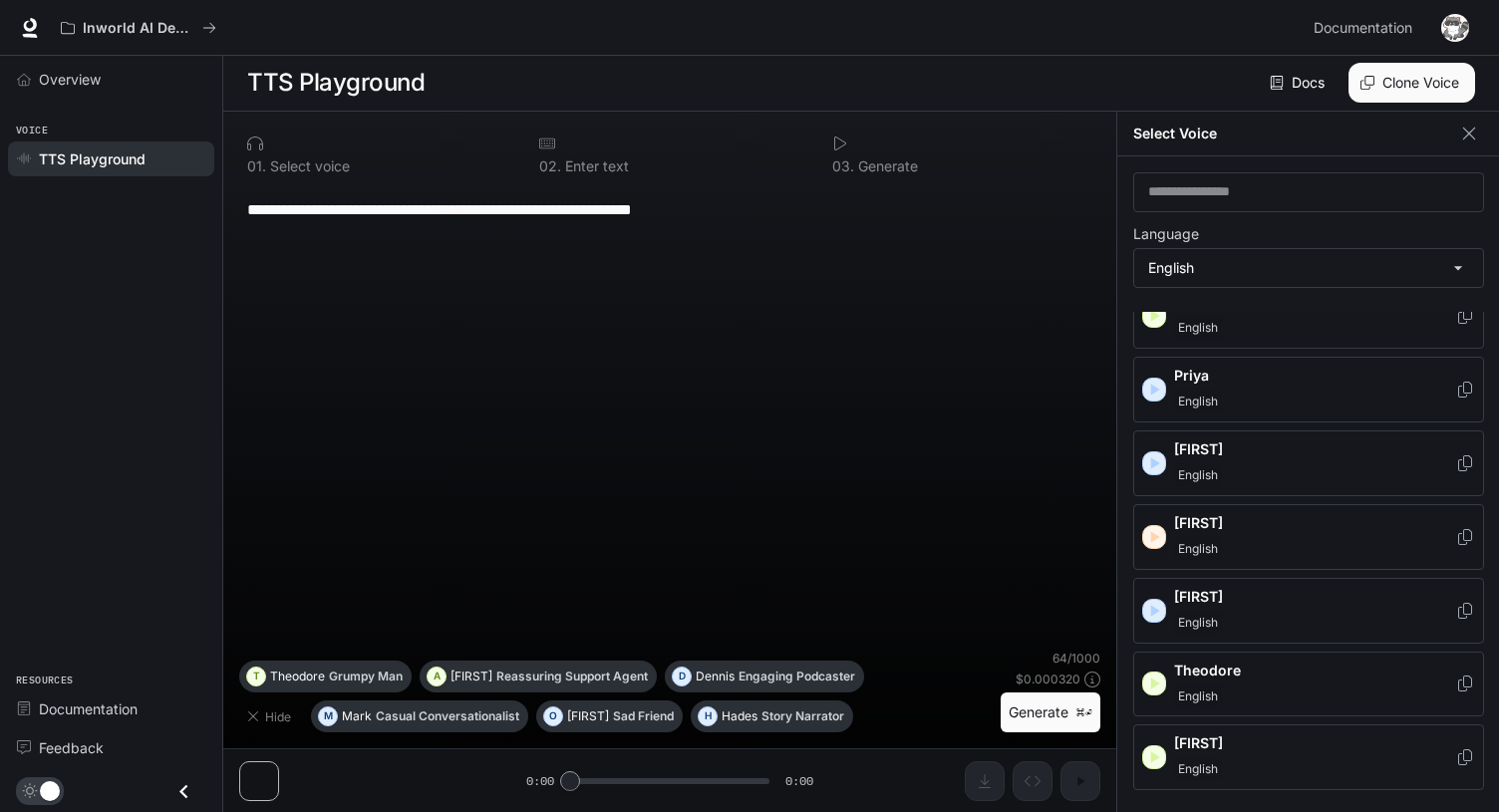 scroll, scrollTop: 1010, scrollLeft: 0, axis: vertical 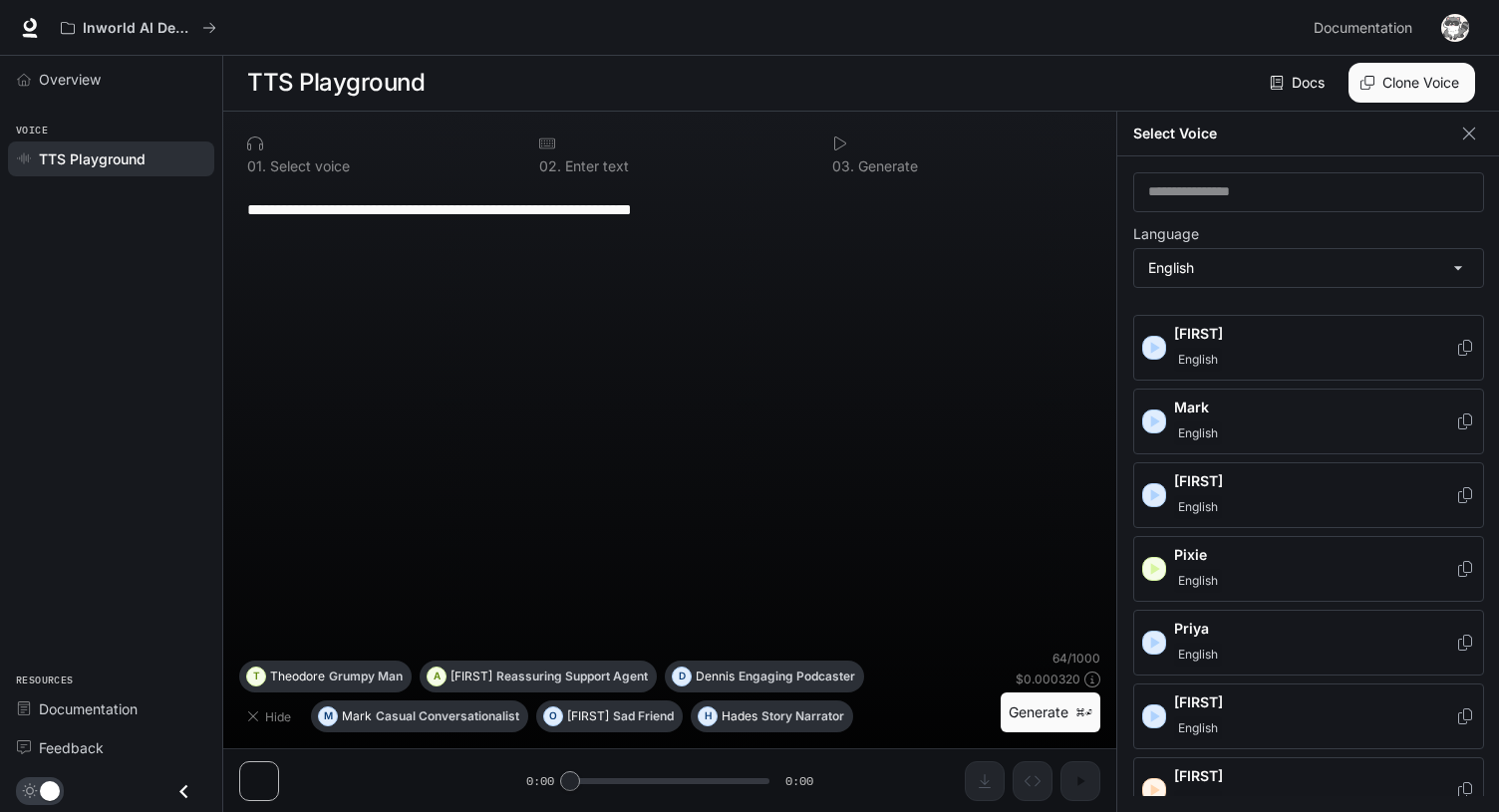 click 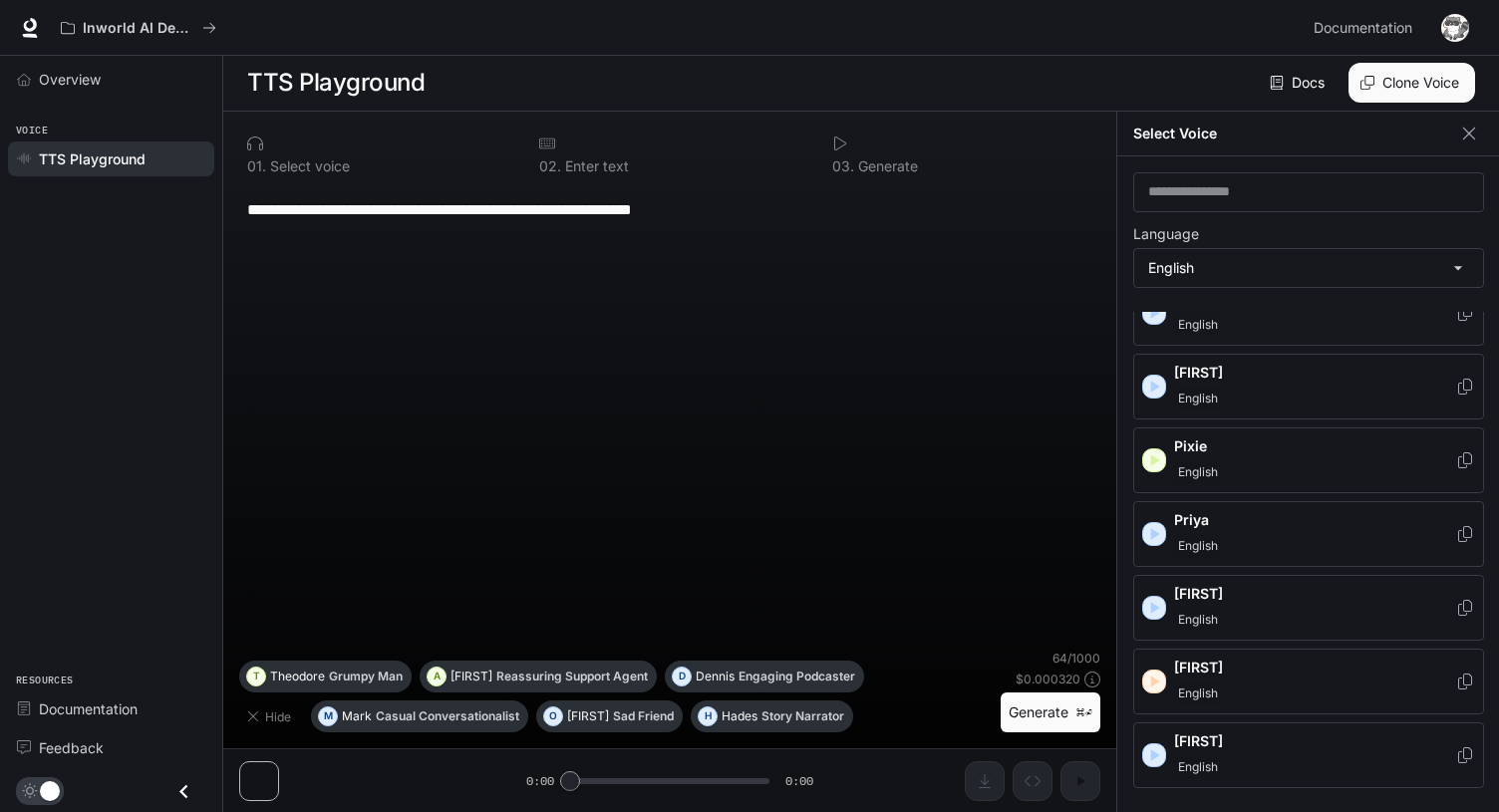 scroll, scrollTop: 811, scrollLeft: 0, axis: vertical 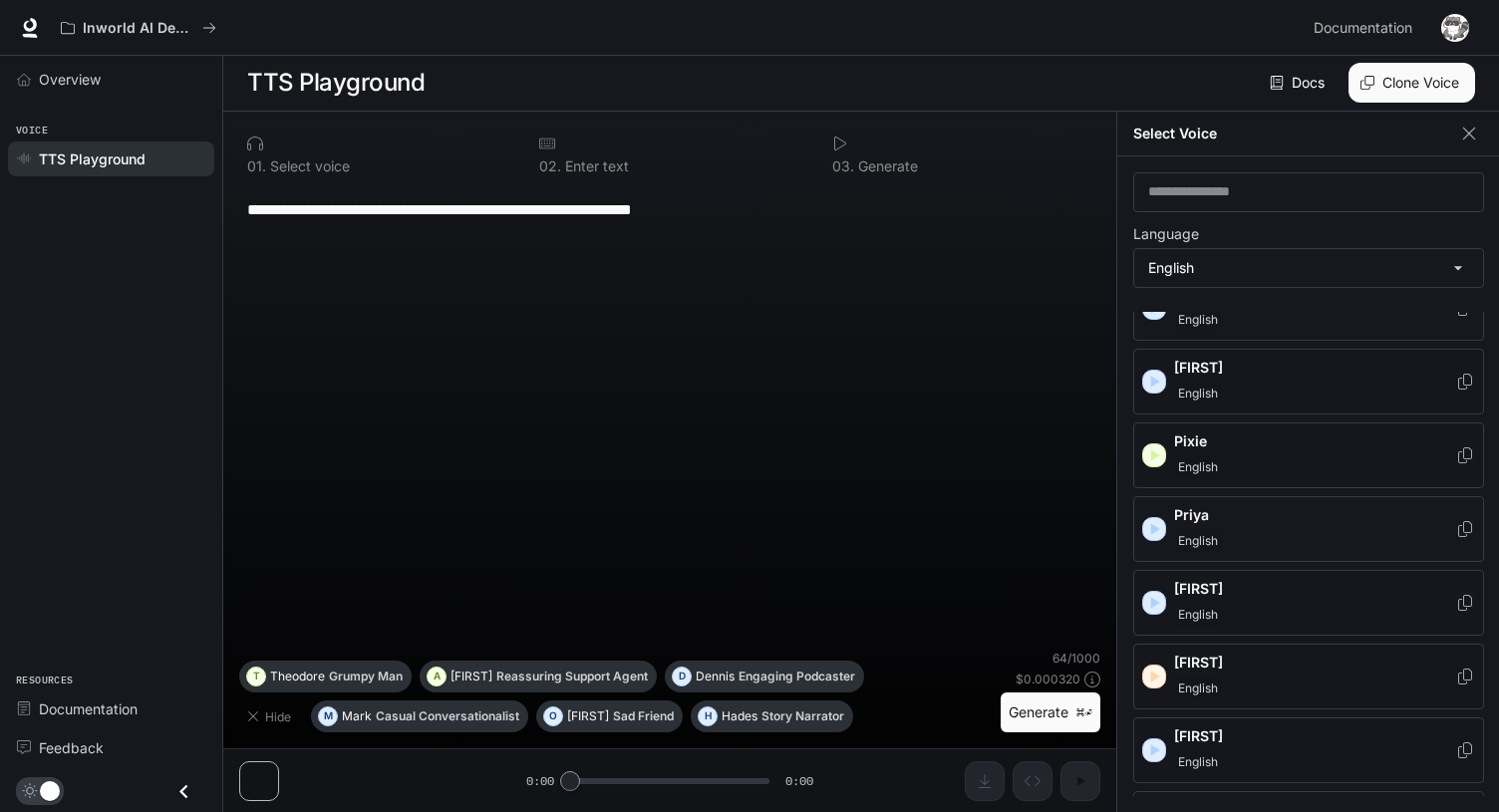 click 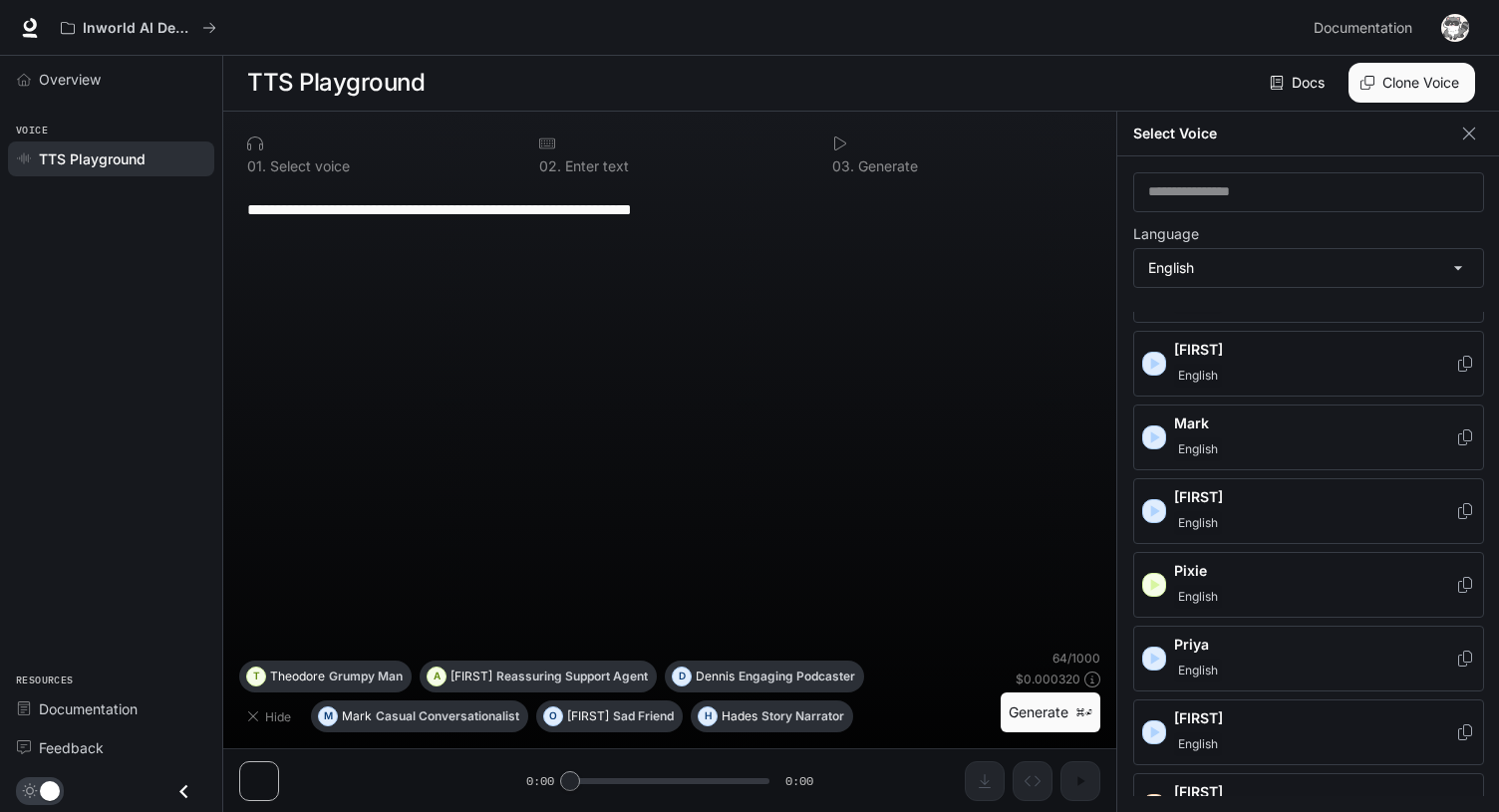 scroll, scrollTop: 680, scrollLeft: 0, axis: vertical 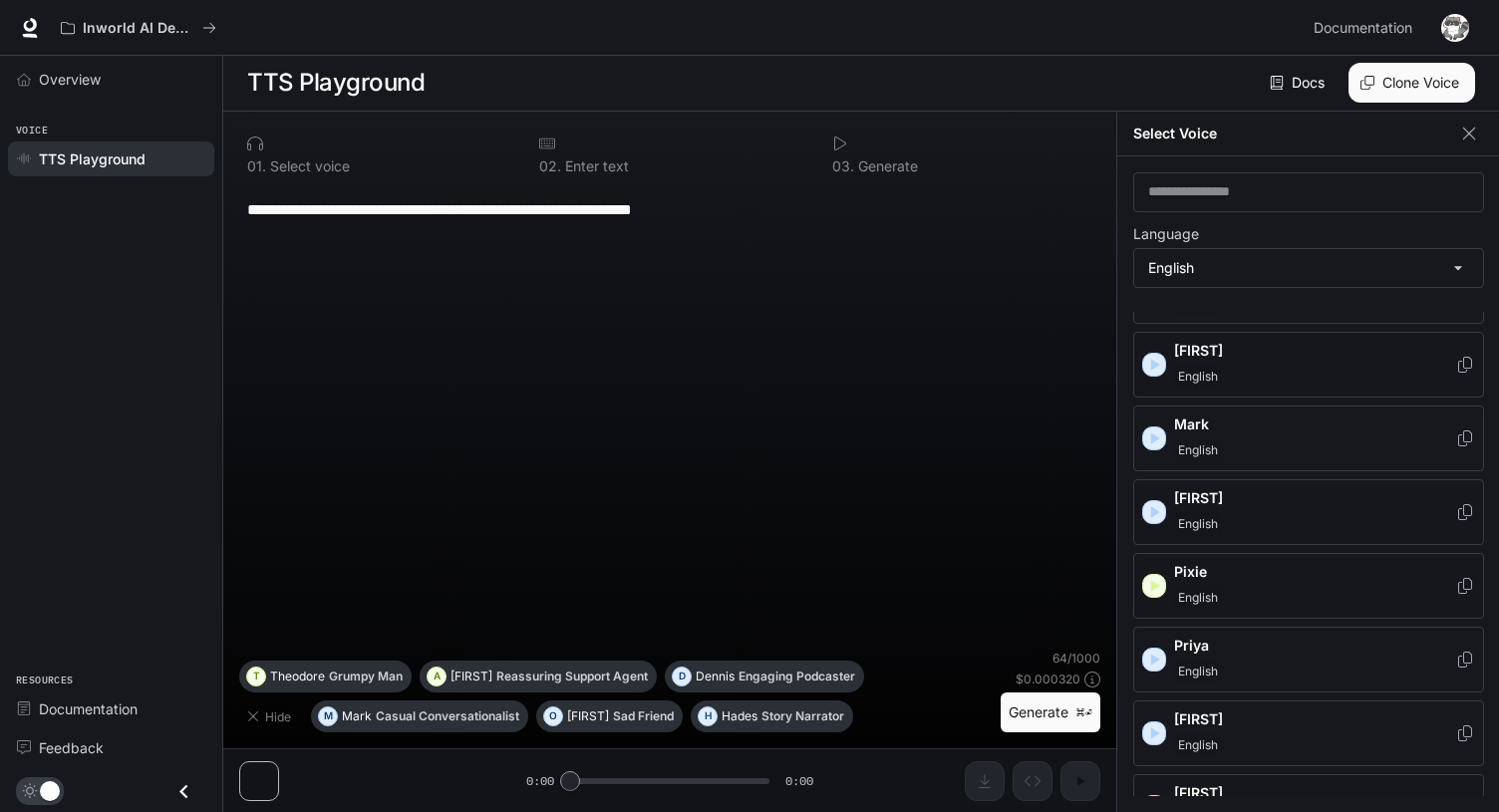 click on "[FIRST] English" at bounding box center [1315, 365] 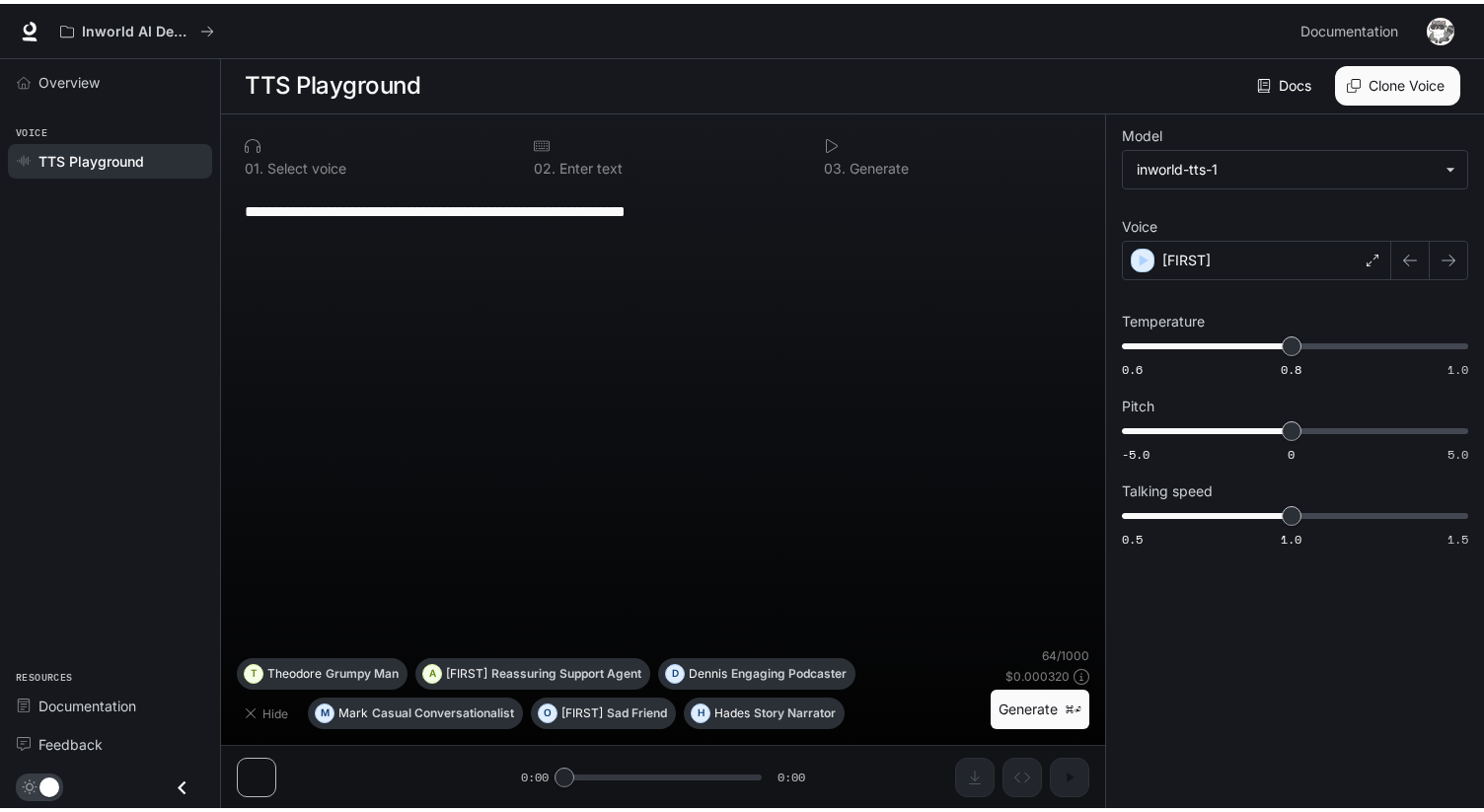 scroll, scrollTop: 1, scrollLeft: 0, axis: vertical 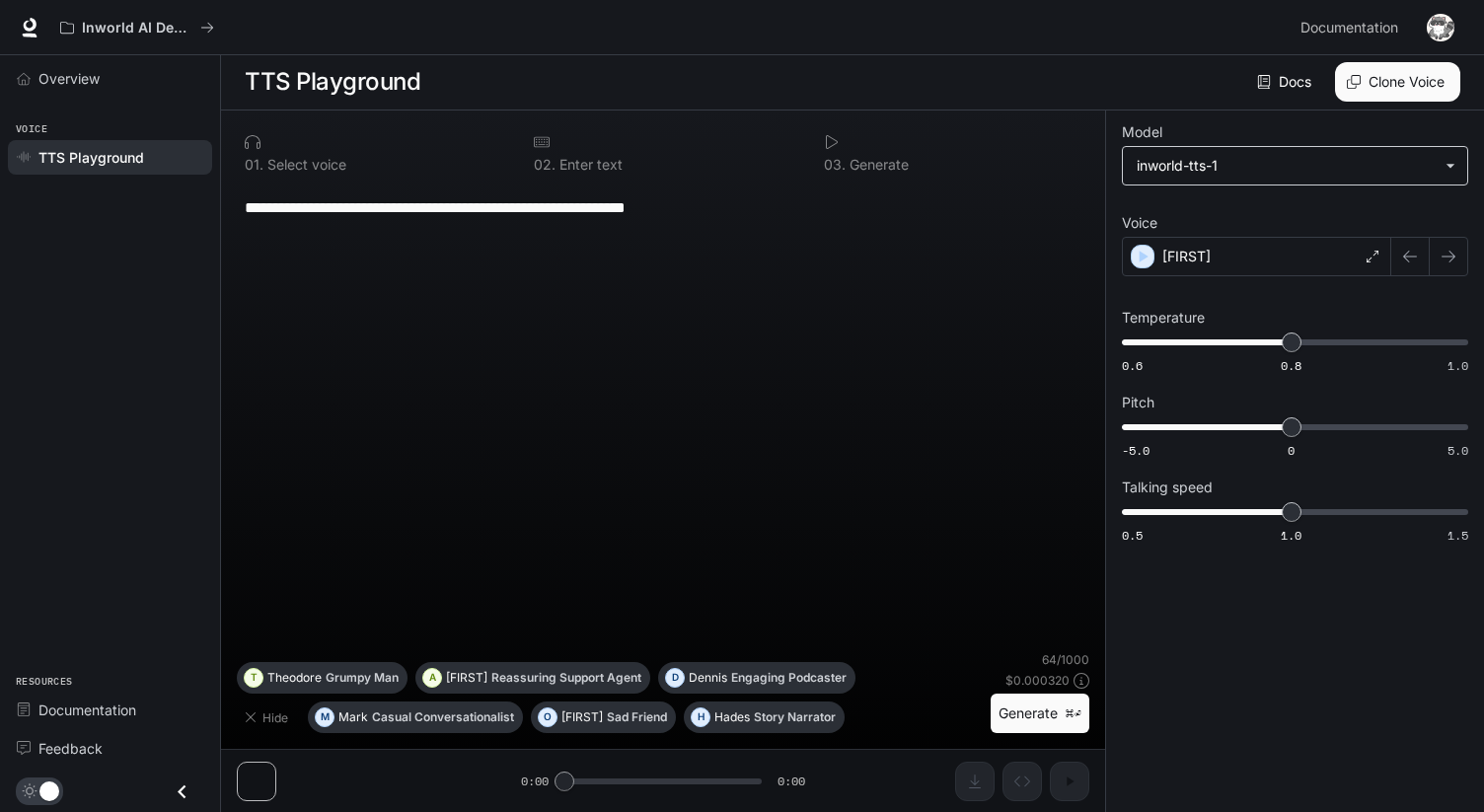 click on "**********" at bounding box center (742, 406) 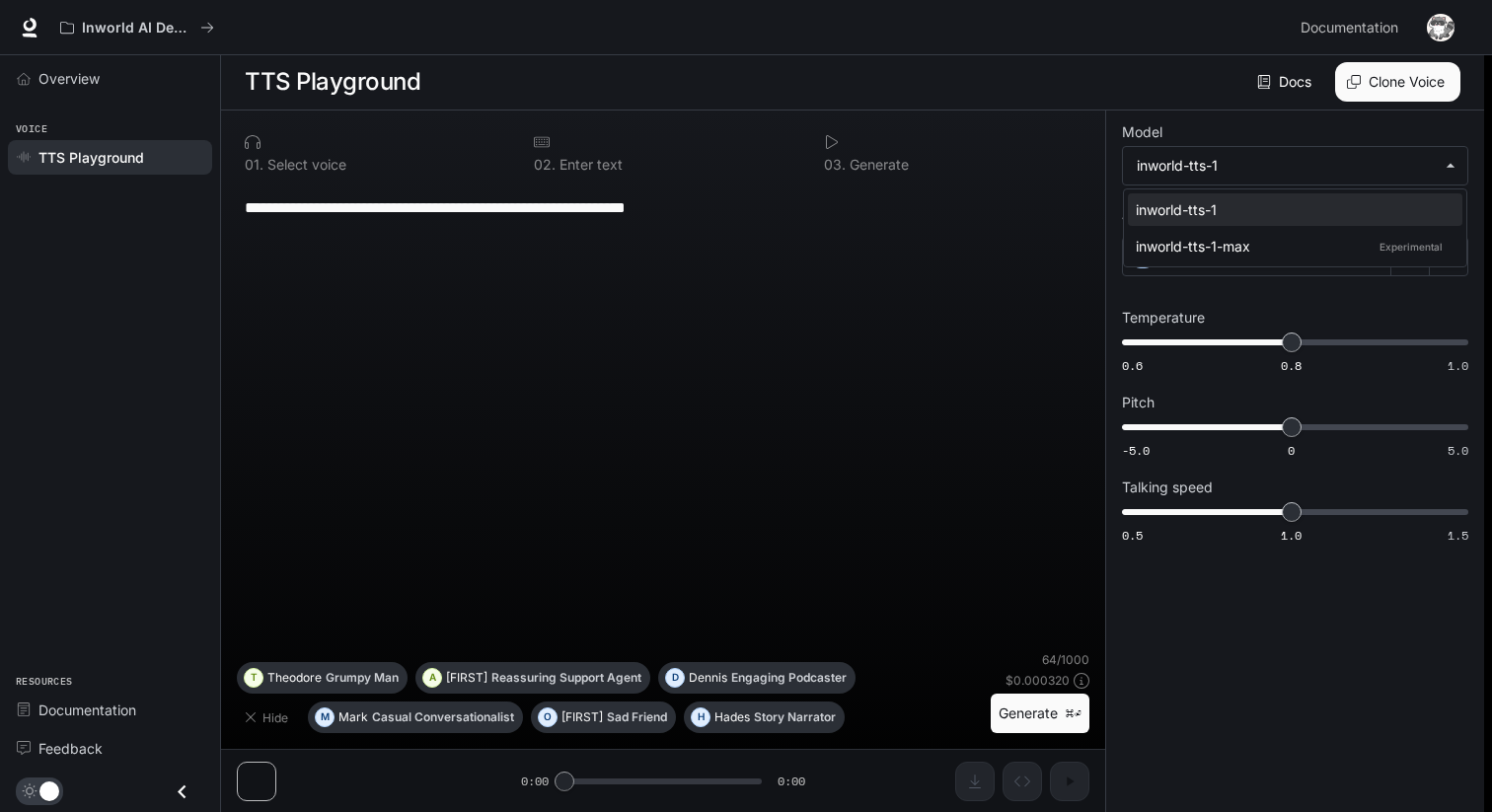 click at bounding box center (746, 406) 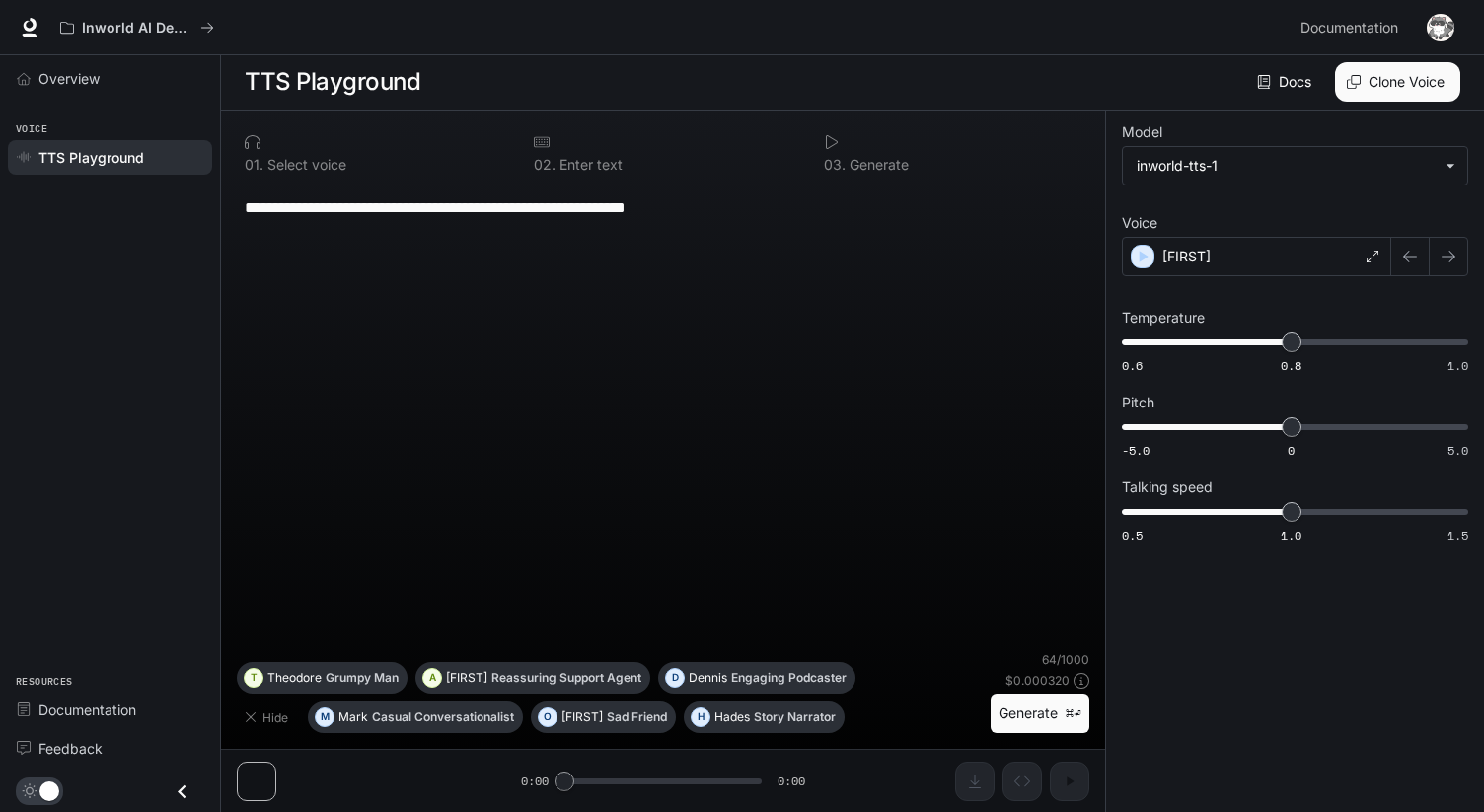 click on "**********" at bounding box center (663, 207) 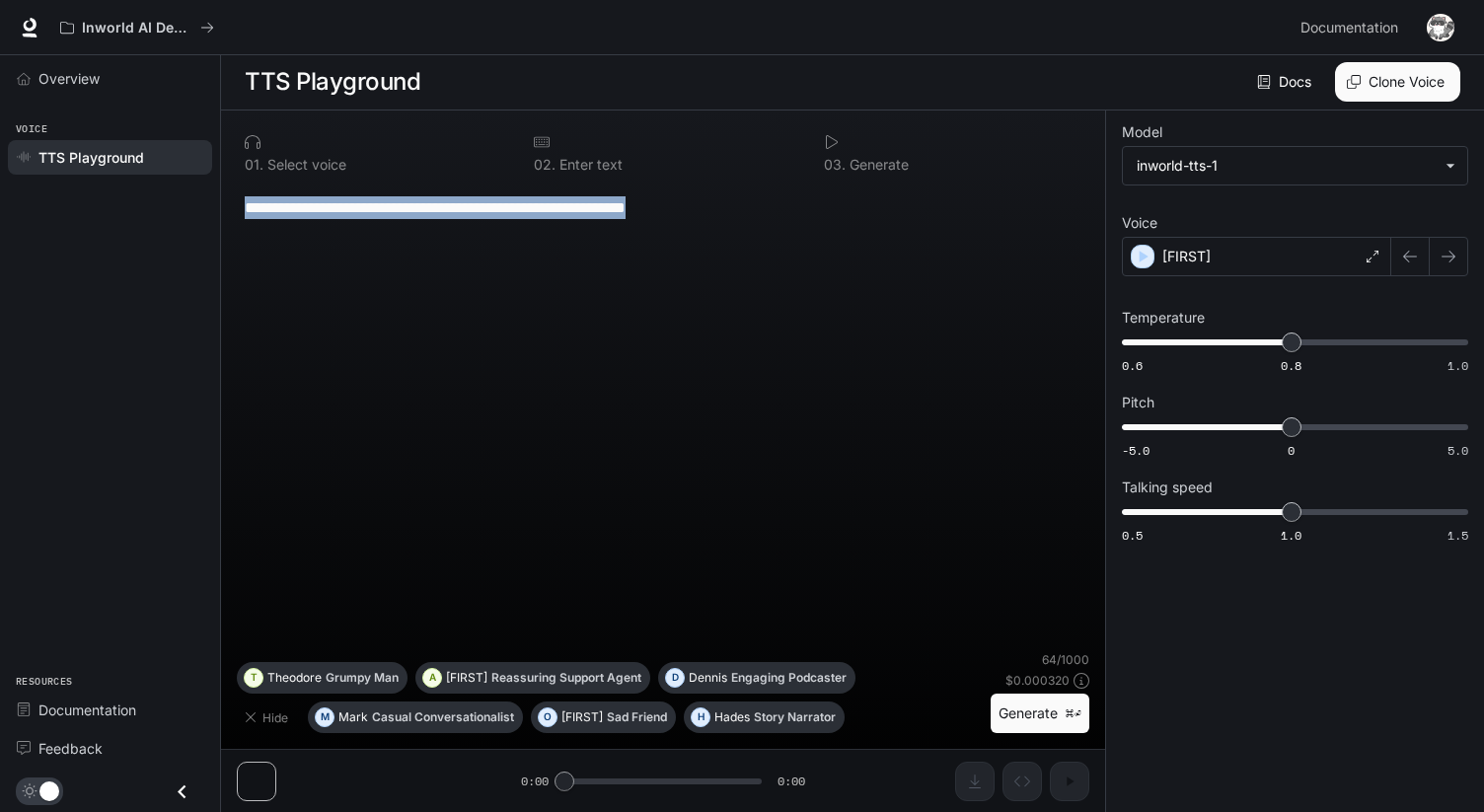 drag, startPoint x: 813, startPoint y: 190, endPoint x: 549, endPoint y: 223, distance: 266.05451 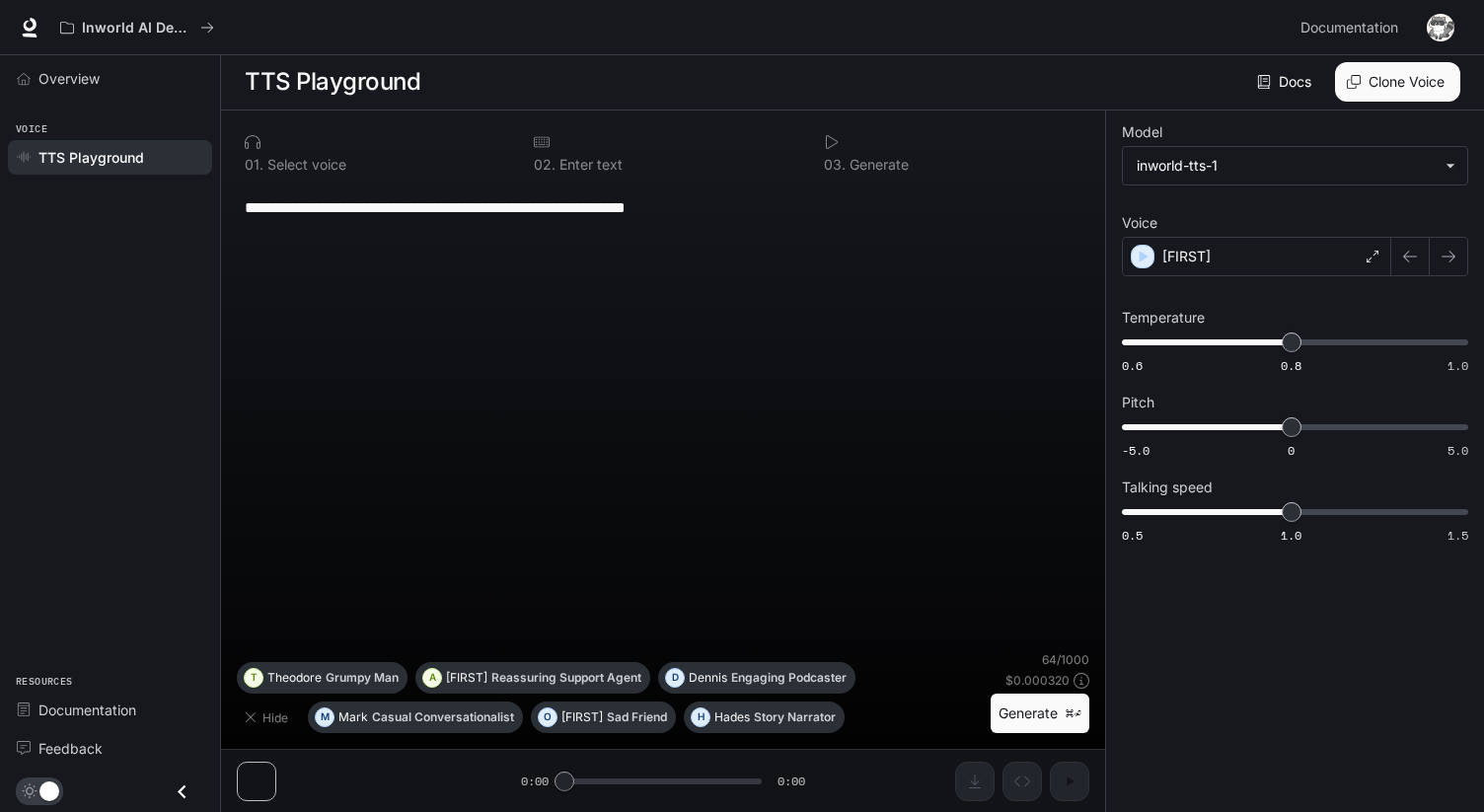 click on "**********" at bounding box center [663, 417] 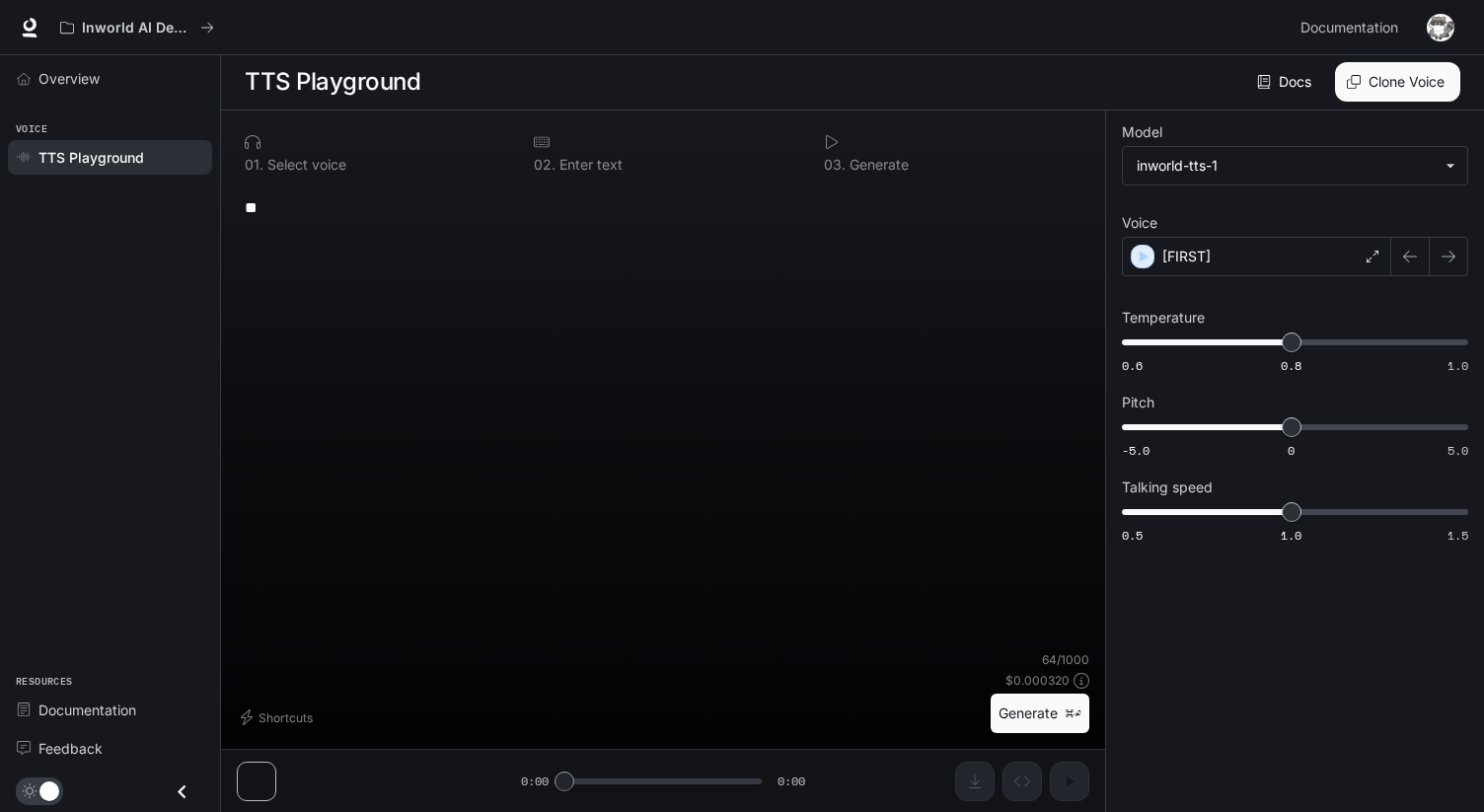 type on "*" 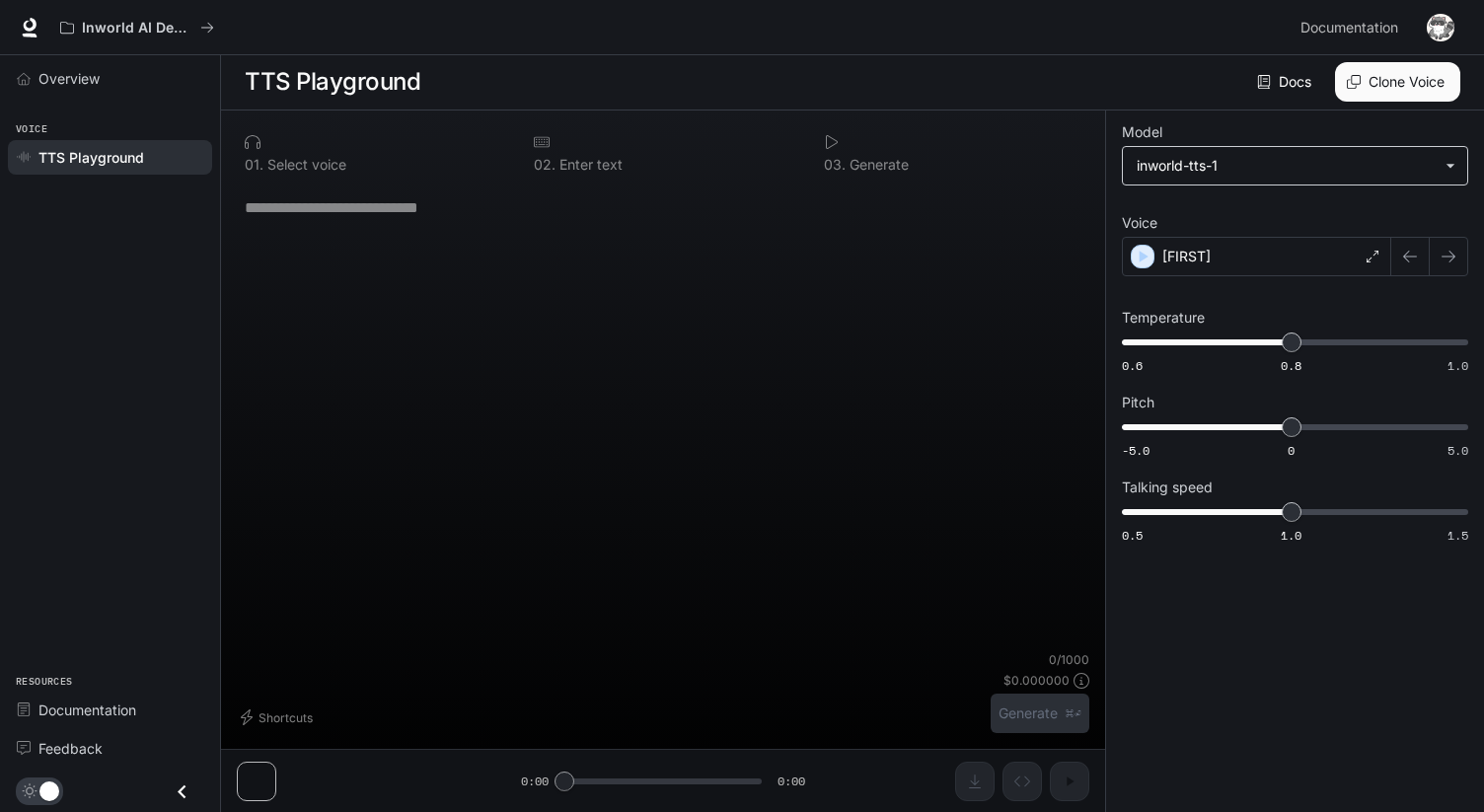 type 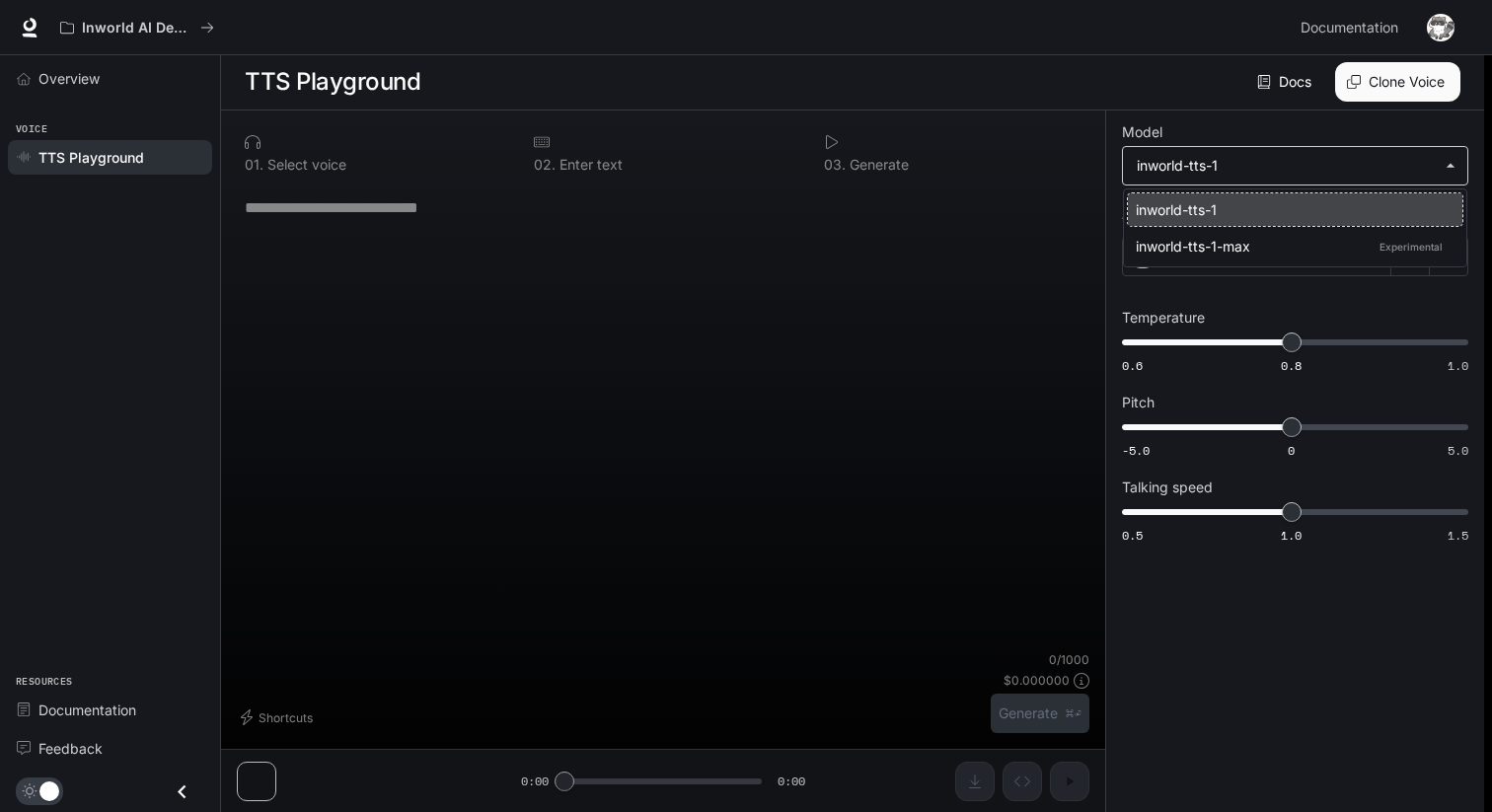click at bounding box center [746, 406] 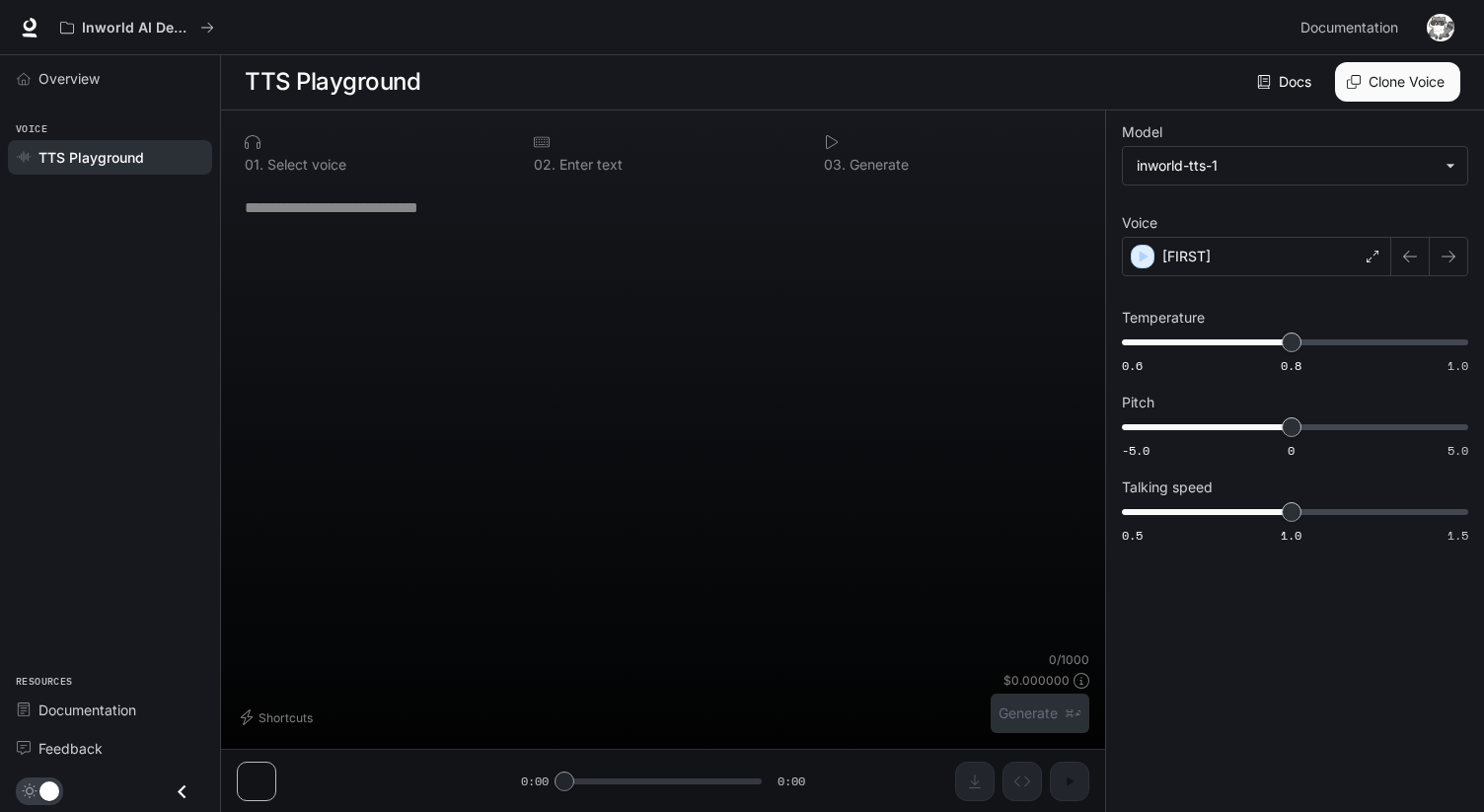 click on "0 1 .   Select voice 0 2 .   Enter text 0 3 .   Generate * ​ Shortcuts 0  /  1000 $ 0.000000 Generate ⌘⏎ 0:00 0:00" at bounding box center (663, 461) 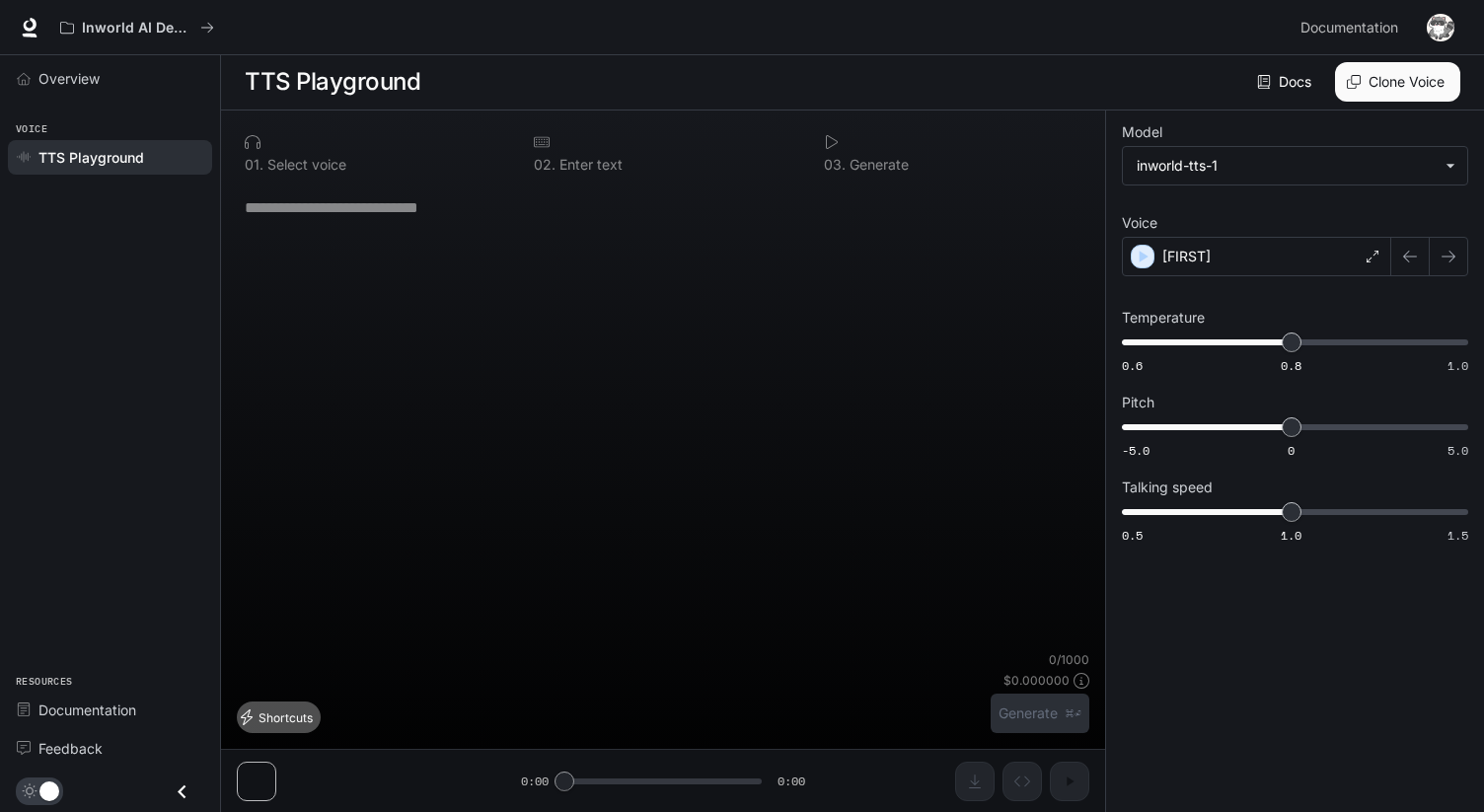 click on "Shortcuts" at bounding box center (278, 717) 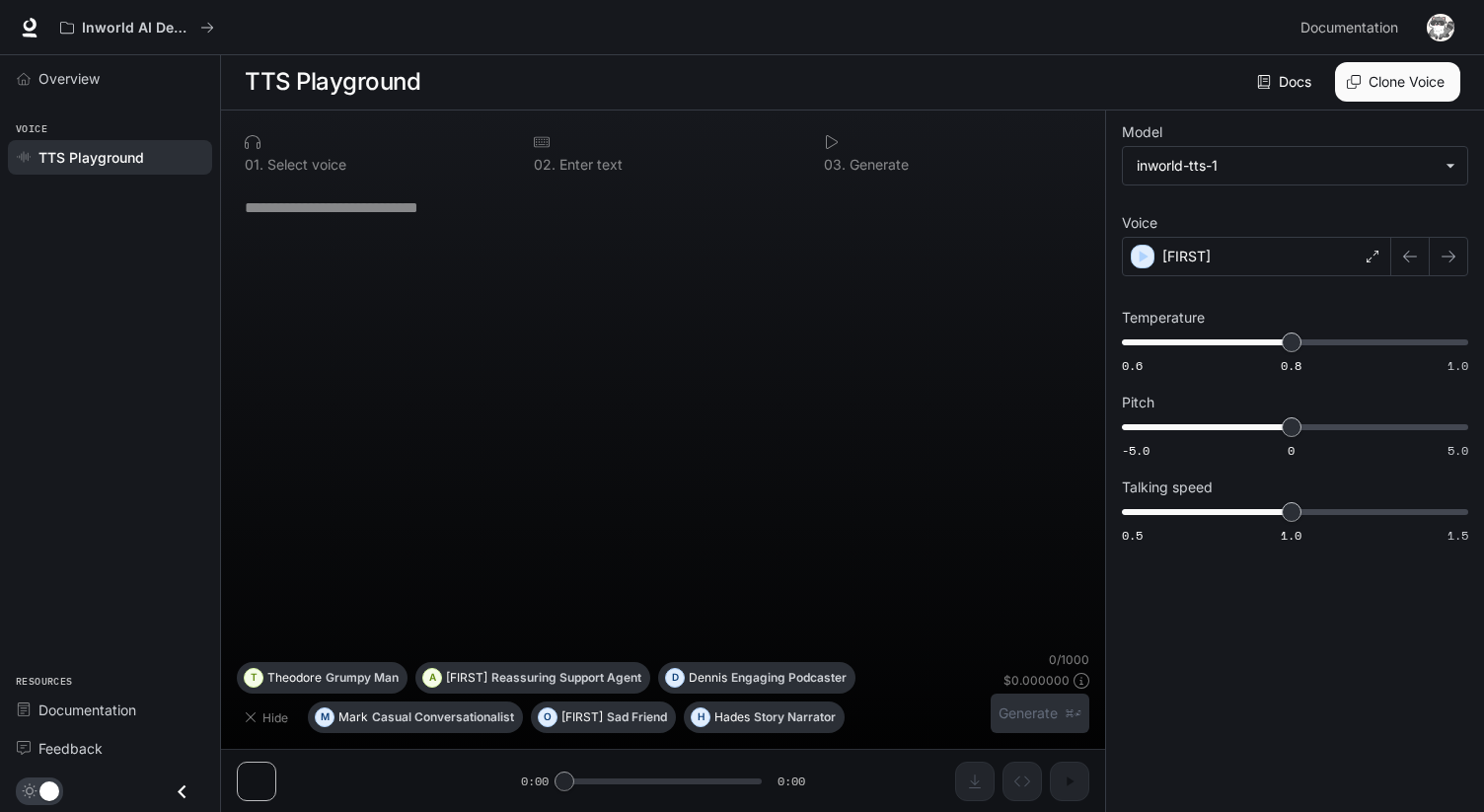 click on "0 1 .   Select voice 0 2 .   Enter text 0 3 .   Generate * ​ Hide M Mark Casual Conversationalist O Olivia Sad Friend H Hades Story Narrator T Theodore Grumpy Man A Ashley Reassuring Support Agent D Dennis Engaging Podcaster 0  /  1000 $ 0.000000 Generate ⌘⏎ 0:00 0:00" at bounding box center (663, 461) 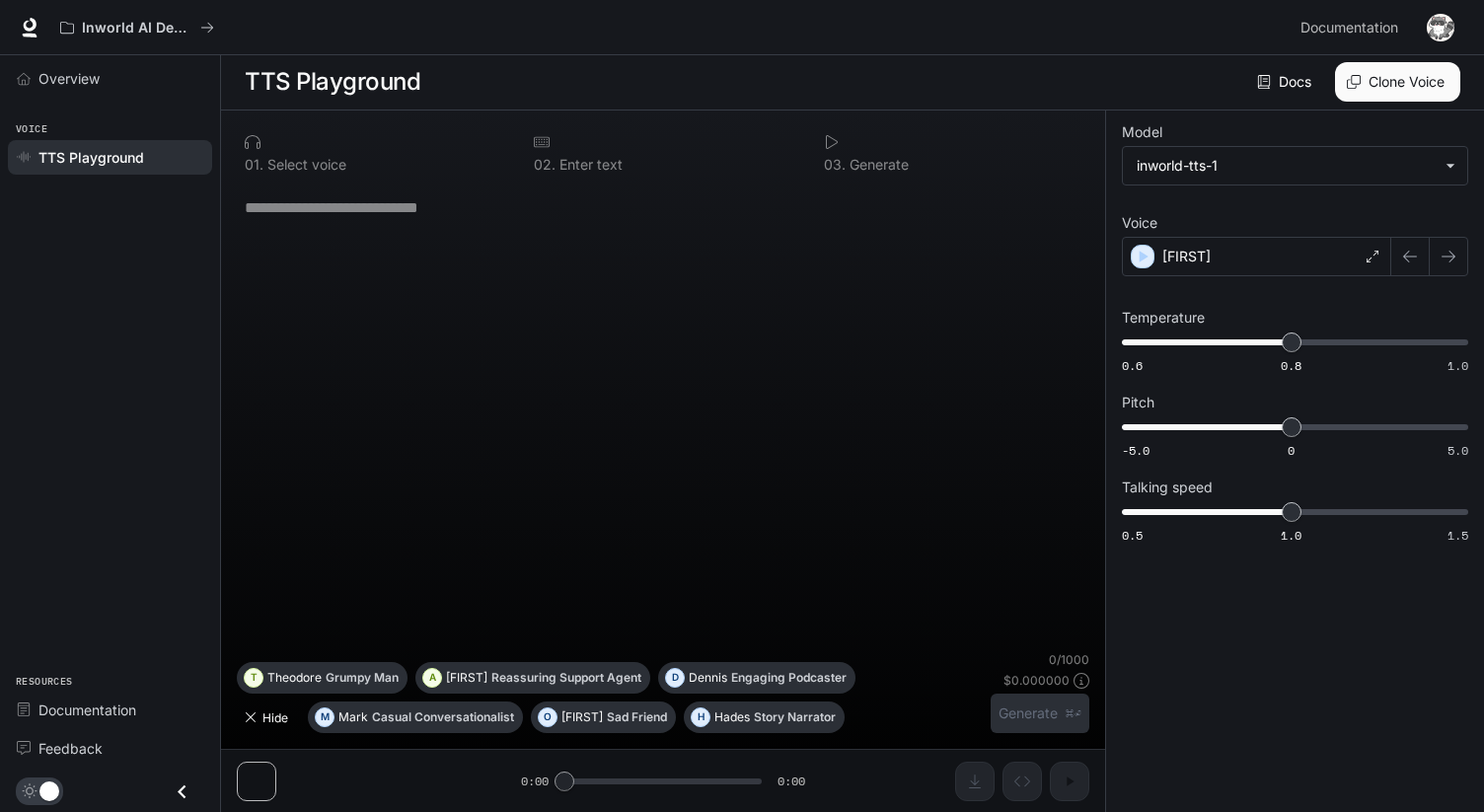 click 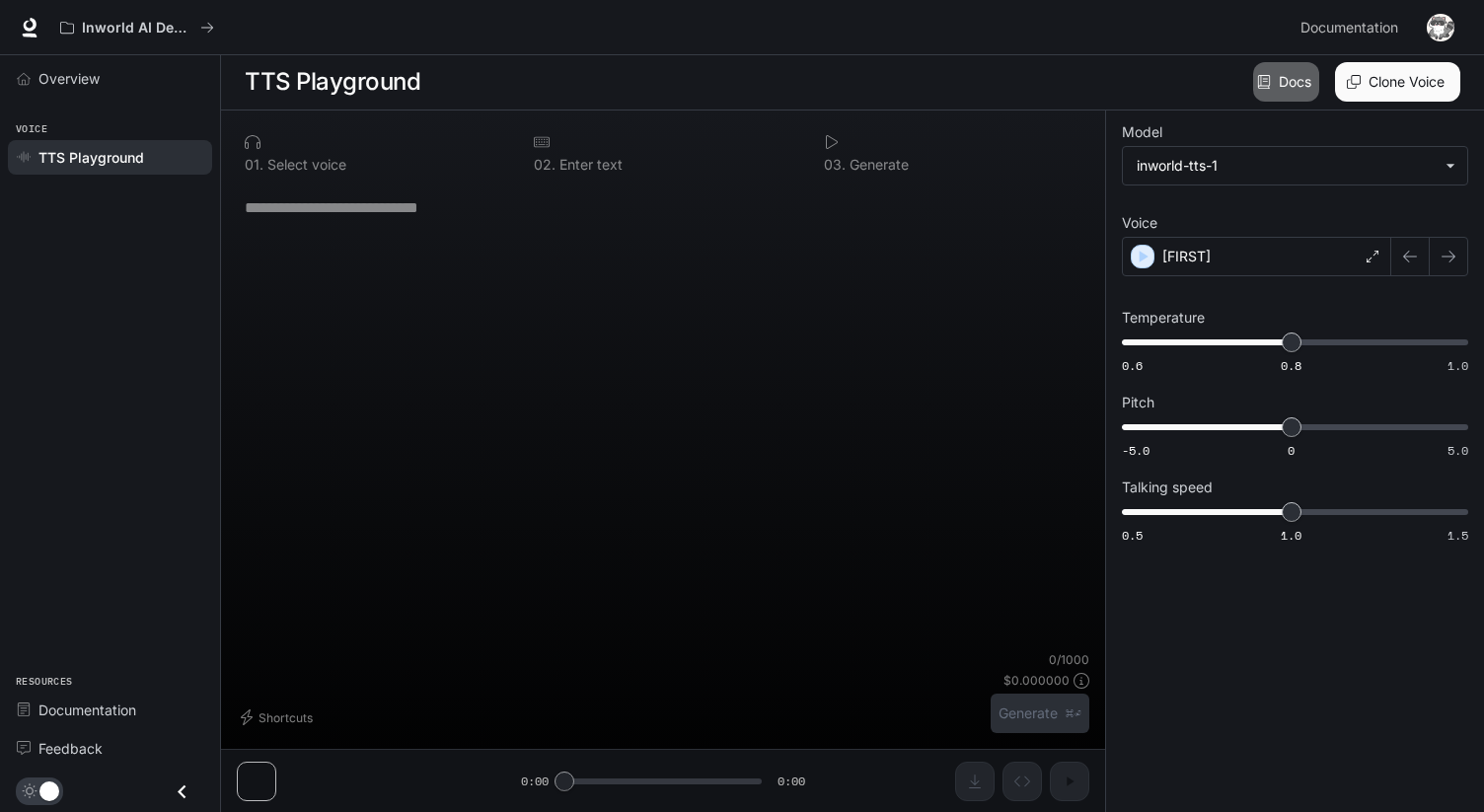 click on "Docs" at bounding box center [1286, 82] 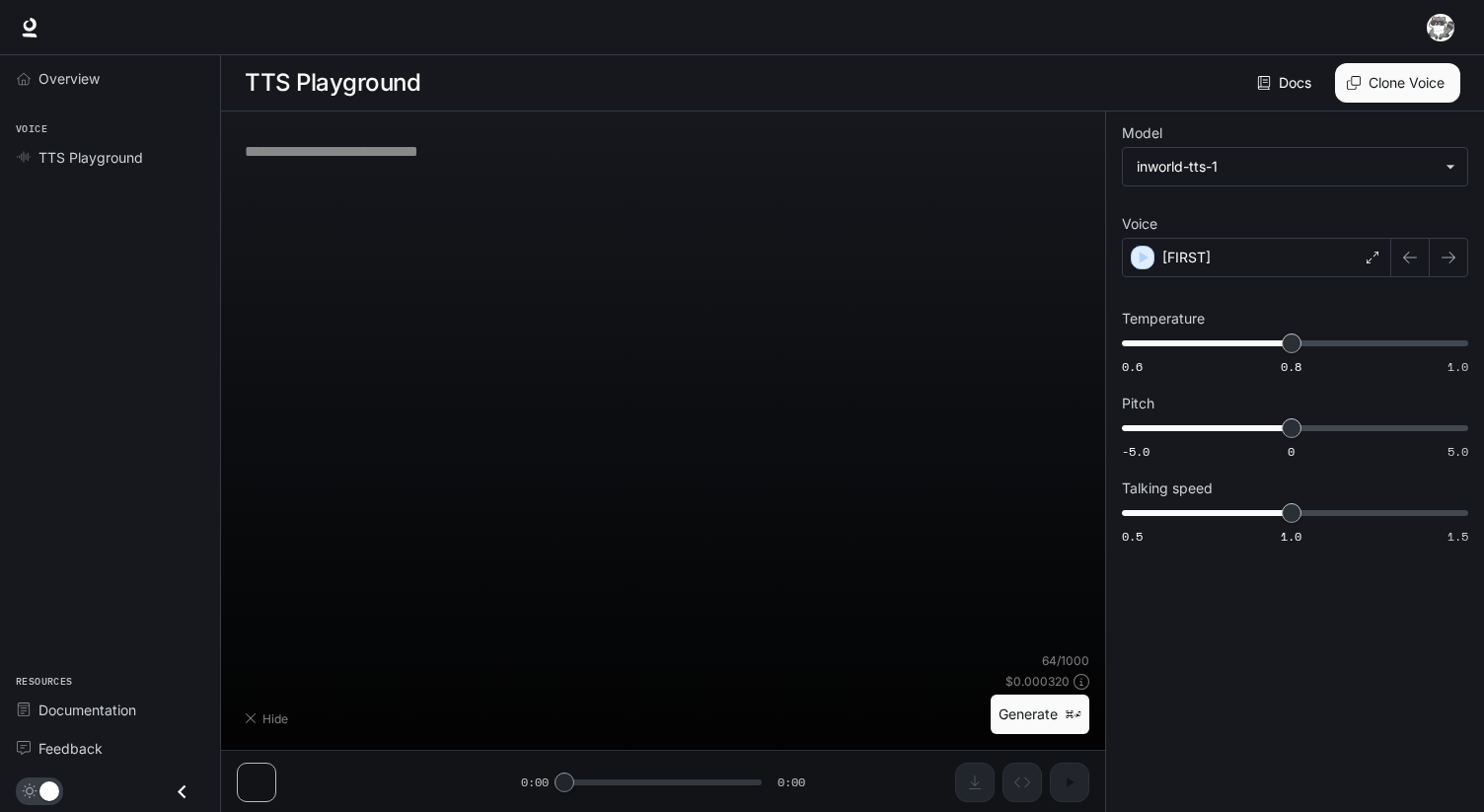scroll, scrollTop: 1, scrollLeft: 0, axis: vertical 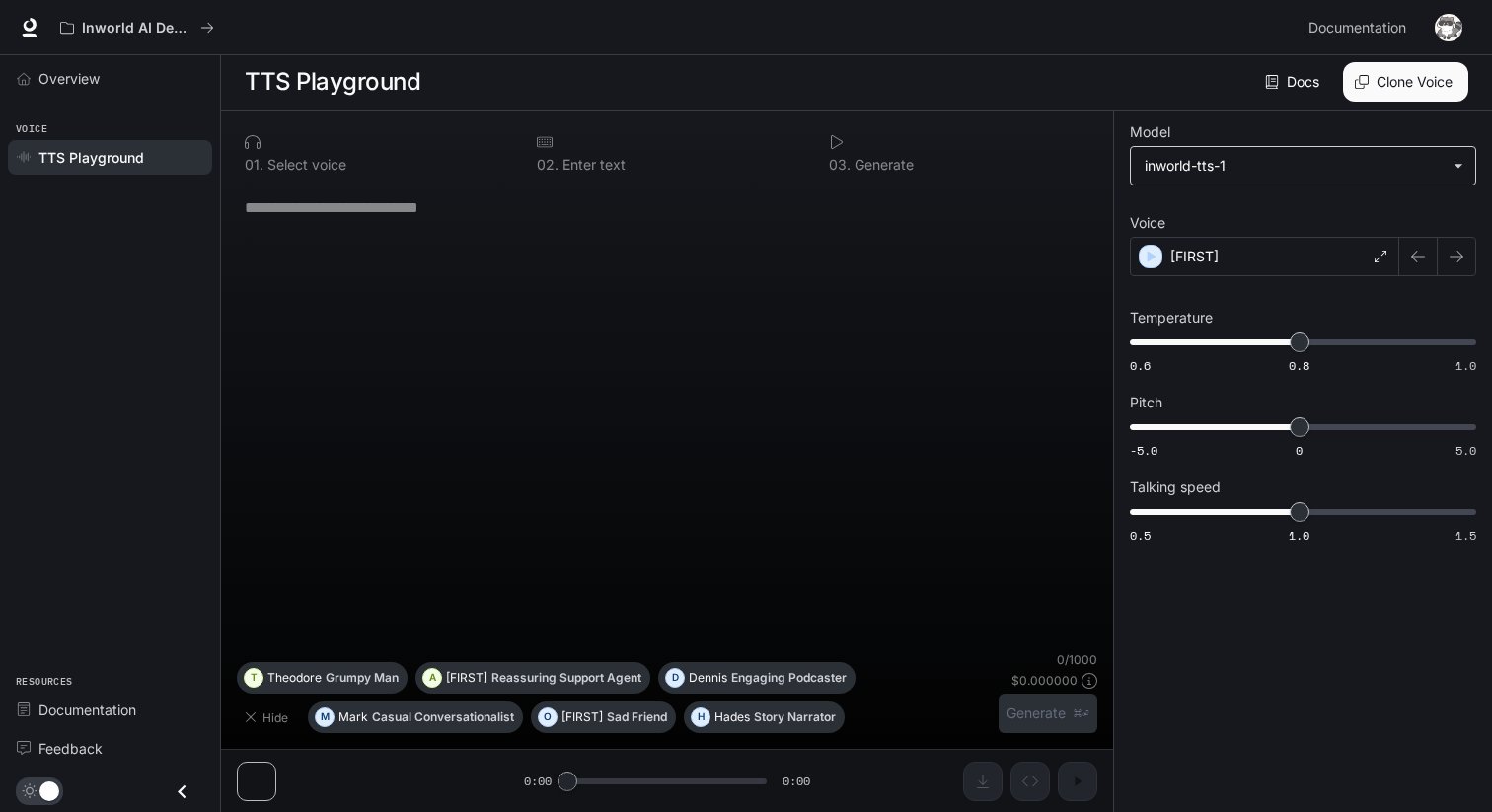 click on "**********" at bounding box center [746, 406] 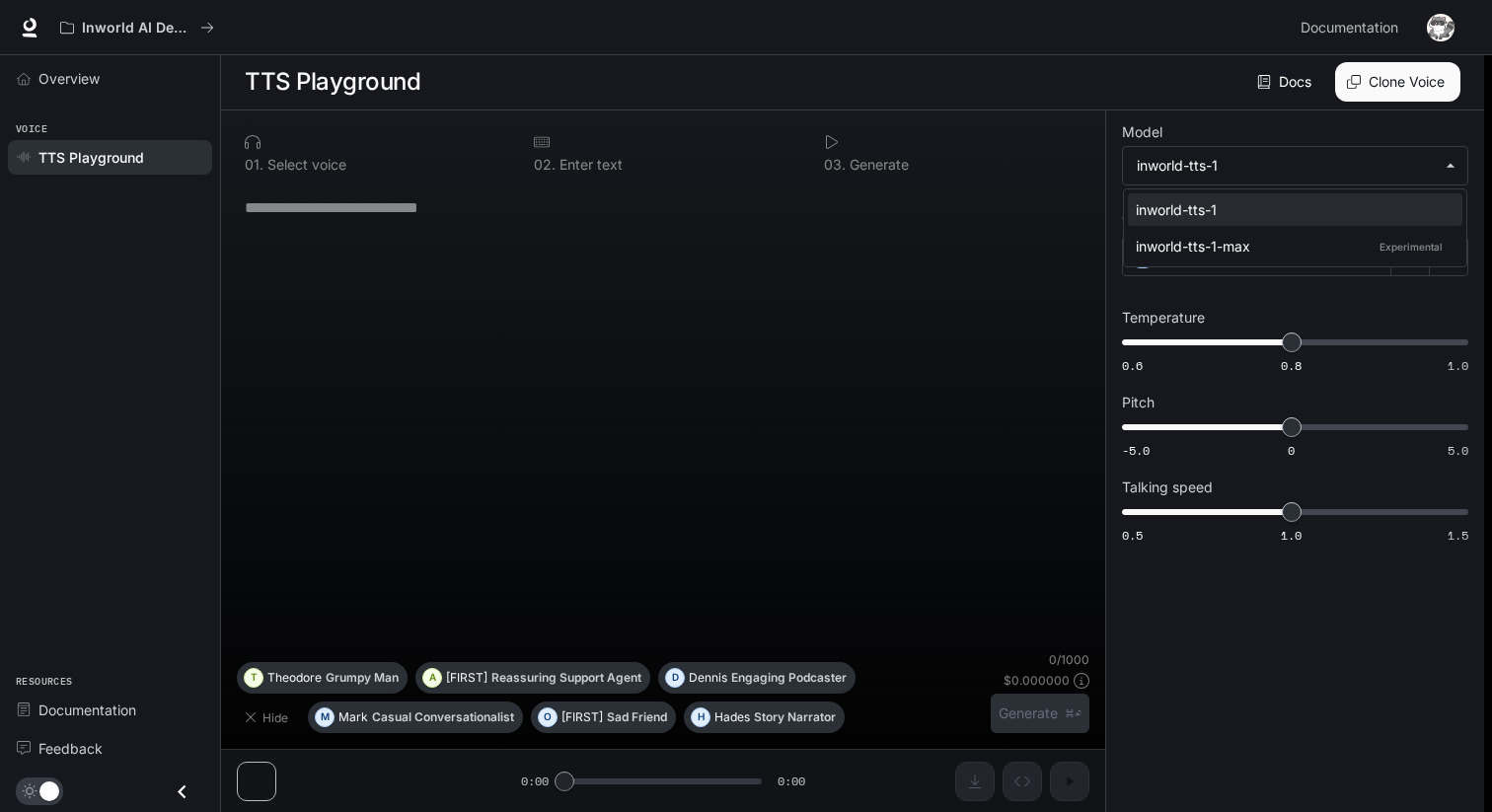 click at bounding box center (746, 406) 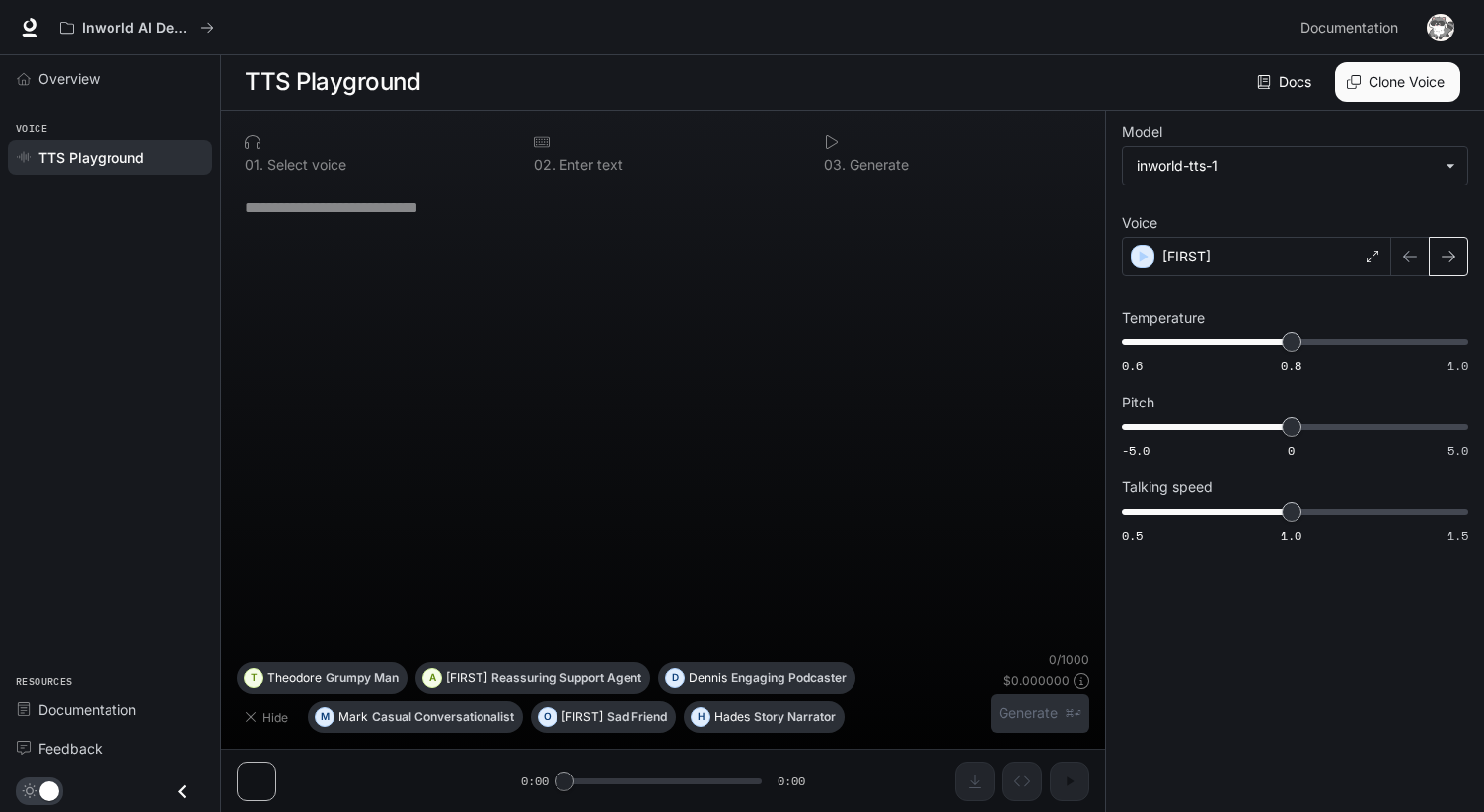click at bounding box center [1448, 257] 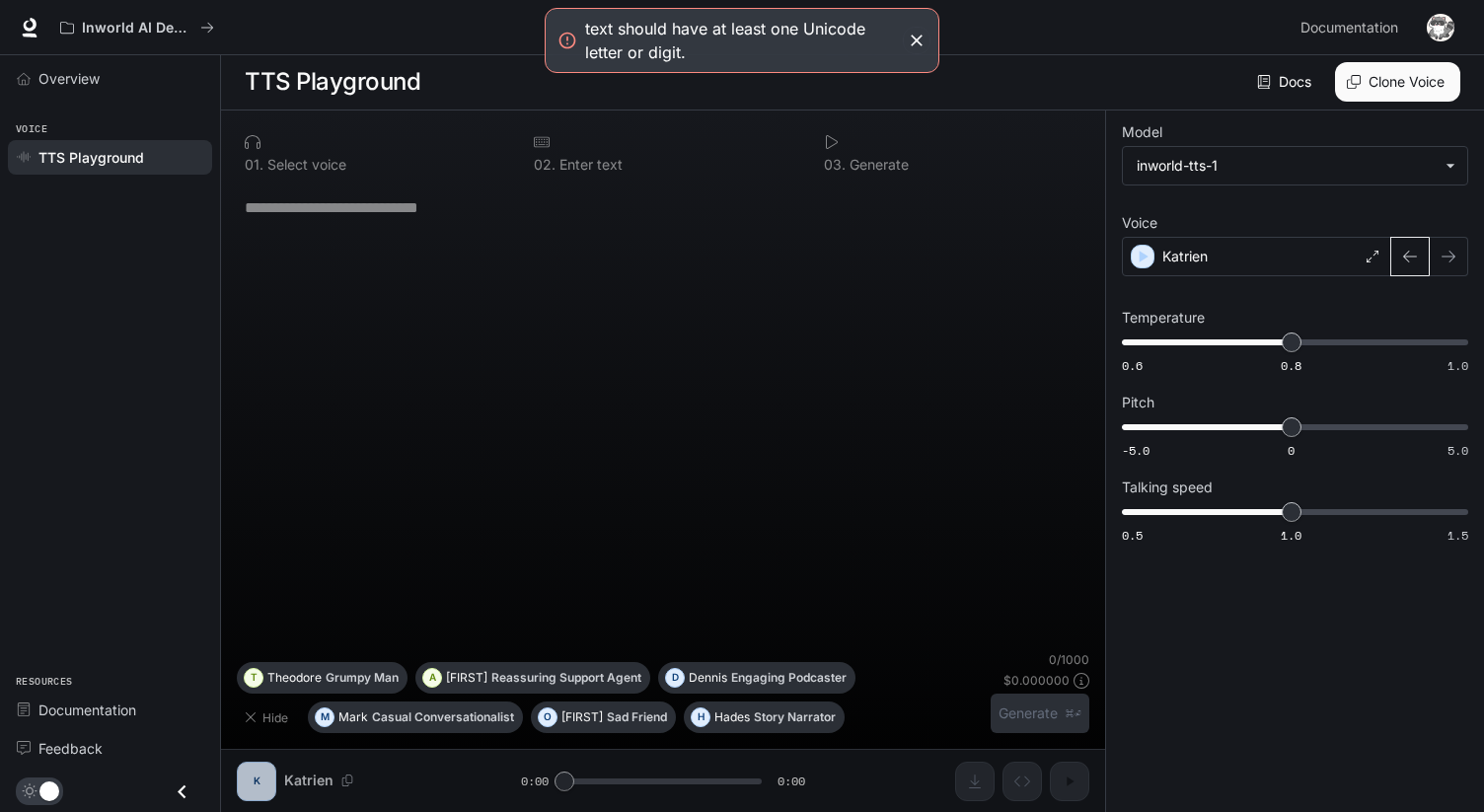 click 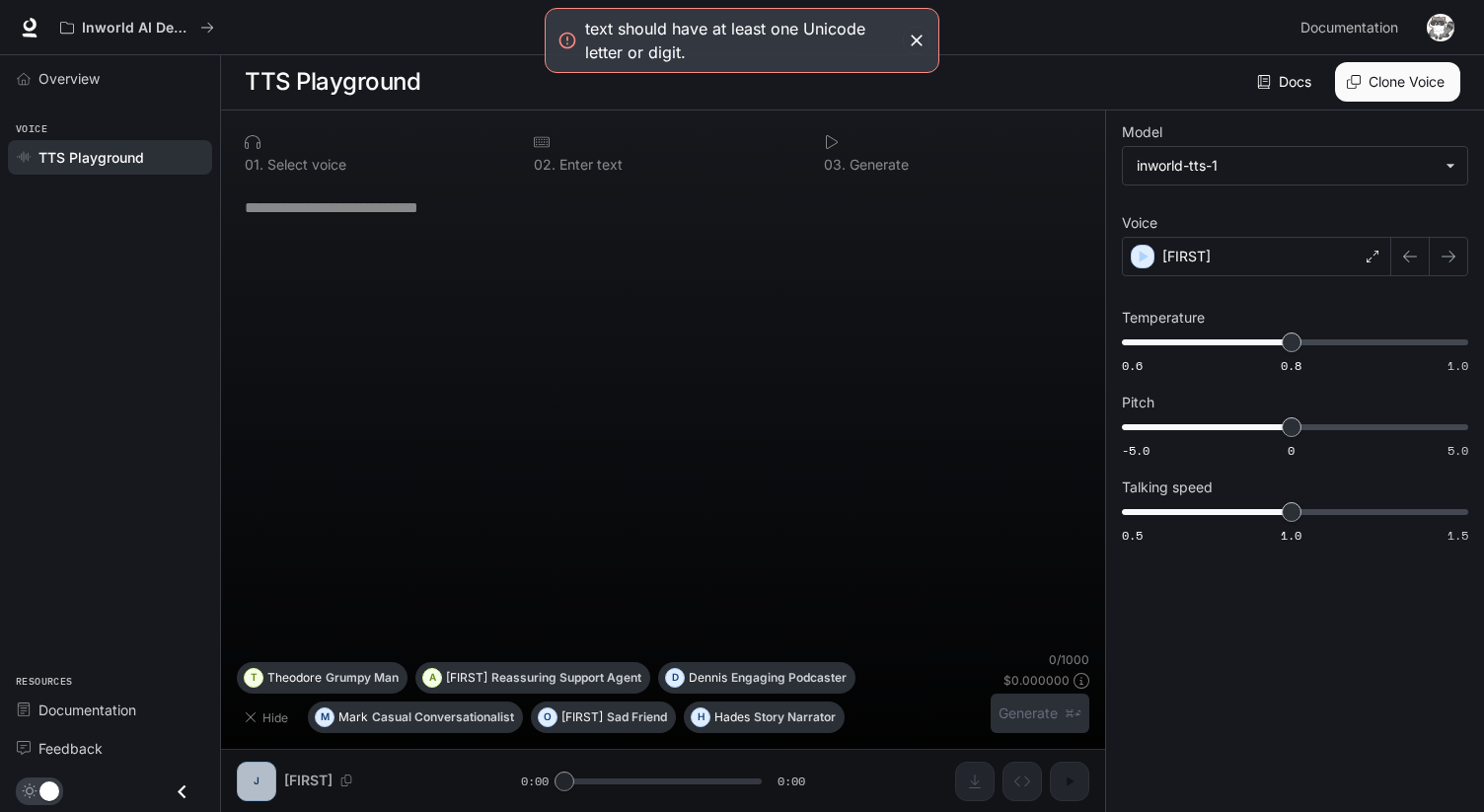 click on "* ​" at bounding box center (663, 417) 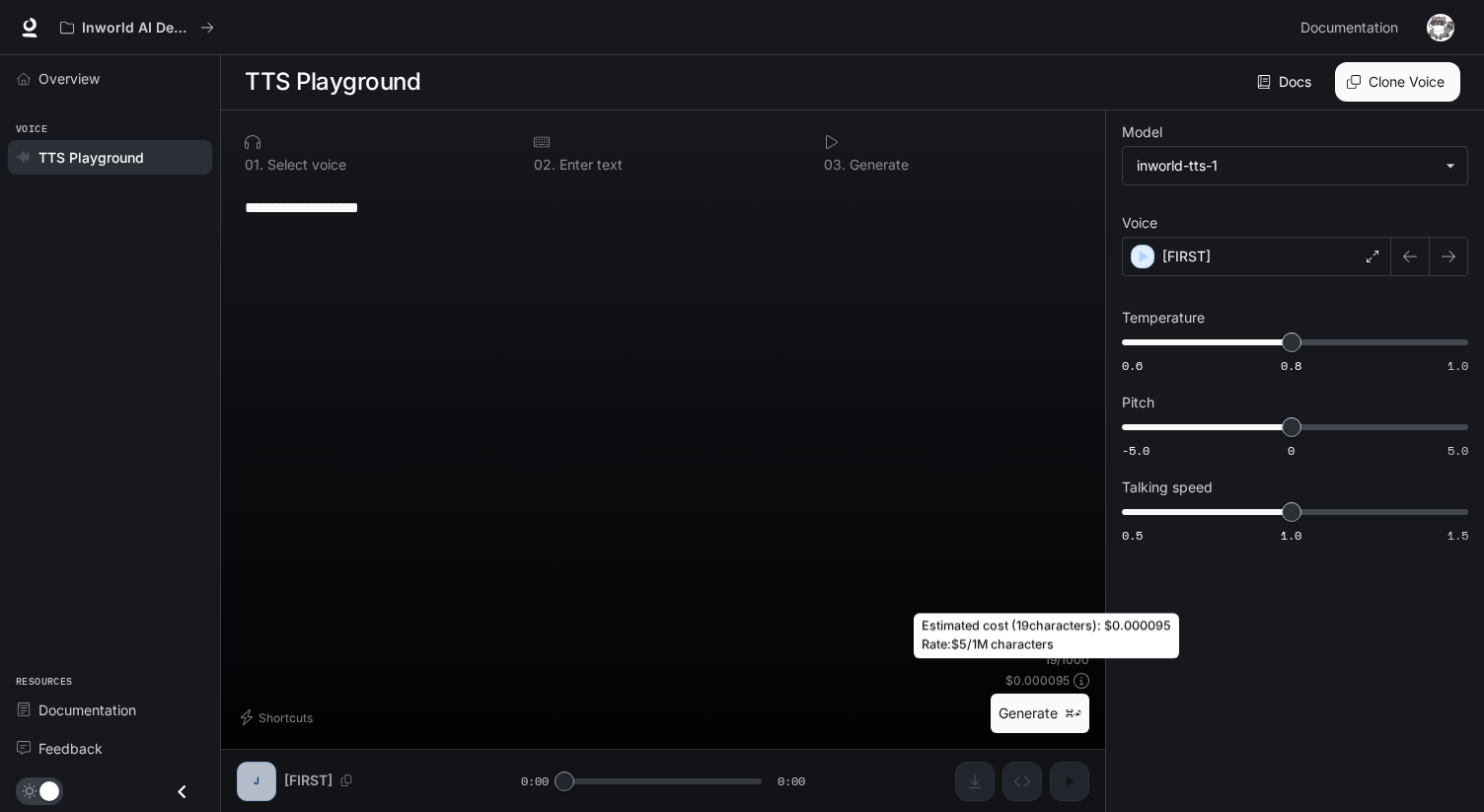 click 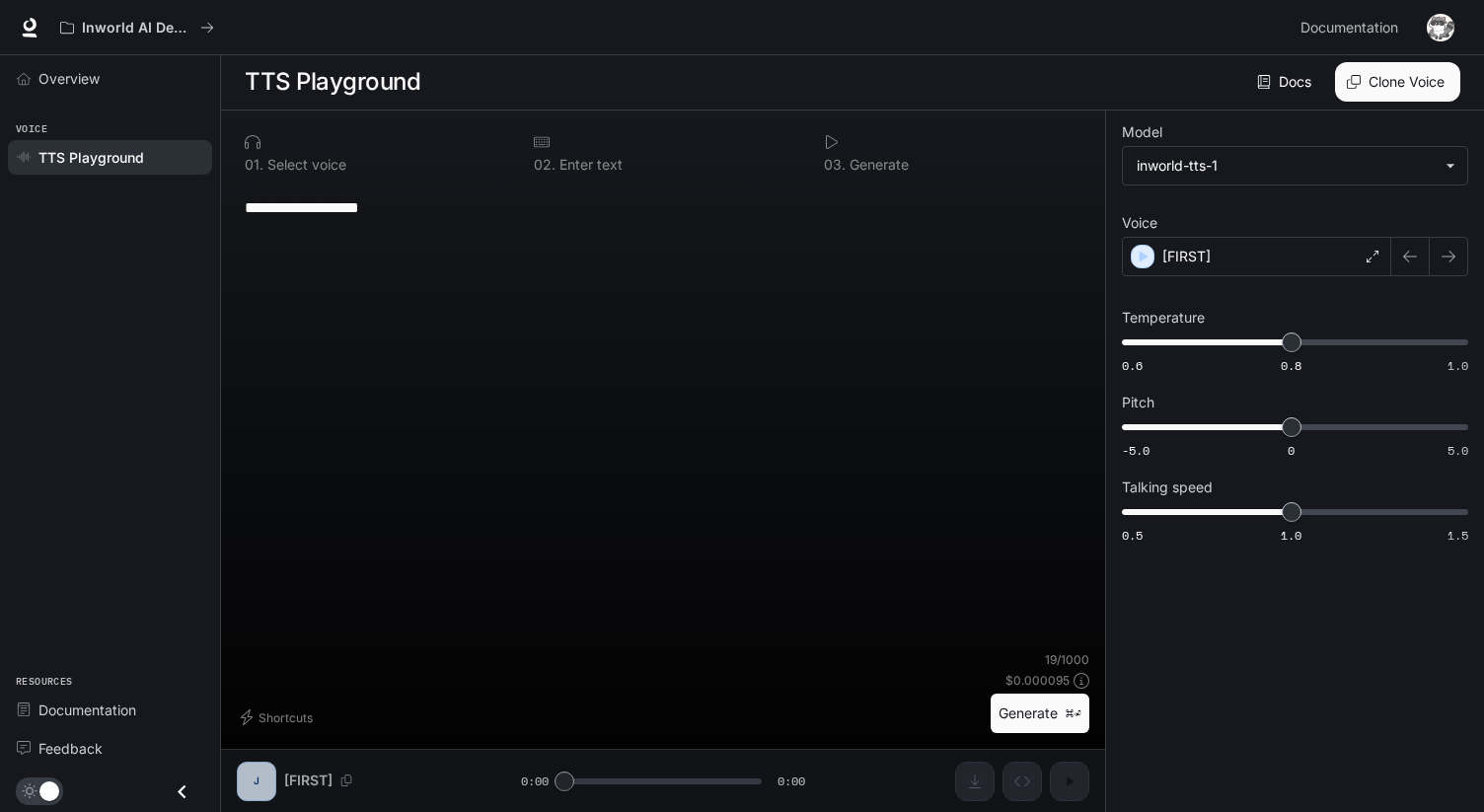 click on "**********" at bounding box center [663, 417] 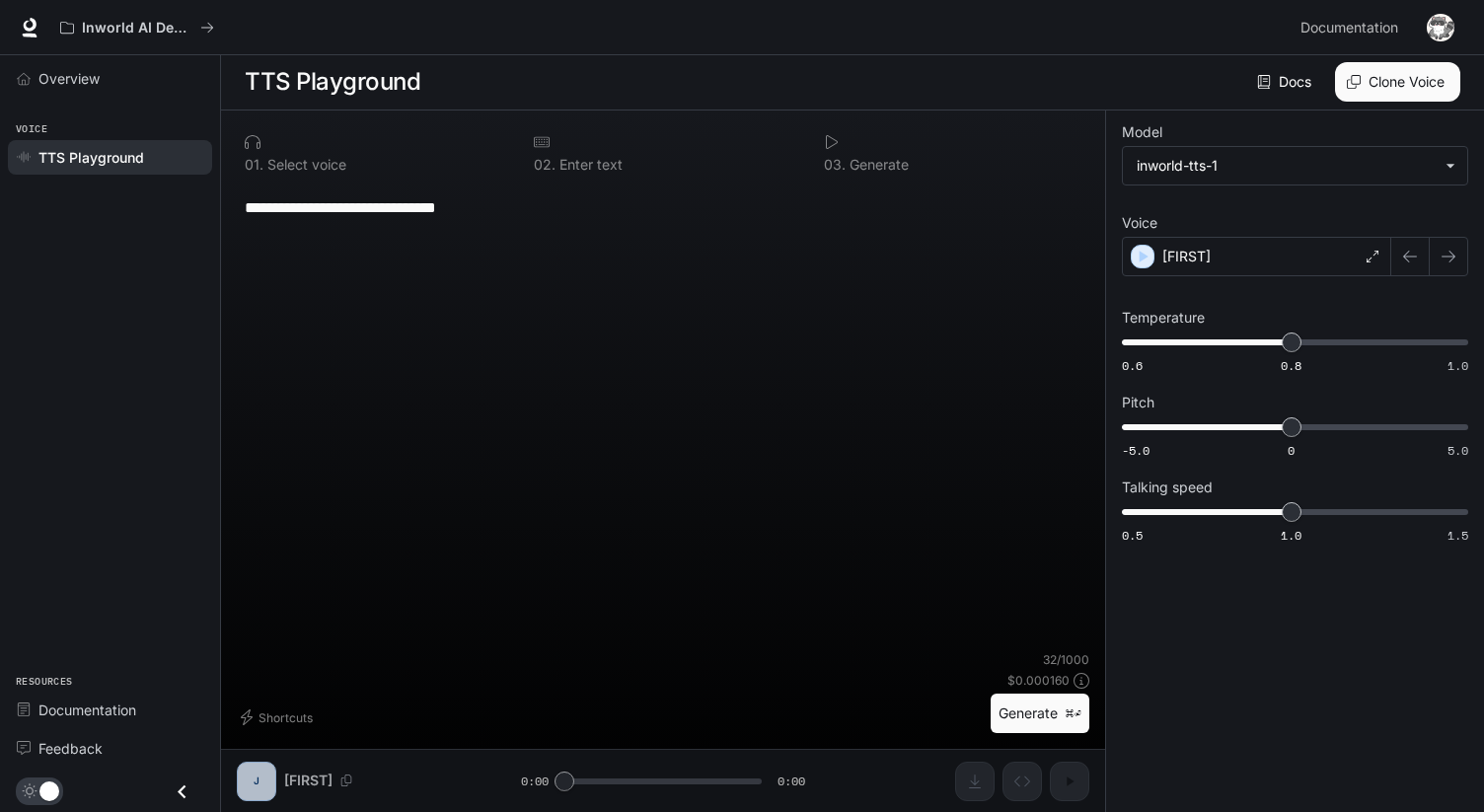click on "**********" at bounding box center [663, 207] 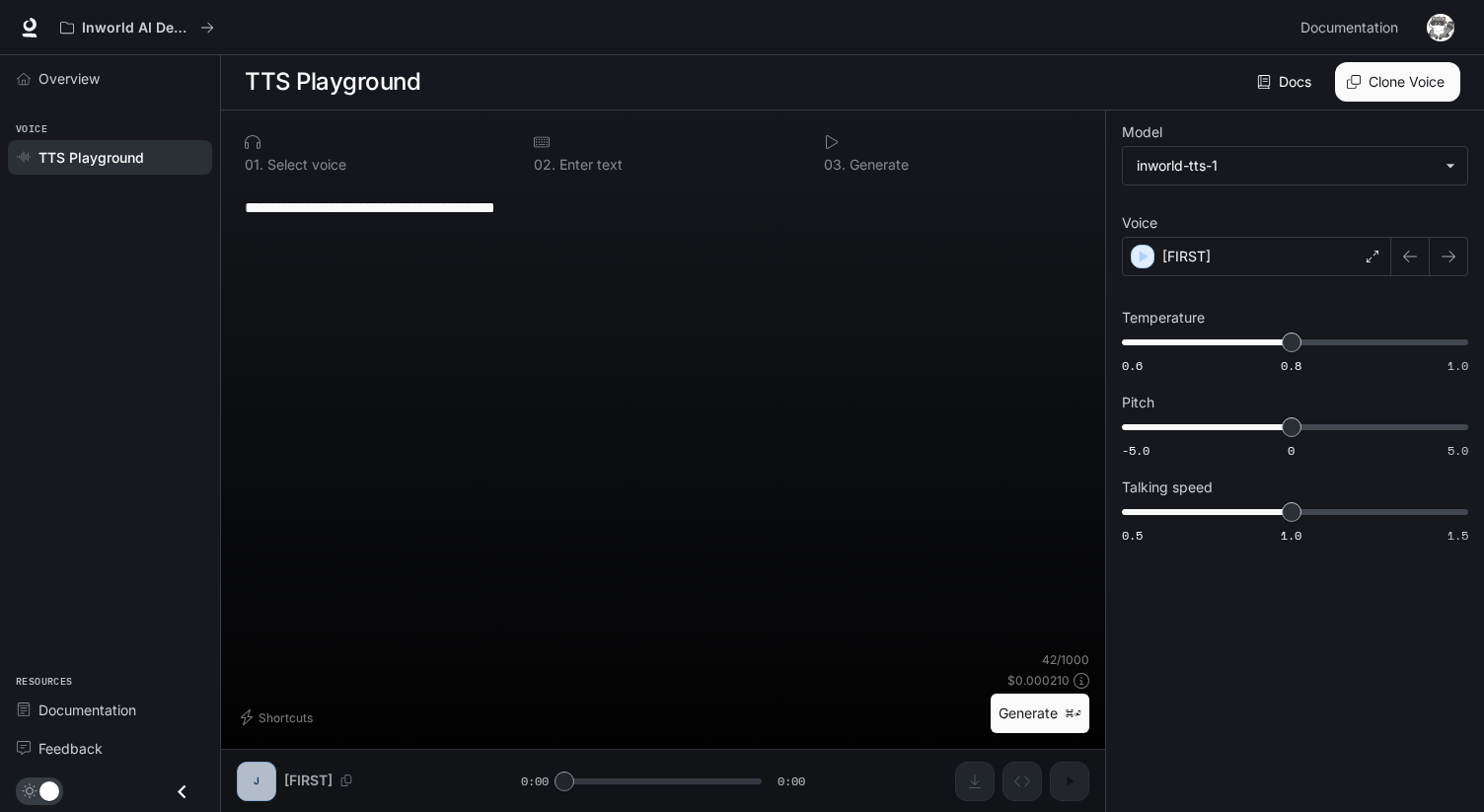 drag, startPoint x: 576, startPoint y: 199, endPoint x: 232, endPoint y: 195, distance: 344.02326 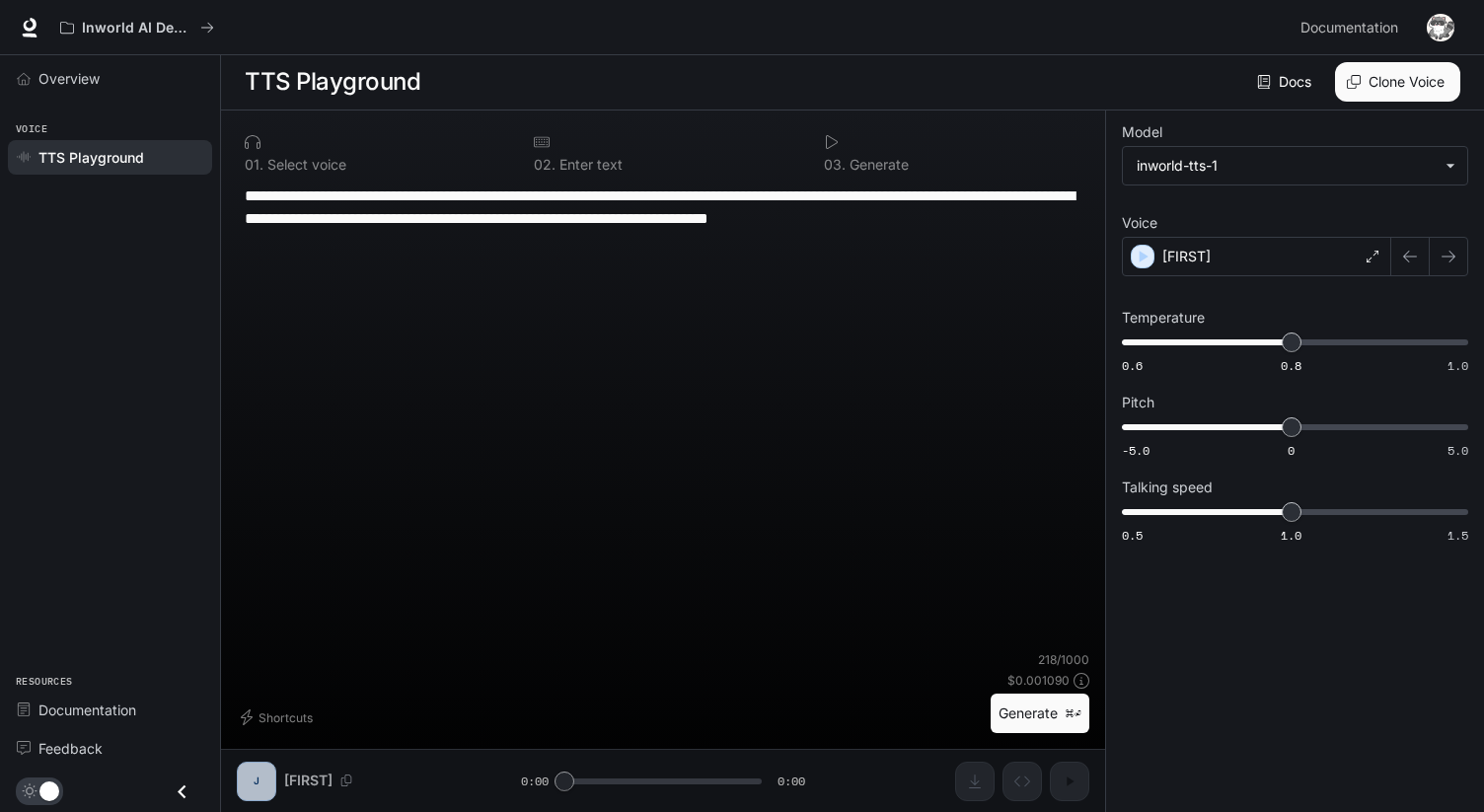type on "**********" 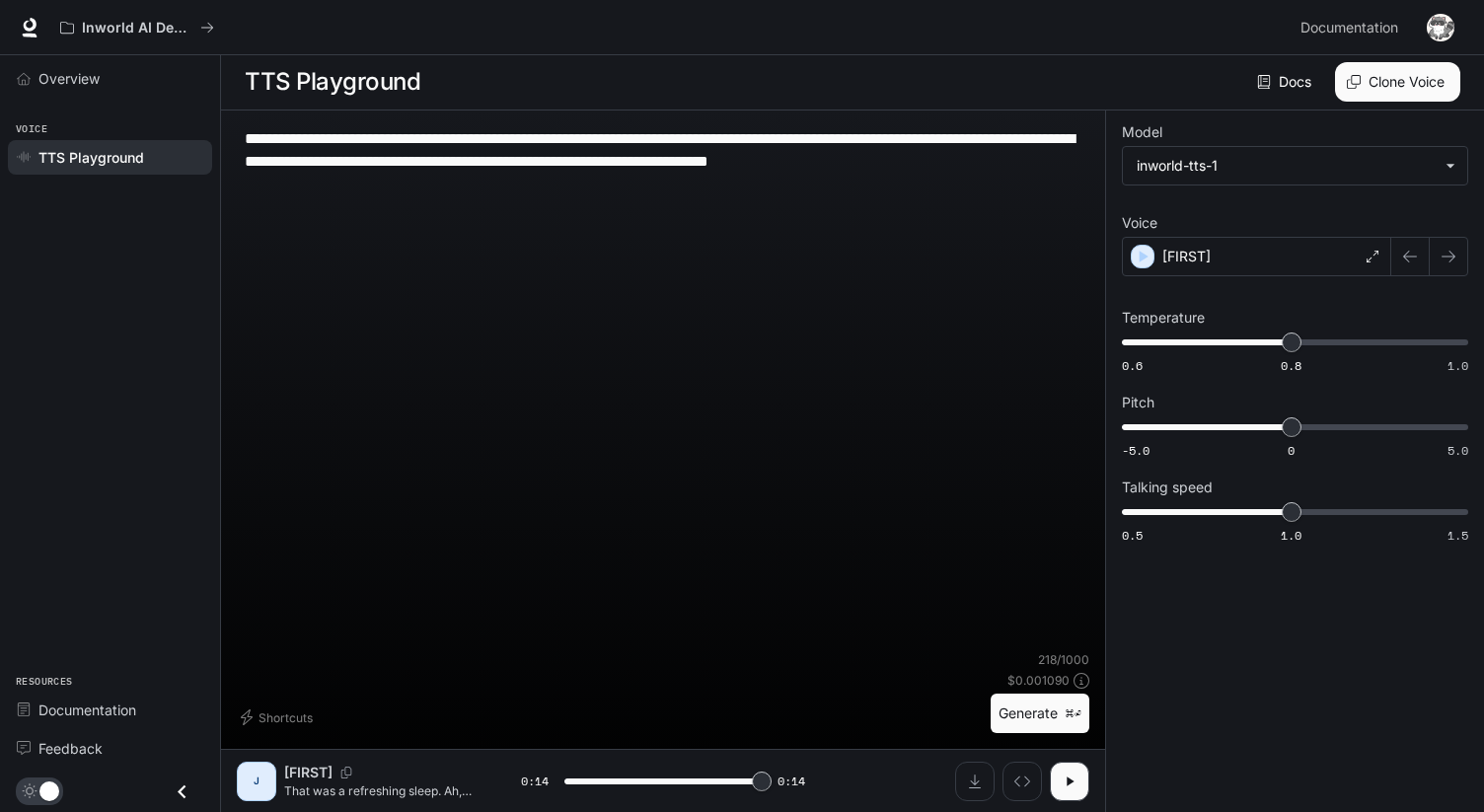 type on "*" 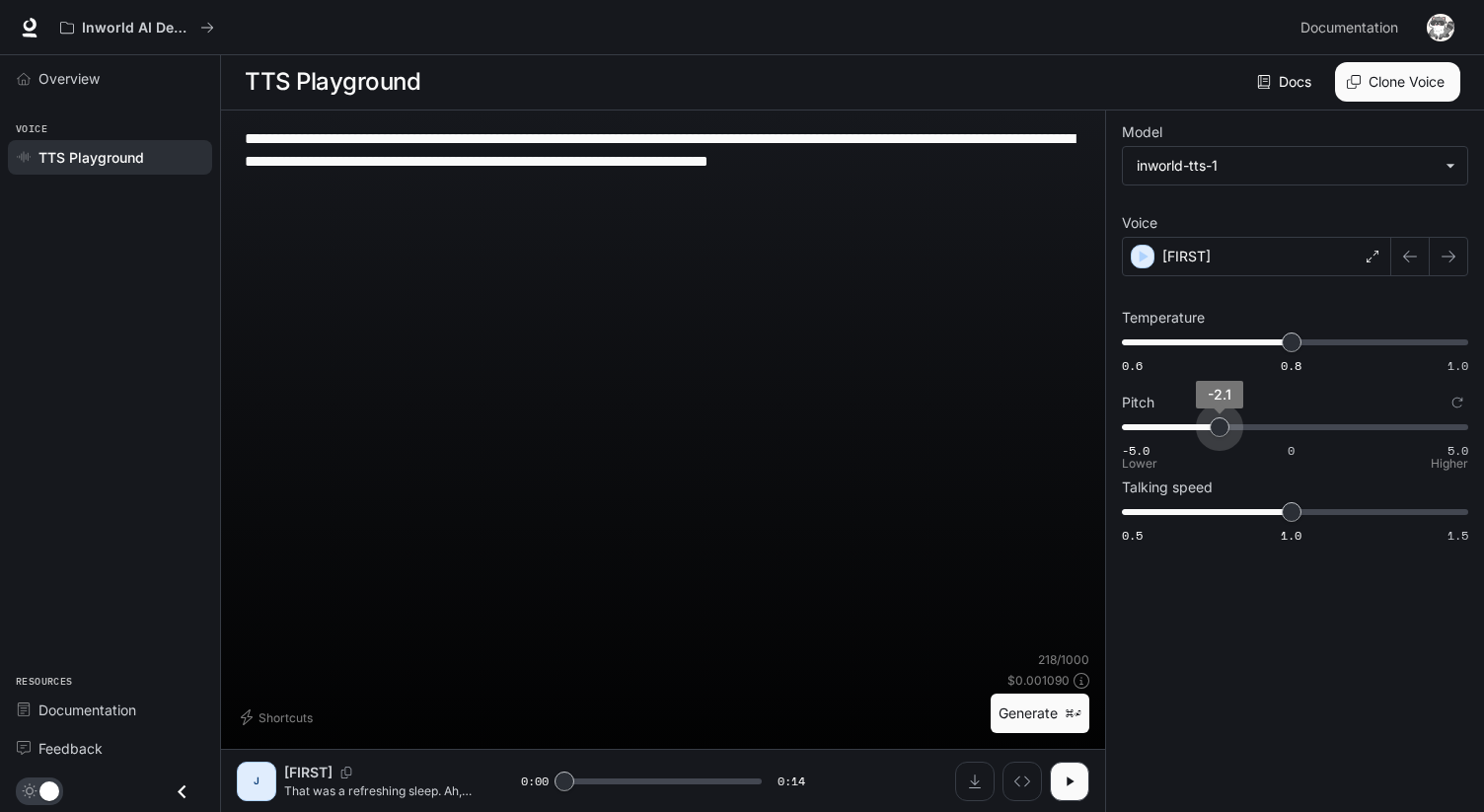 type on "**" 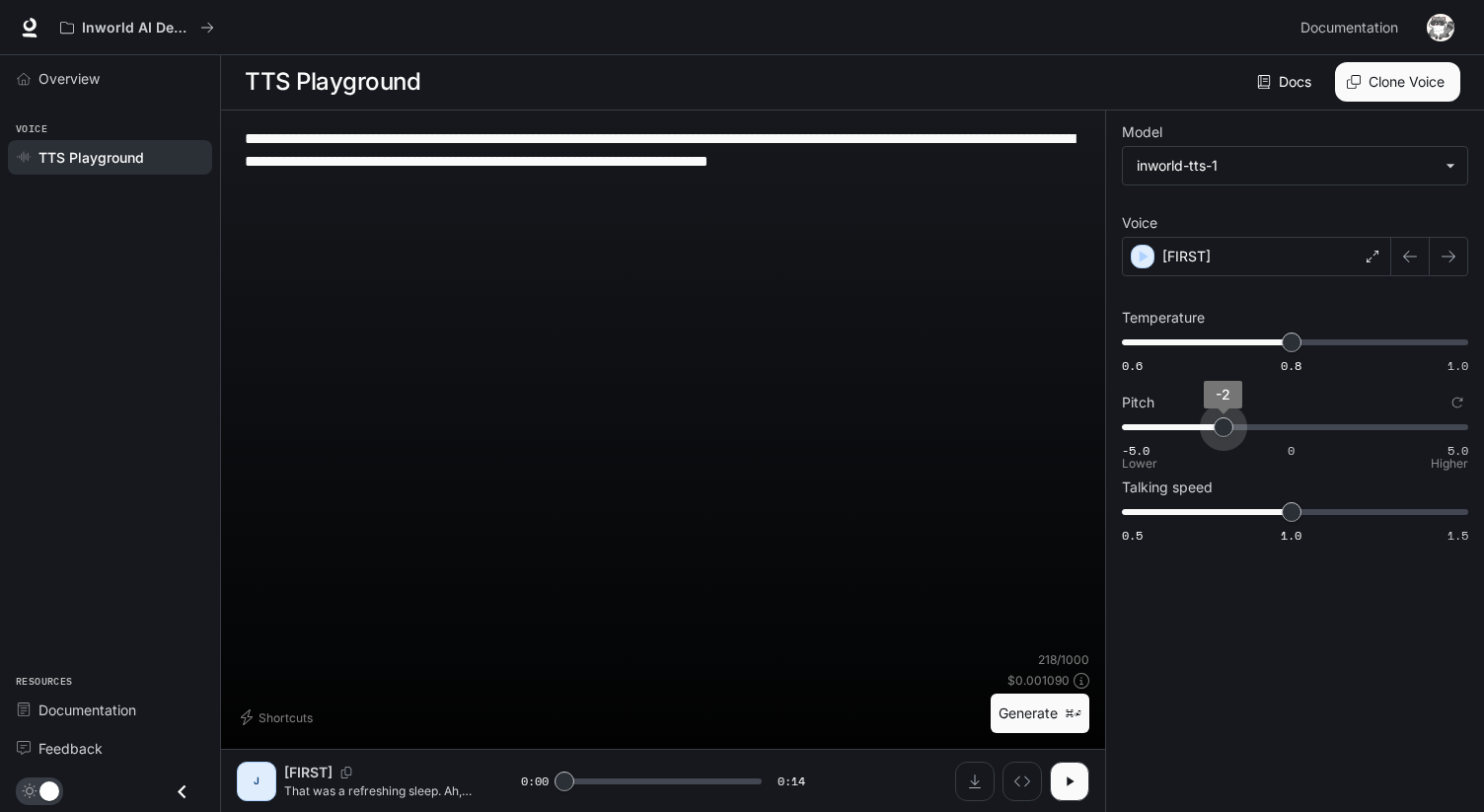 drag, startPoint x: 1285, startPoint y: 439, endPoint x: 1224, endPoint y: 440, distance: 61.008196 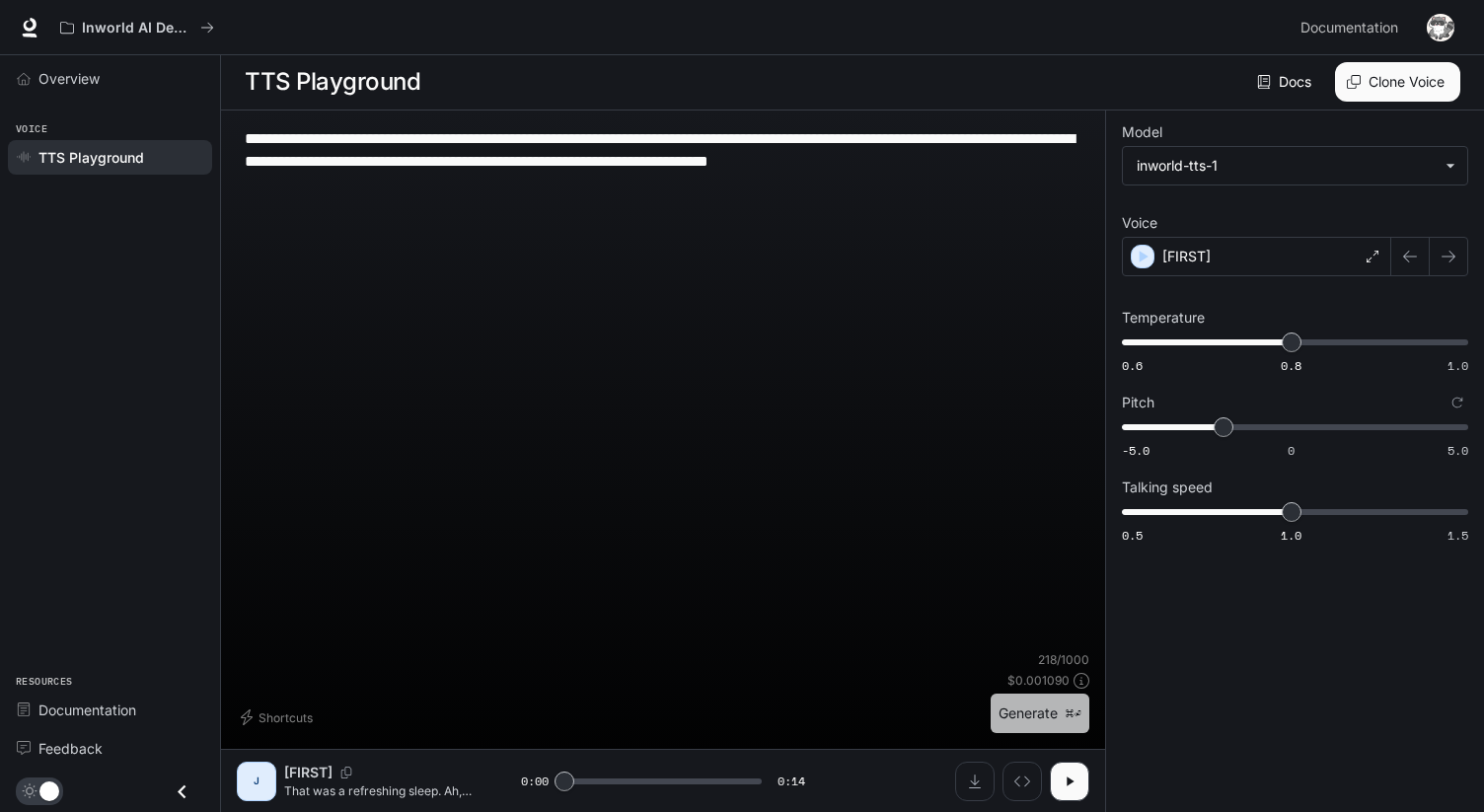 click on "Generate ⌘⏎" at bounding box center (1040, 713) 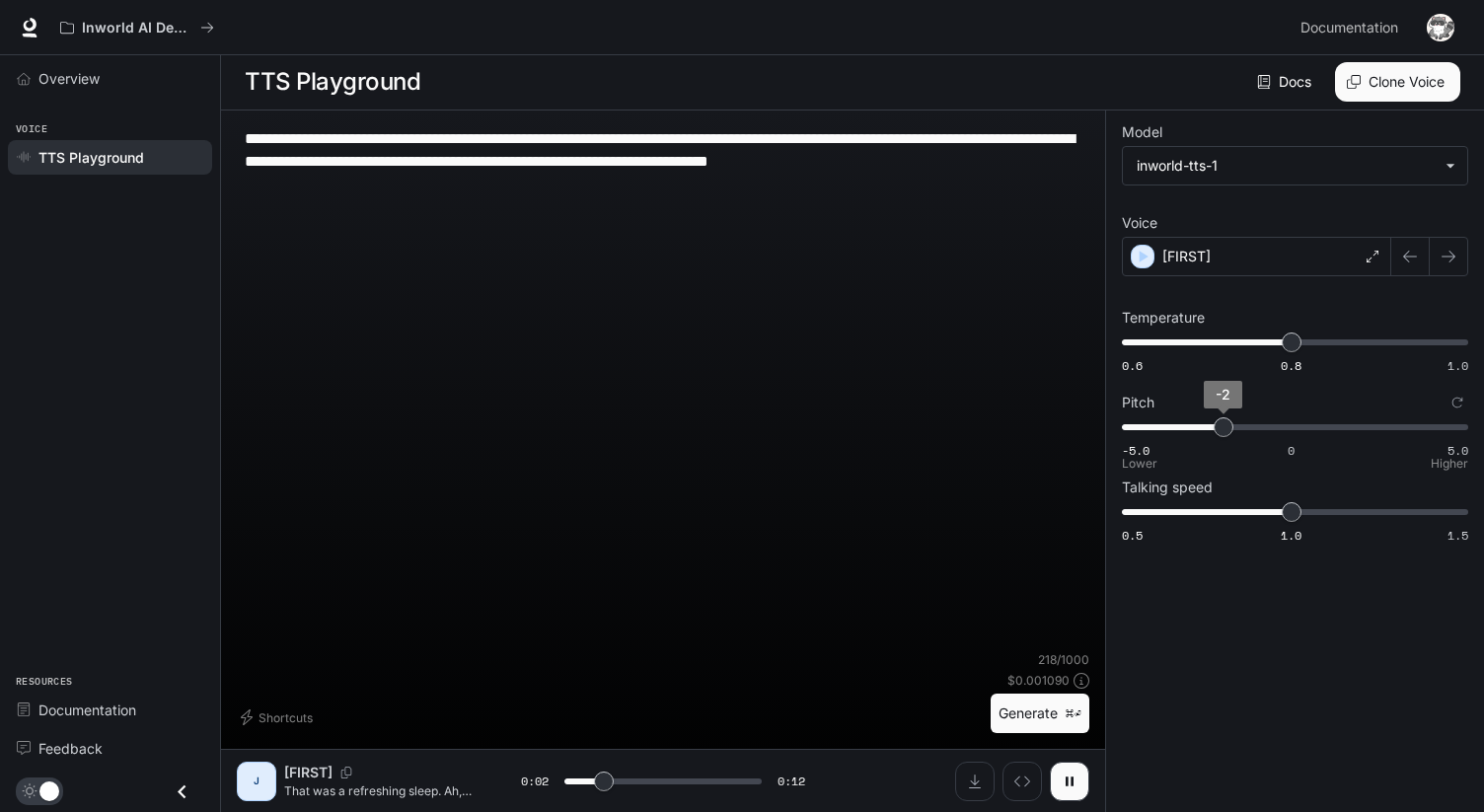 type on "***" 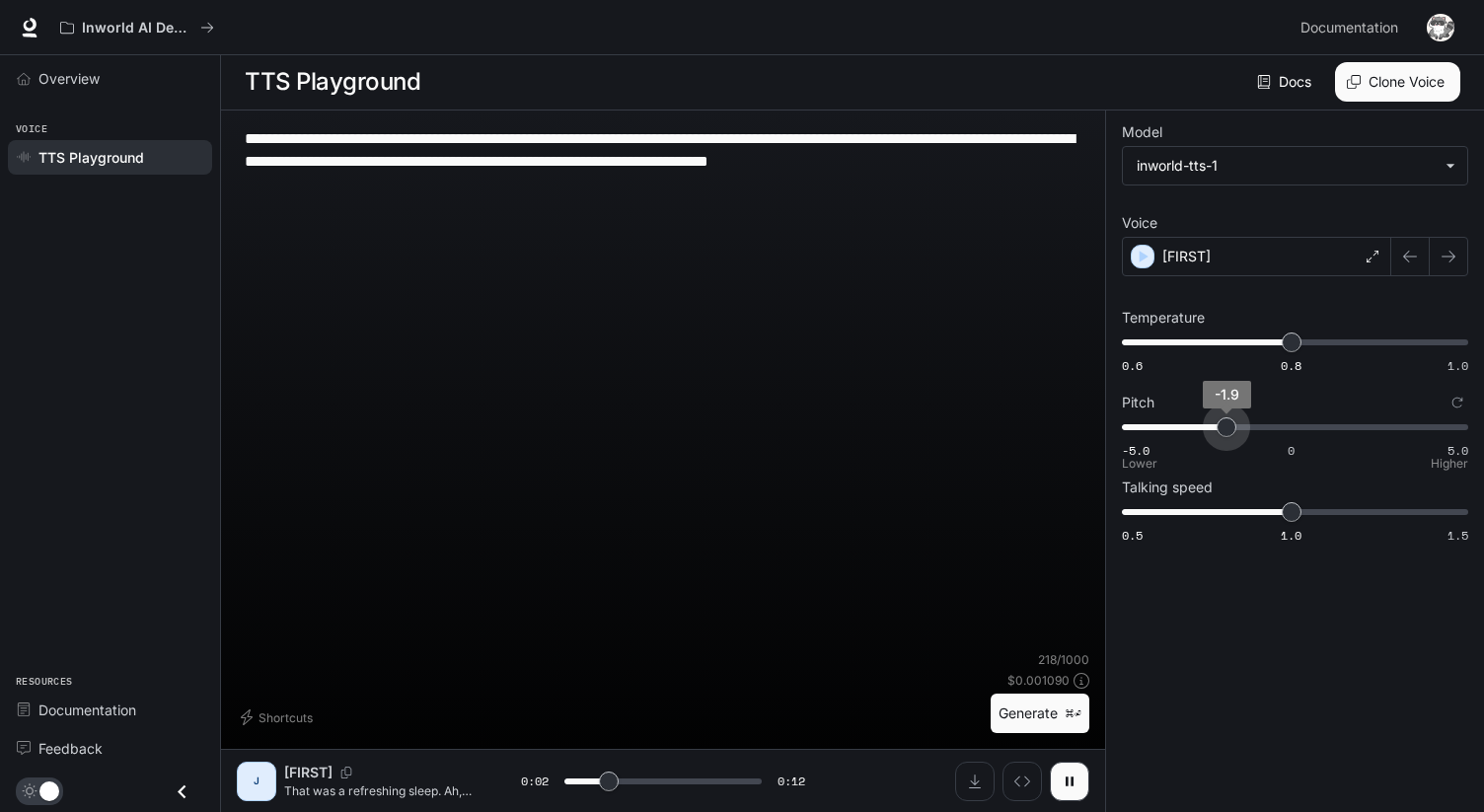type on "***" 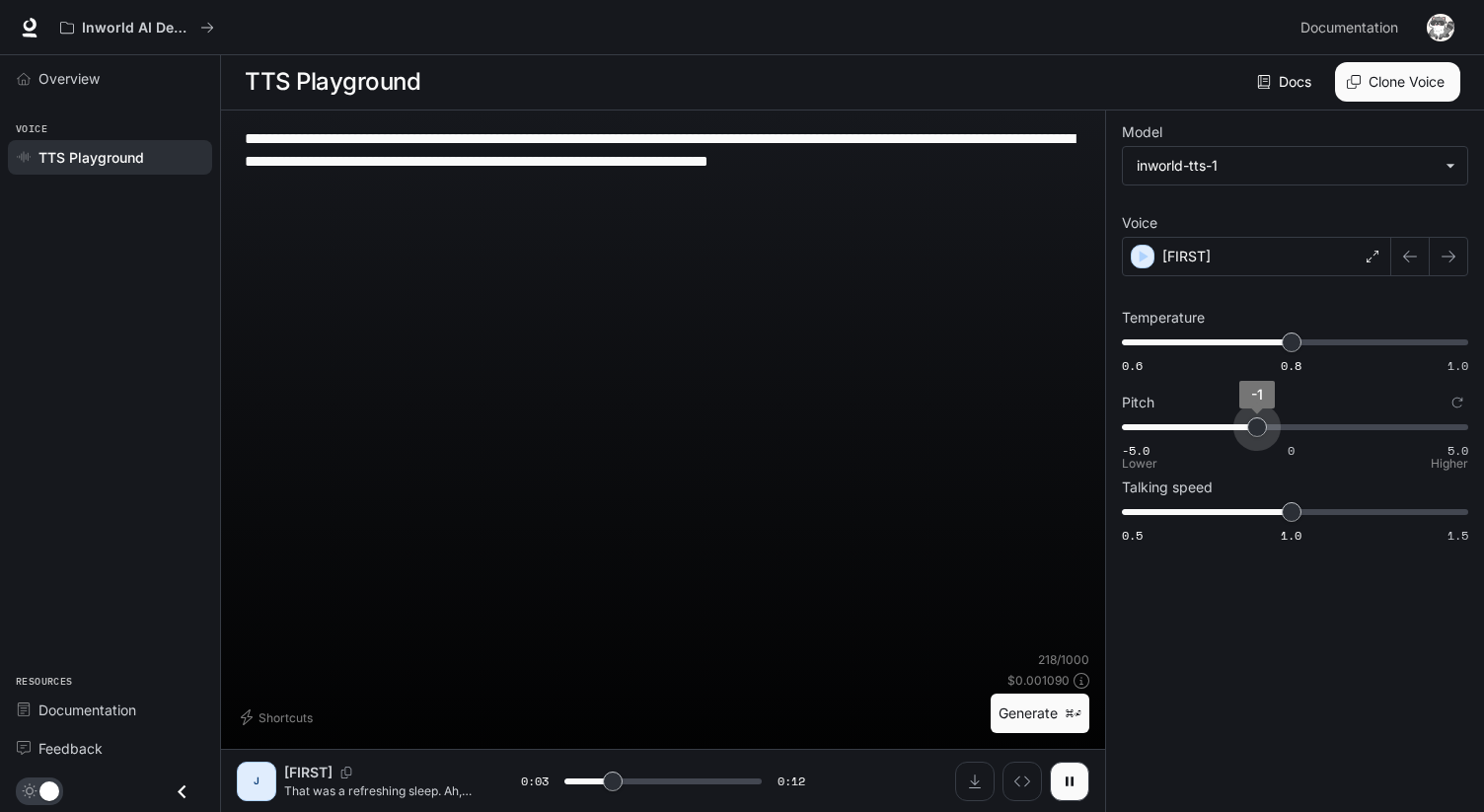 type on "***" 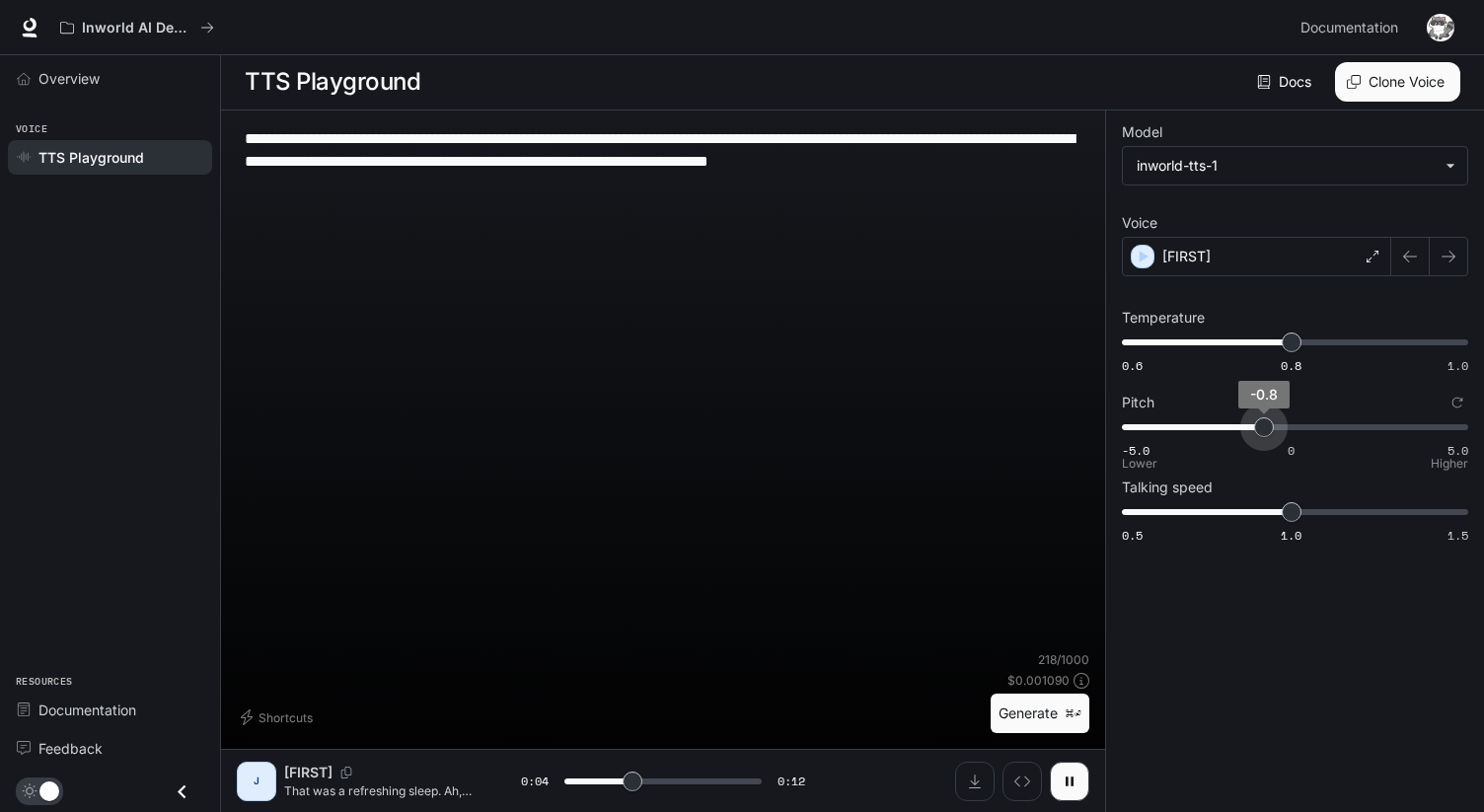 type on "***" 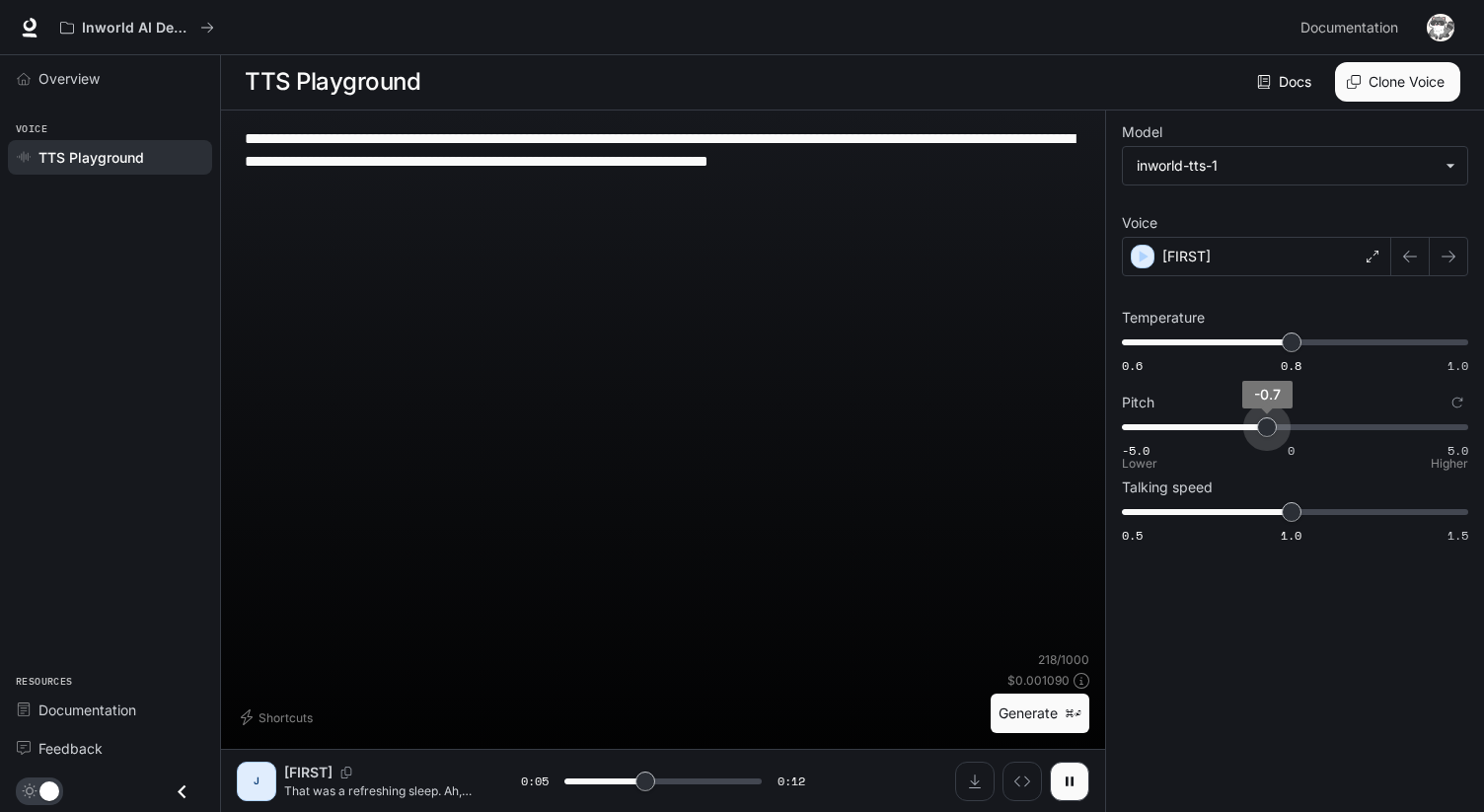 type on "***" 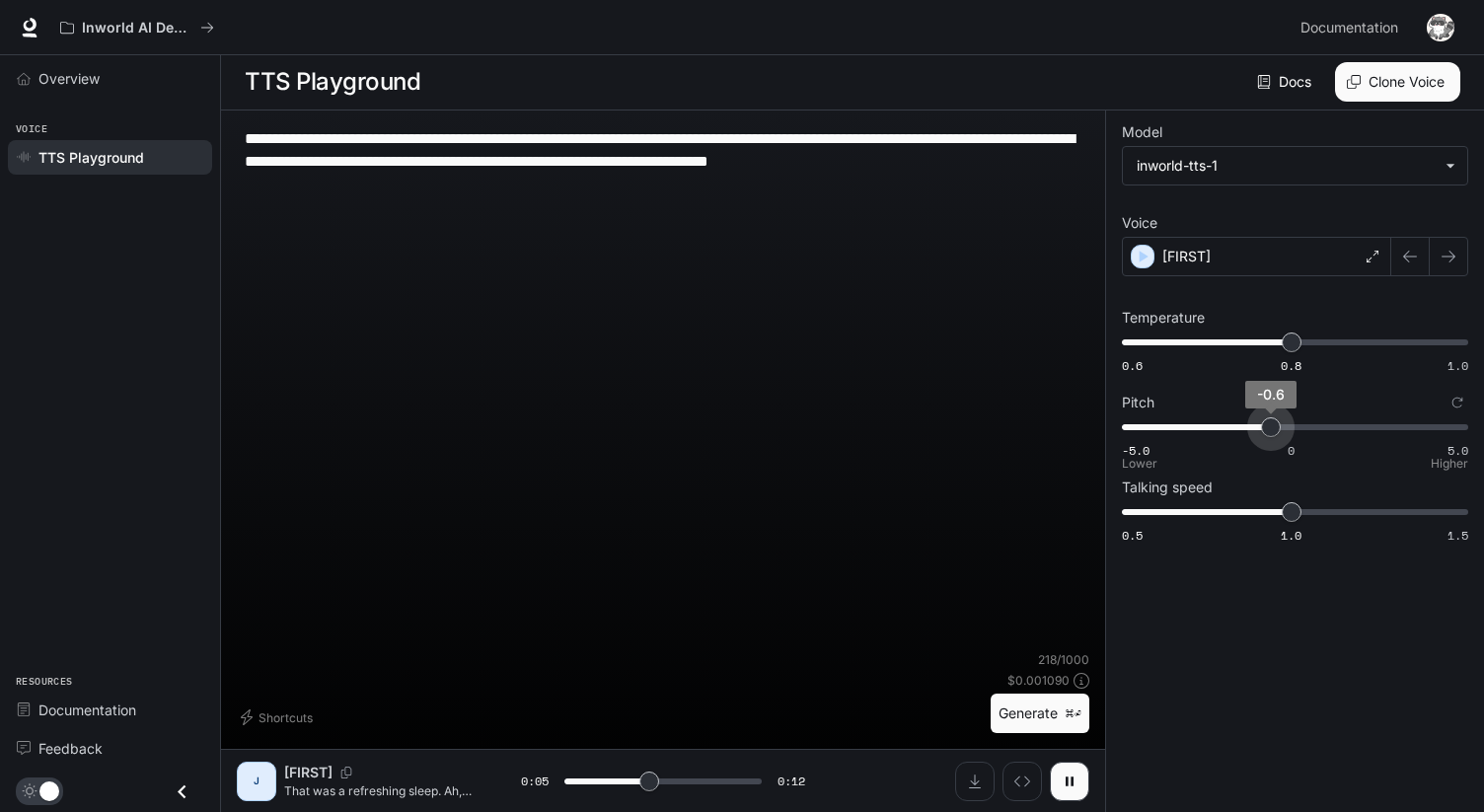 type on "***" 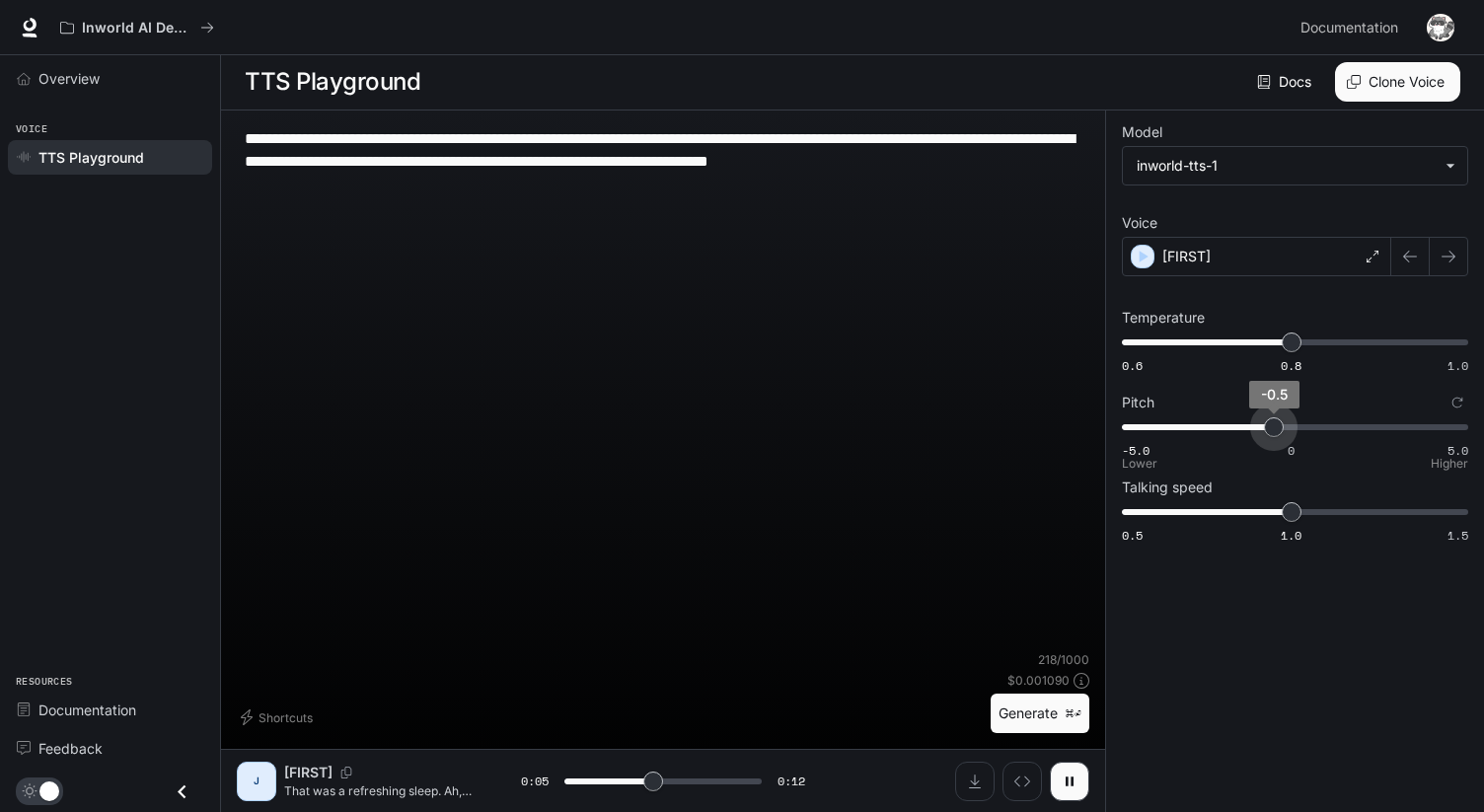 drag, startPoint x: 1225, startPoint y: 427, endPoint x: 1275, endPoint y: 427, distance: 50 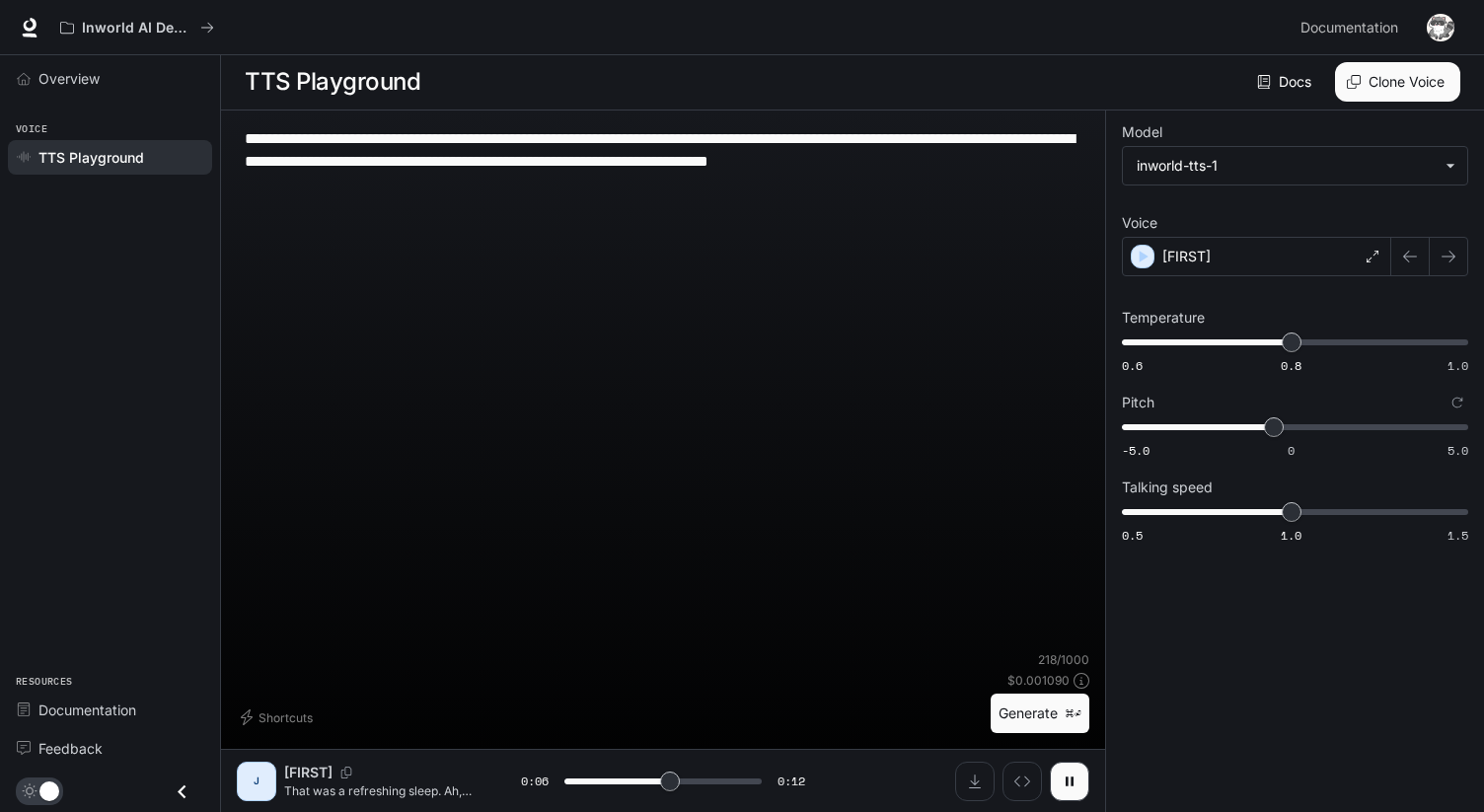 click on "**********" at bounding box center [663, 437] 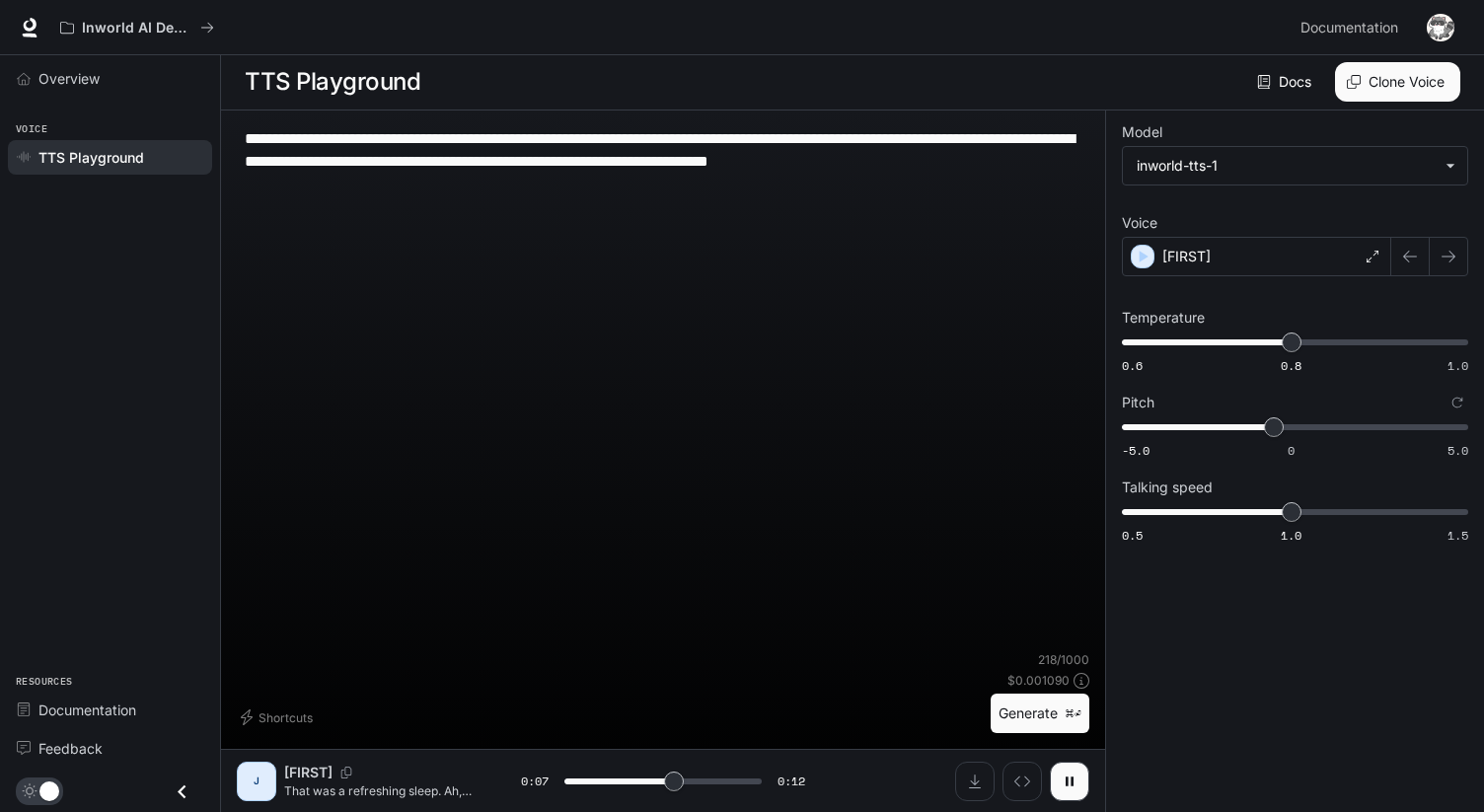 click on "Generate ⌘⏎" at bounding box center (1040, 713) 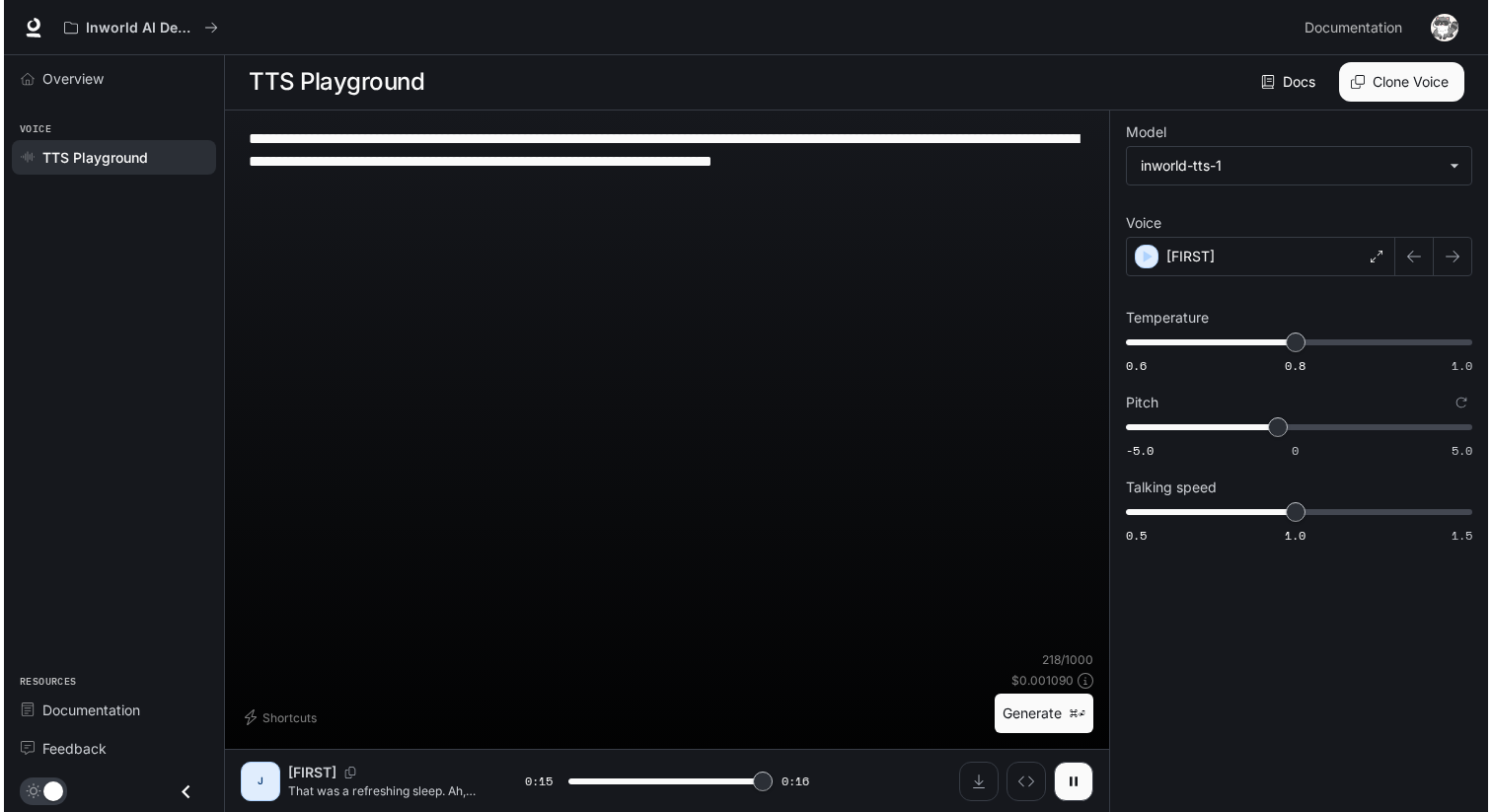 scroll, scrollTop: 0, scrollLeft: 0, axis: both 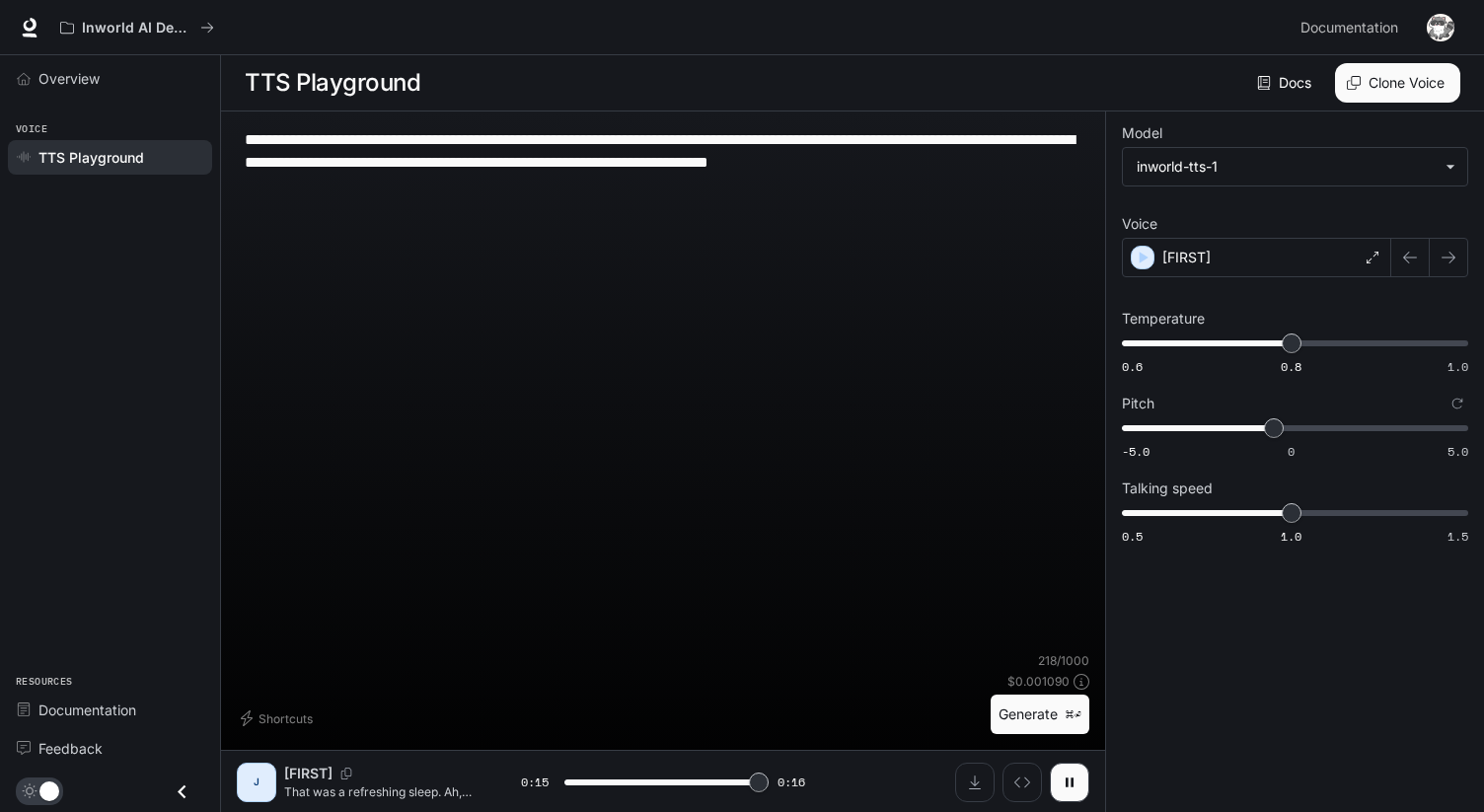 type on "*" 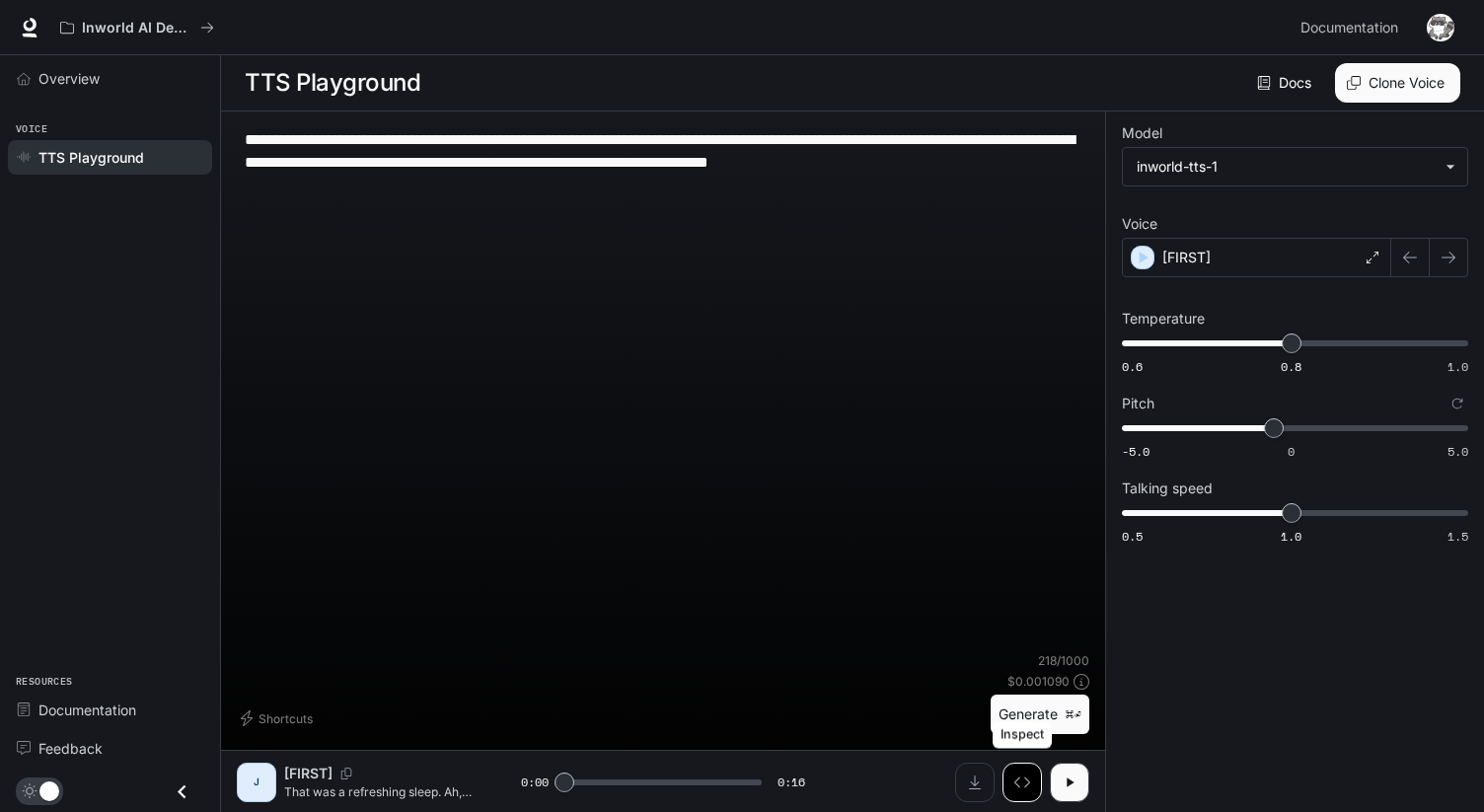 click at bounding box center (1022, 782) 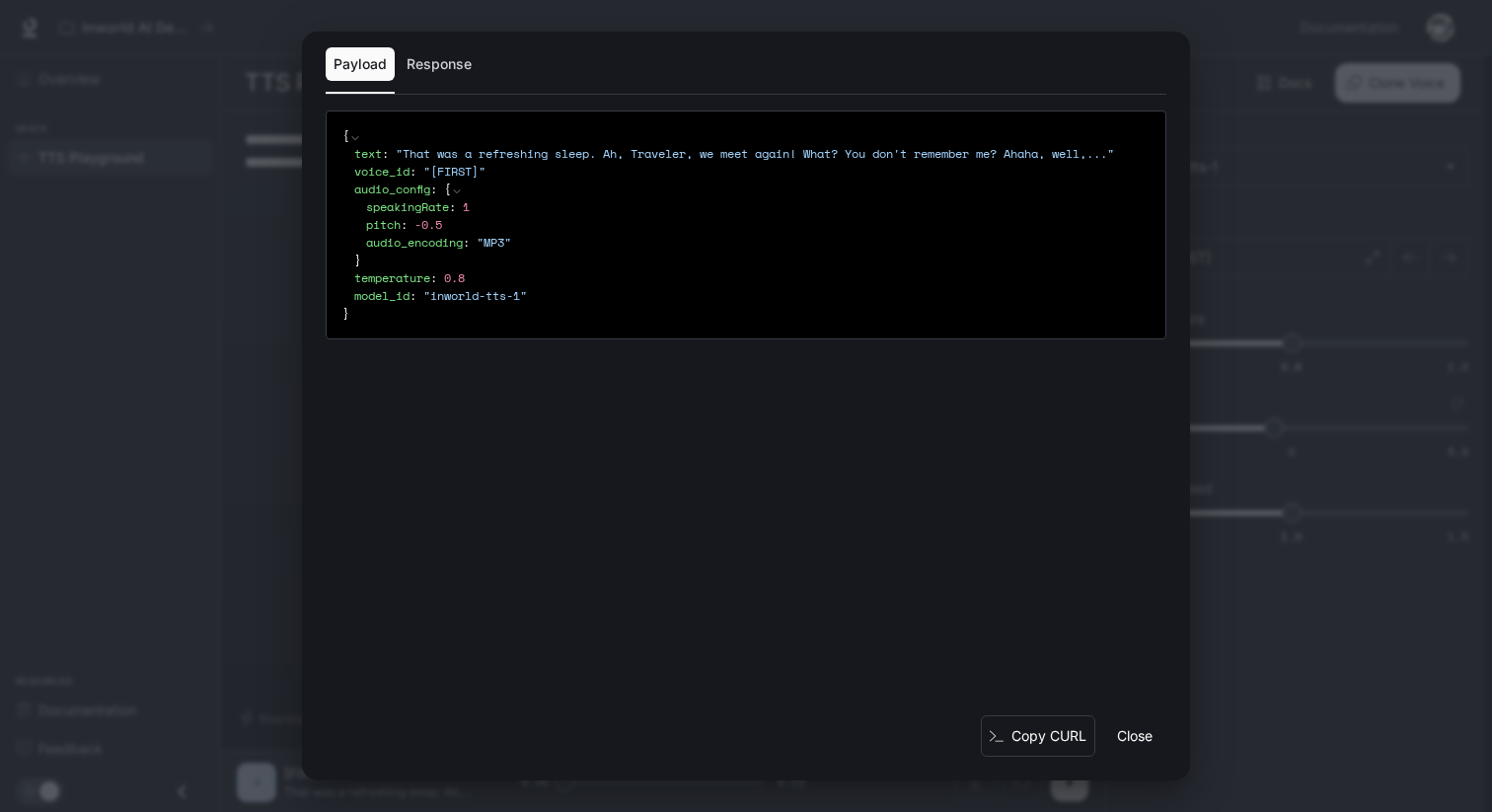 click on "audio_encoding" at bounding box center (414, 242) 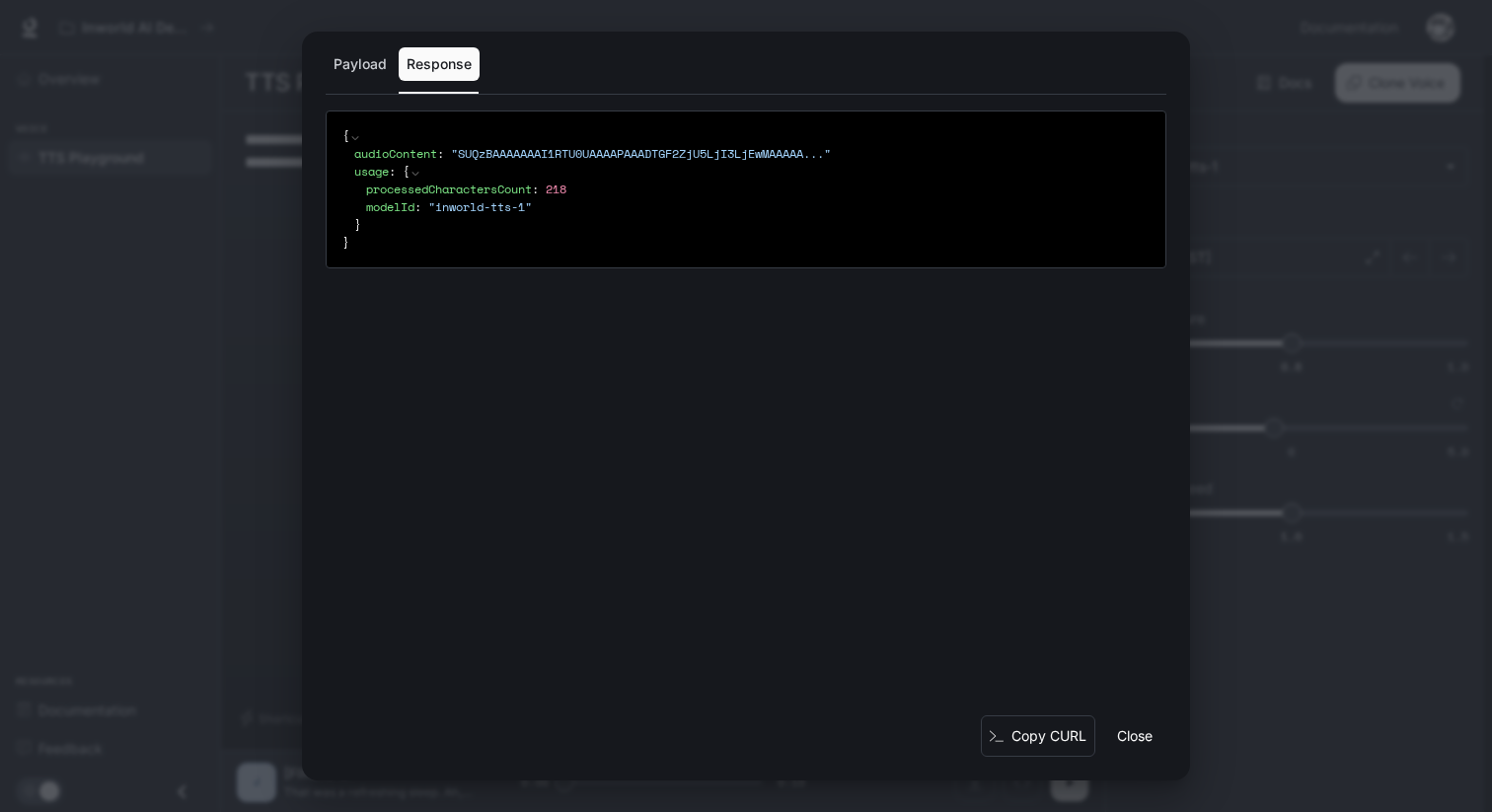 click on "Payload Response { audioContent :   " SUQzBAAAAAAAI1RTU0UAAAAPAAADTGF2ZjU5LjI3LjEwMAAAAA ... " usage :   { processedCharactersCount :   218 modelId :   " inworld-tts-1 " } }" at bounding box center [746, 406] 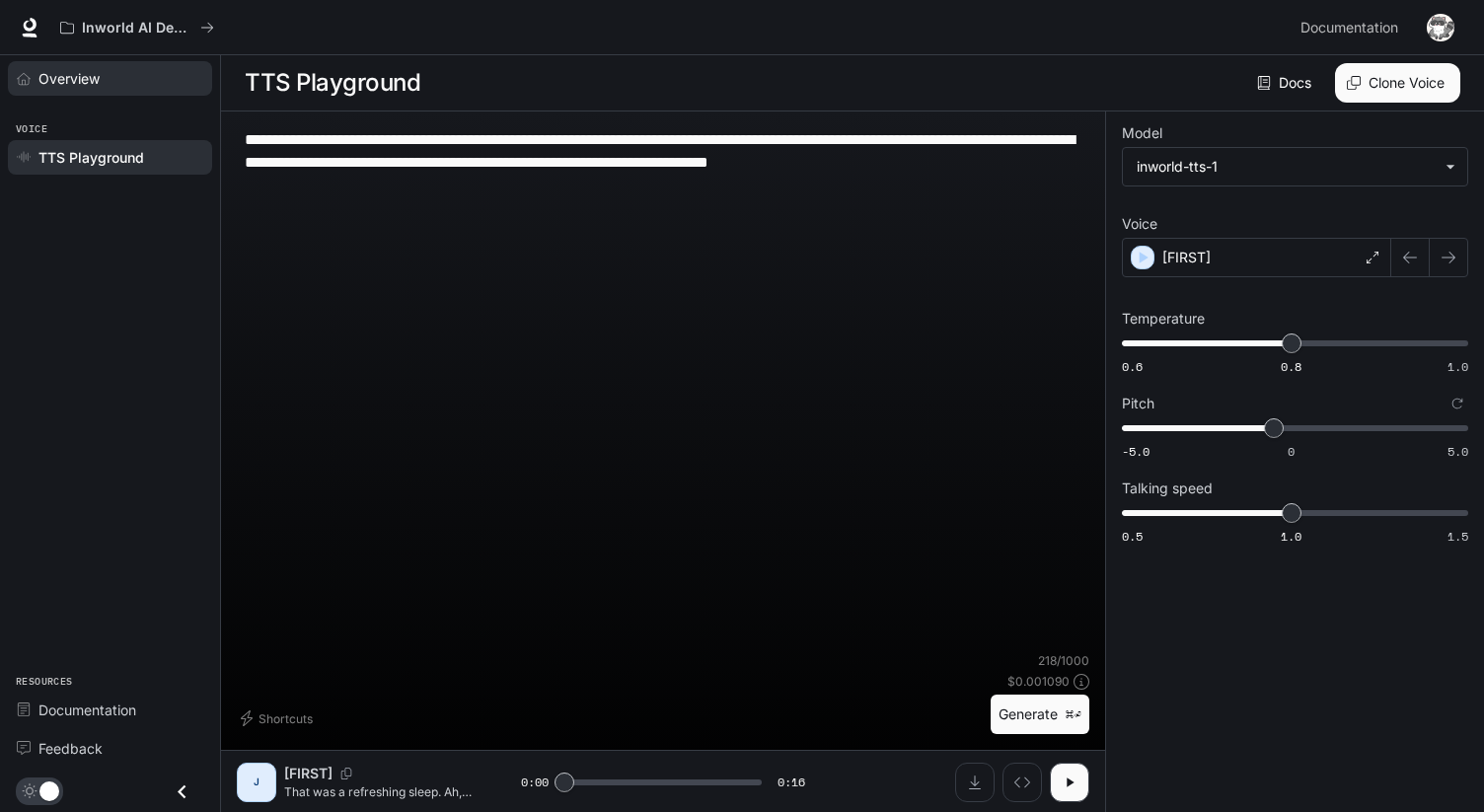 click on "Overview" at bounding box center [69, 78] 